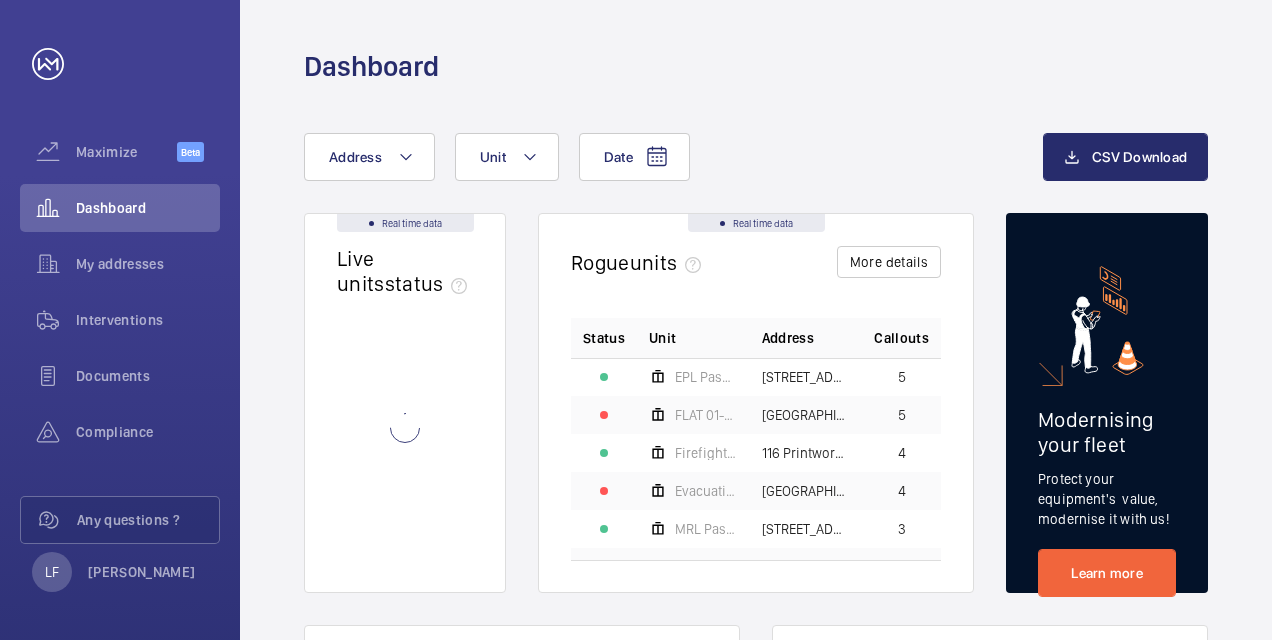 scroll, scrollTop: 0, scrollLeft: 0, axis: both 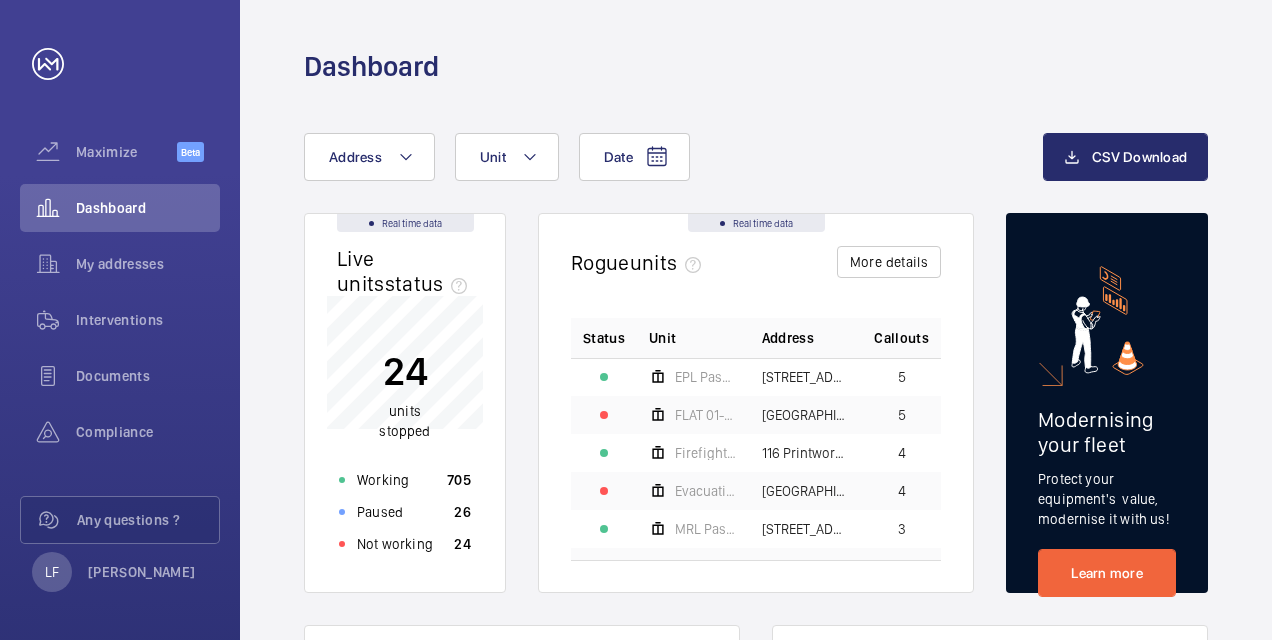 click on "24  units  stopped Working 705 Paused 26 Not working 24" 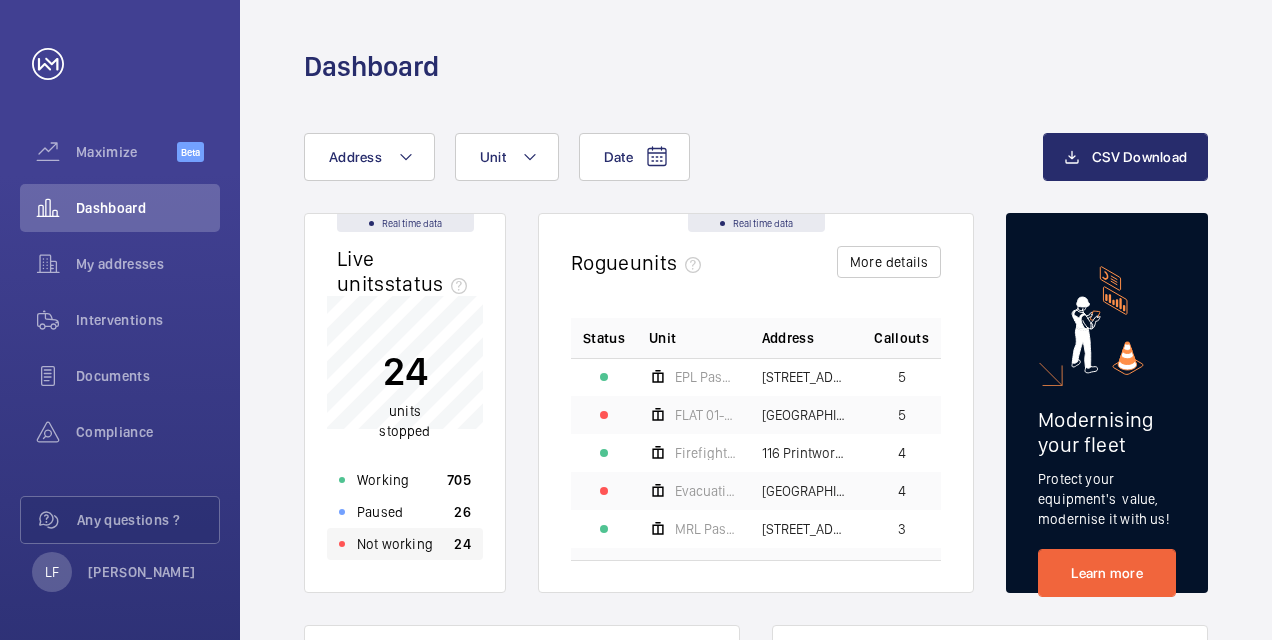 click on "Not working" 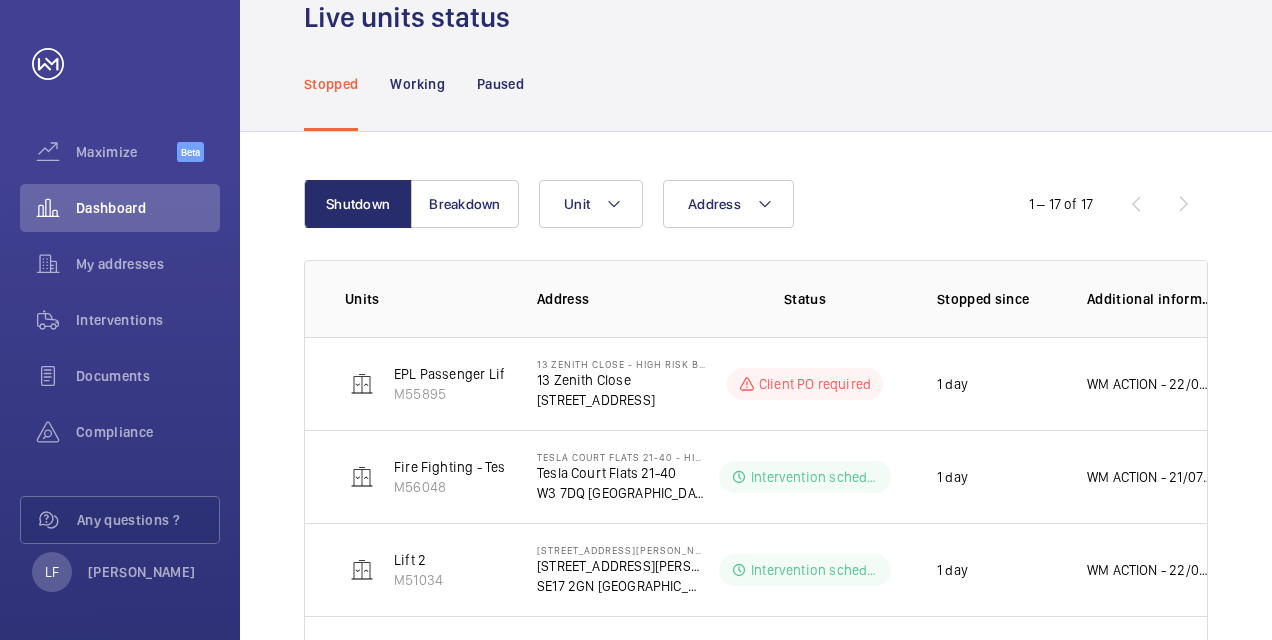 scroll, scrollTop: 200, scrollLeft: 0, axis: vertical 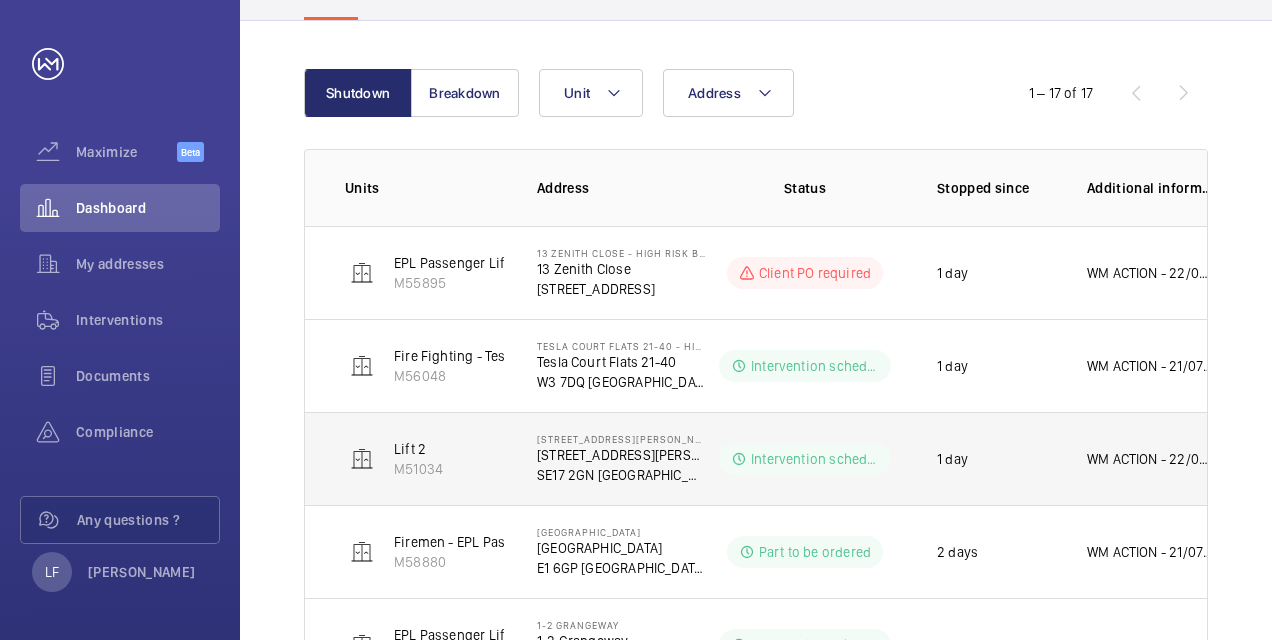 click on "WM ACTION -  22/07 - technical required, booked in for [DATE] morning
21/07 - Follow up [DATE]" 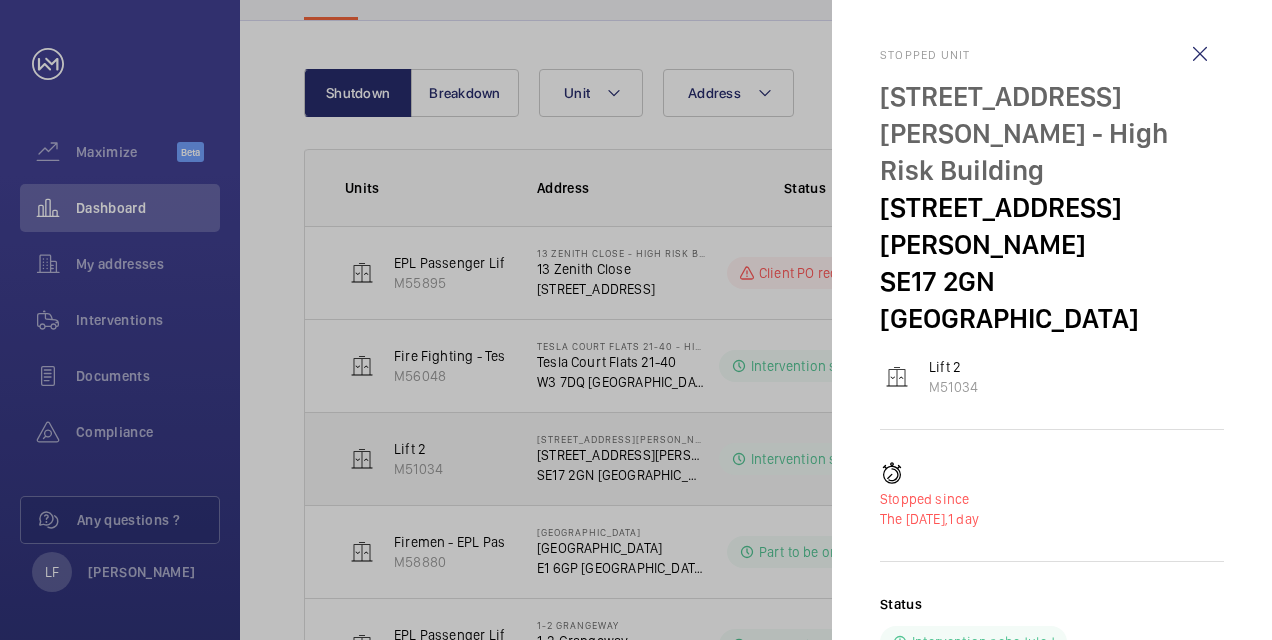 scroll, scrollTop: 90, scrollLeft: 0, axis: vertical 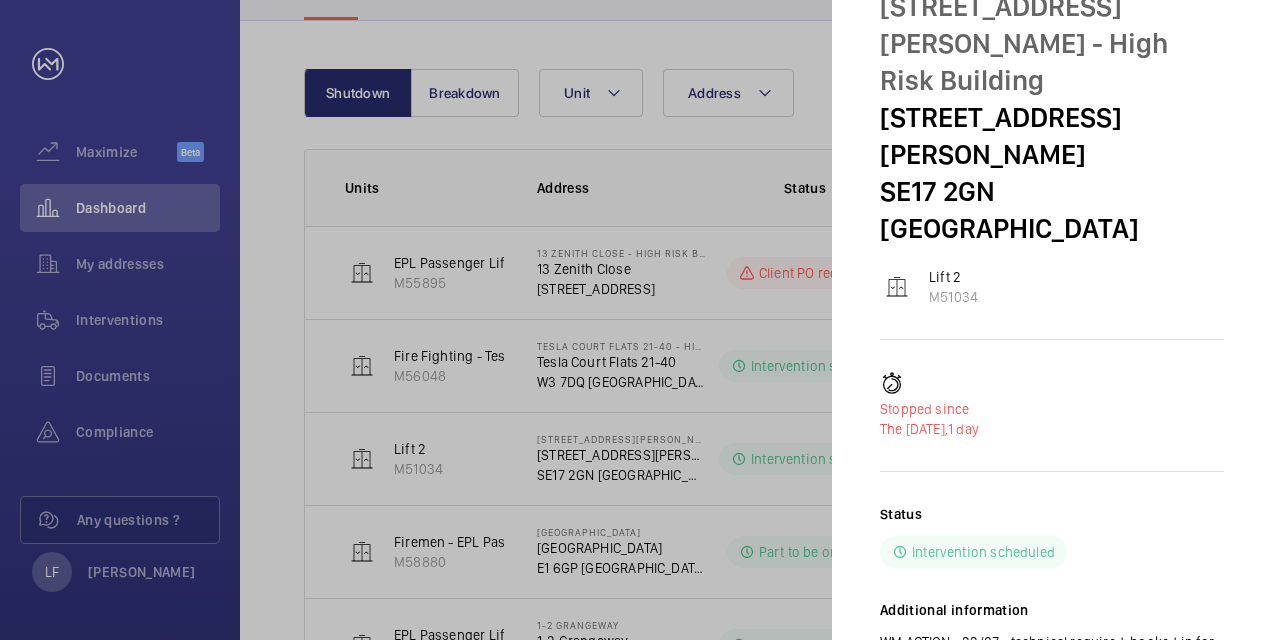 click 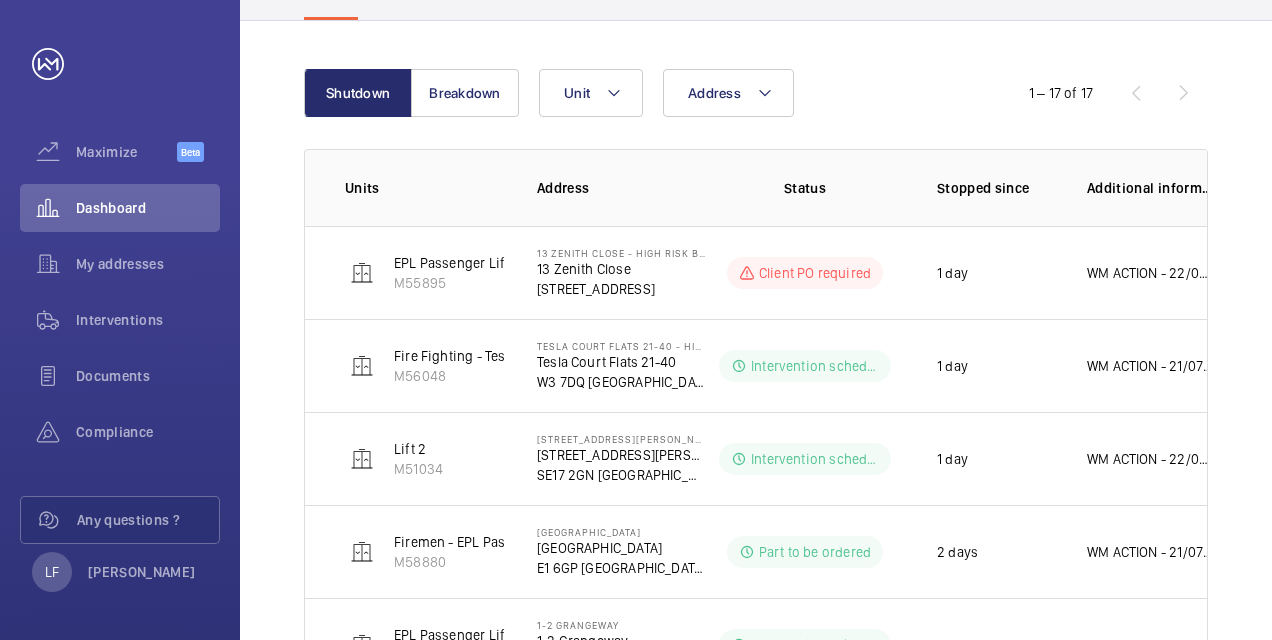 click on "Maximize  Beta  Dashboard   My addresses   Interventions   Documents   Compliance   Any questions ?  [PERSON_NAME] [PERSON_NAME]  Maximize  Beta  Dashboard   My addresses   Interventions   Documents   Compliance   Any questions ?  L My account Back Live units status﻿ Stopped Working Paused Shutdown Breakdown Address Unit  1 – 17 of 17  Units Address Status Stopped since Additional information  EPL Passenger Lift   M55895   13 Zenith Close - High Risk [STREET_ADDRESS]  Client PO required 1 day  WM ACTION - 22/07 - Pit pump out to be completed [DATE]
21/07 - Pit flooded with water - Quote sent   Fire Fighting - Tesla court 21-40   M56048   Tesla Court Flats 21-40 - High Risk Building   Tesla Court Flats 21-40   W3 7DQ LONDON  Intervention scheduled 1 day  WM ACTION - 21/07 -Rollers fitted, Butterfly contact required, Due in [DATE]   Lift 2   M51034   [GEOGRAPHIC_DATA][PERSON_NAME] - High Risk Building   [STREET_ADDRESS][PERSON_NAME]  Intervention scheduled 1 day  M58880   [GEOGRAPHIC_DATA]   2 days" 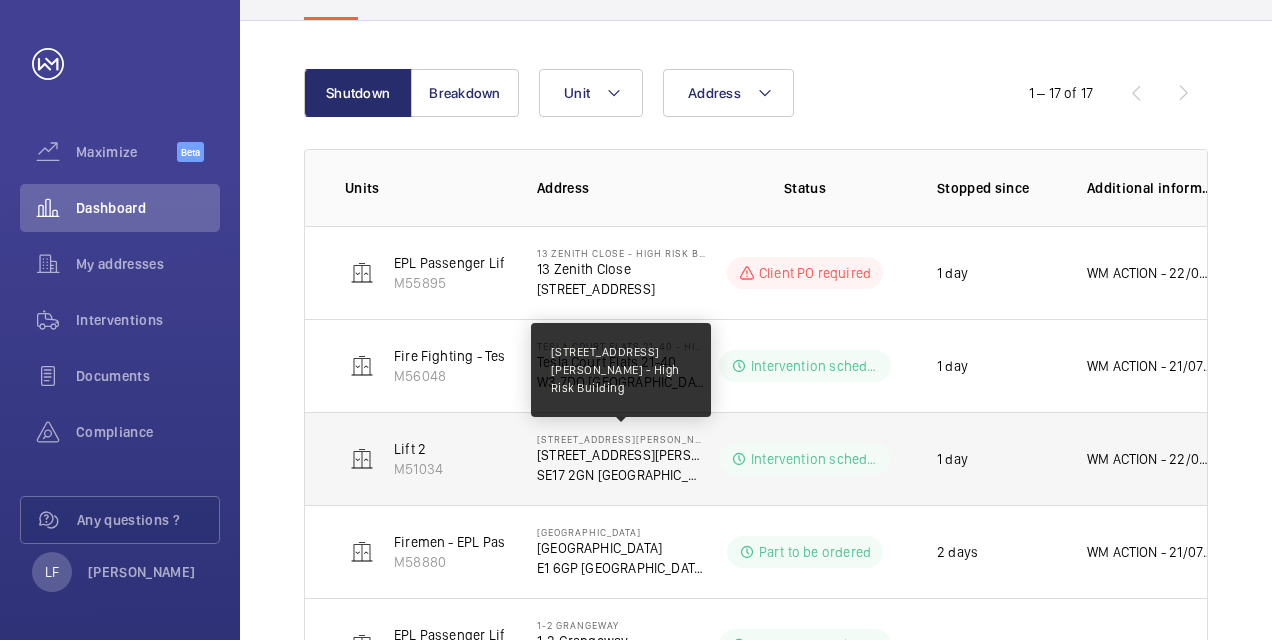 click on "[STREET_ADDRESS][PERSON_NAME] - High Risk Building" 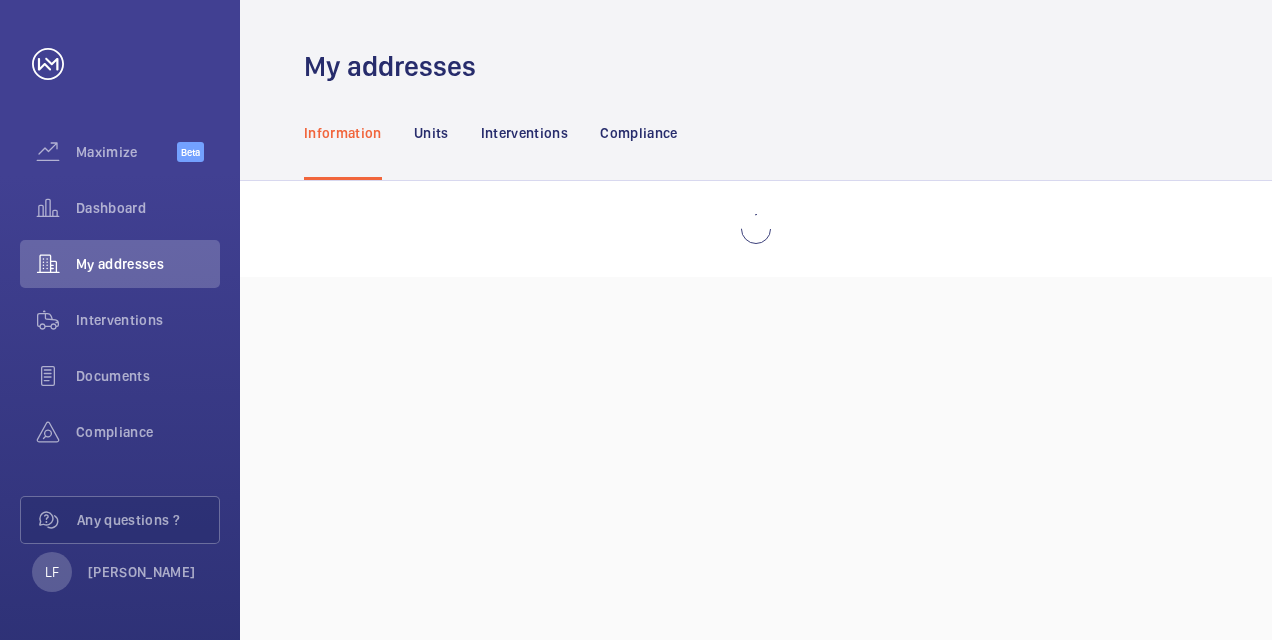scroll, scrollTop: 0, scrollLeft: 0, axis: both 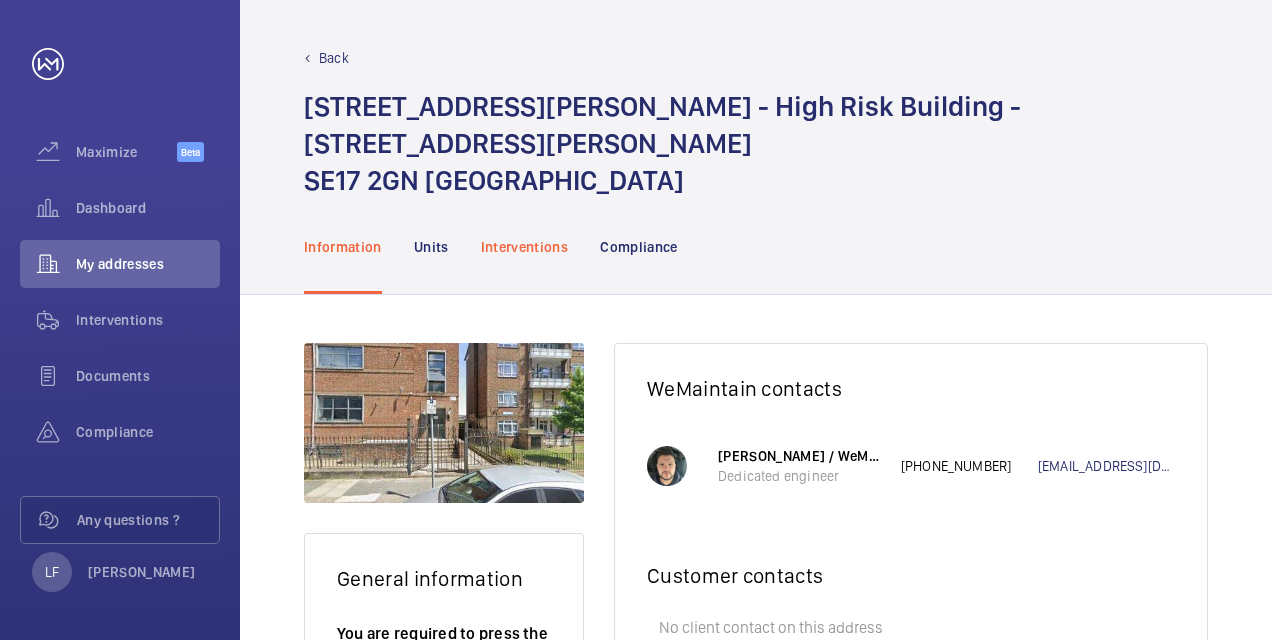 click on "Interventions" 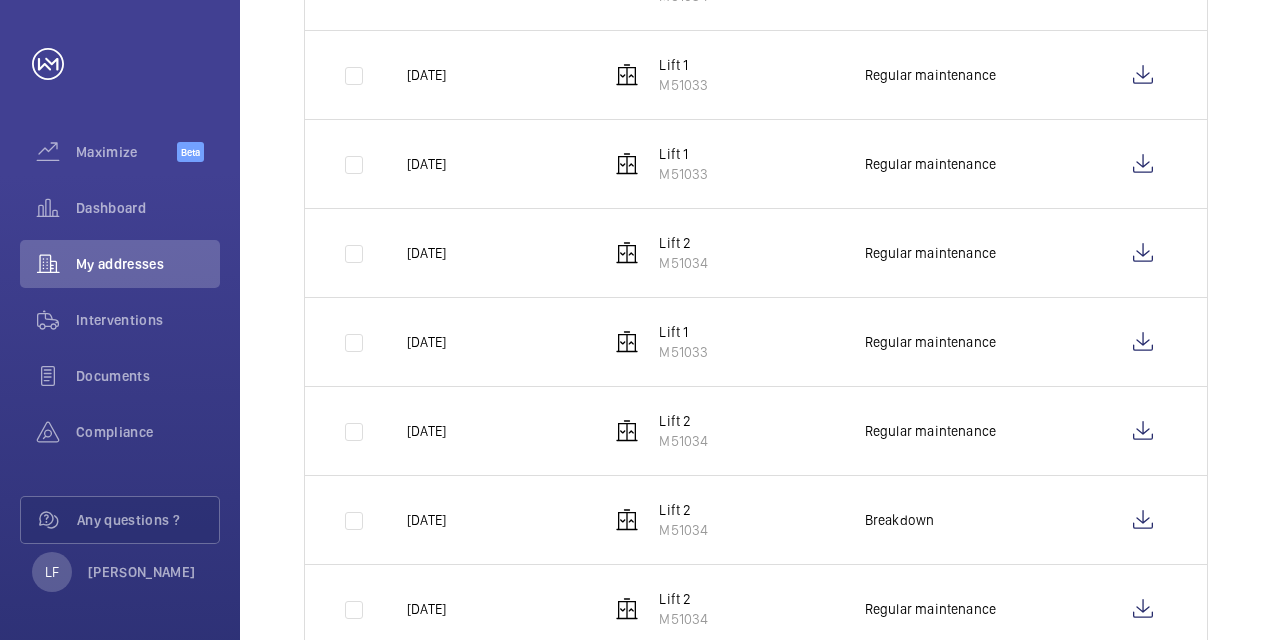 scroll, scrollTop: 758, scrollLeft: 0, axis: vertical 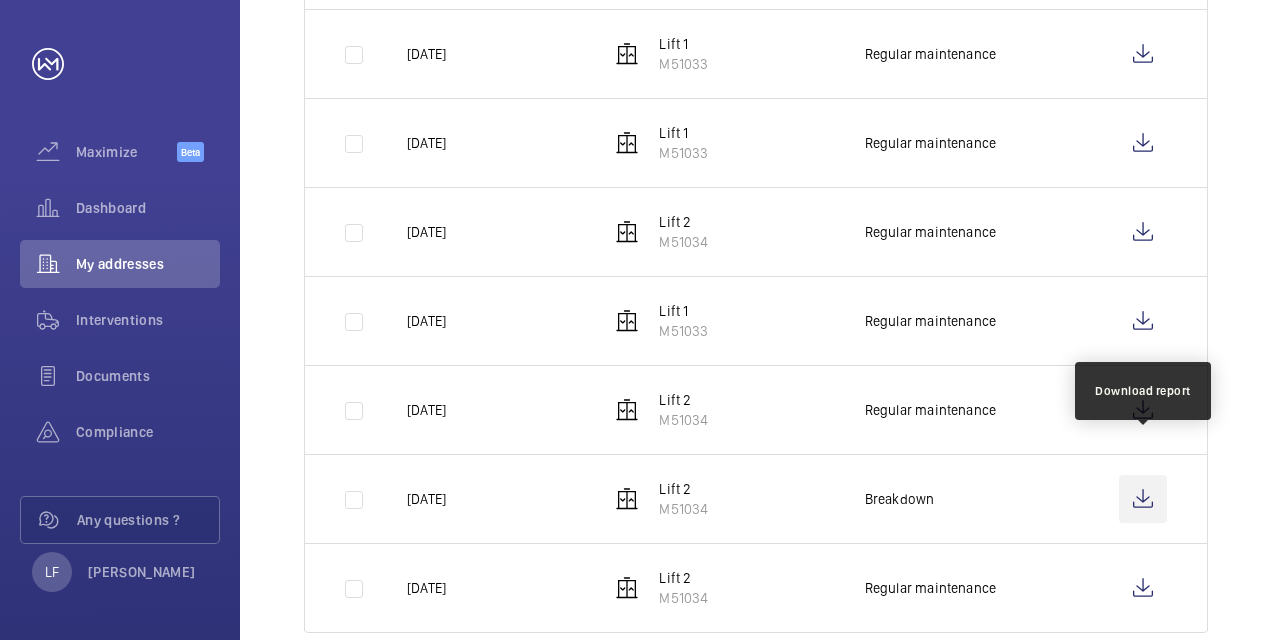 click 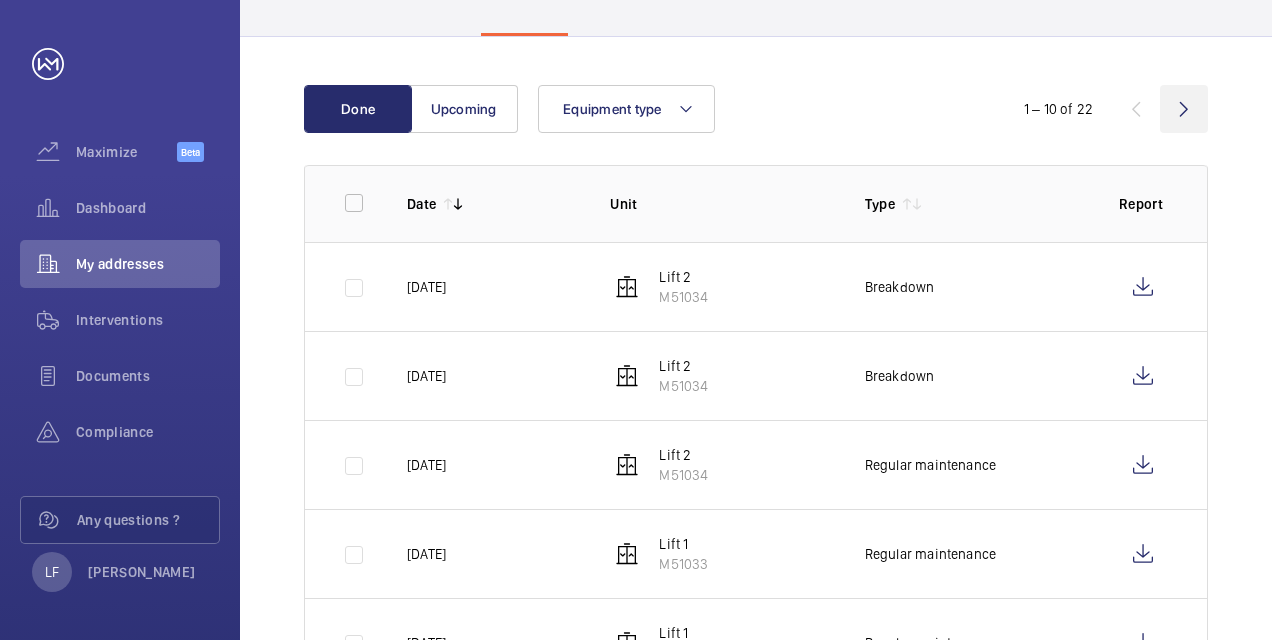 click 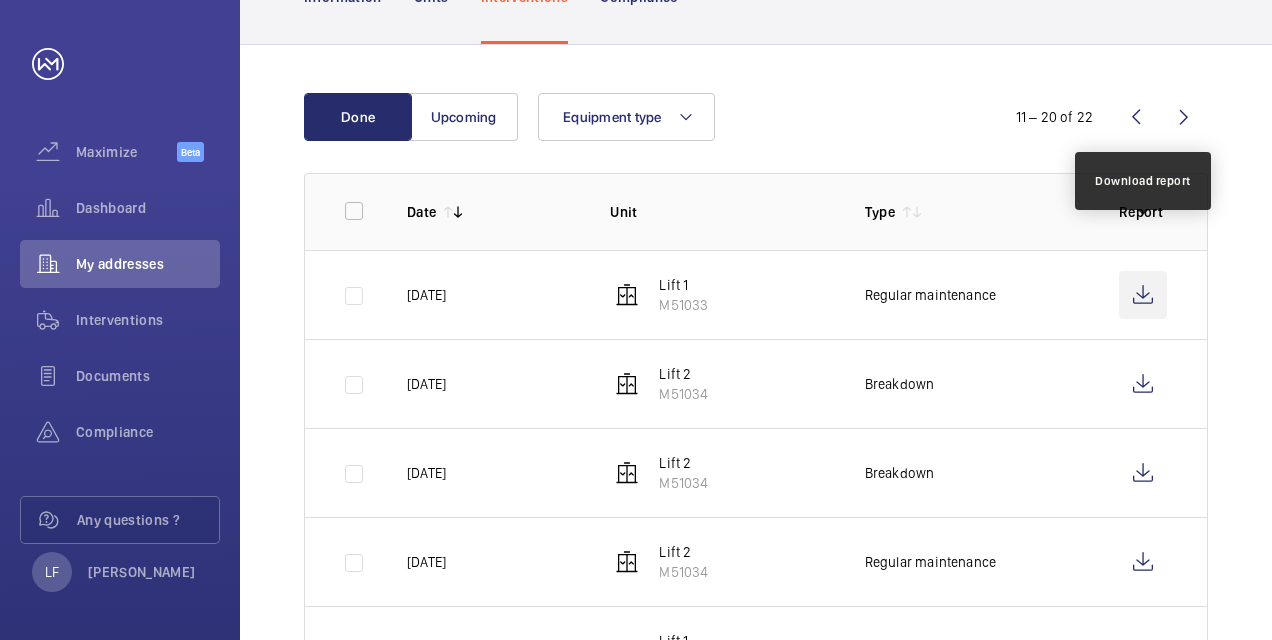 scroll, scrollTop: 258, scrollLeft: 0, axis: vertical 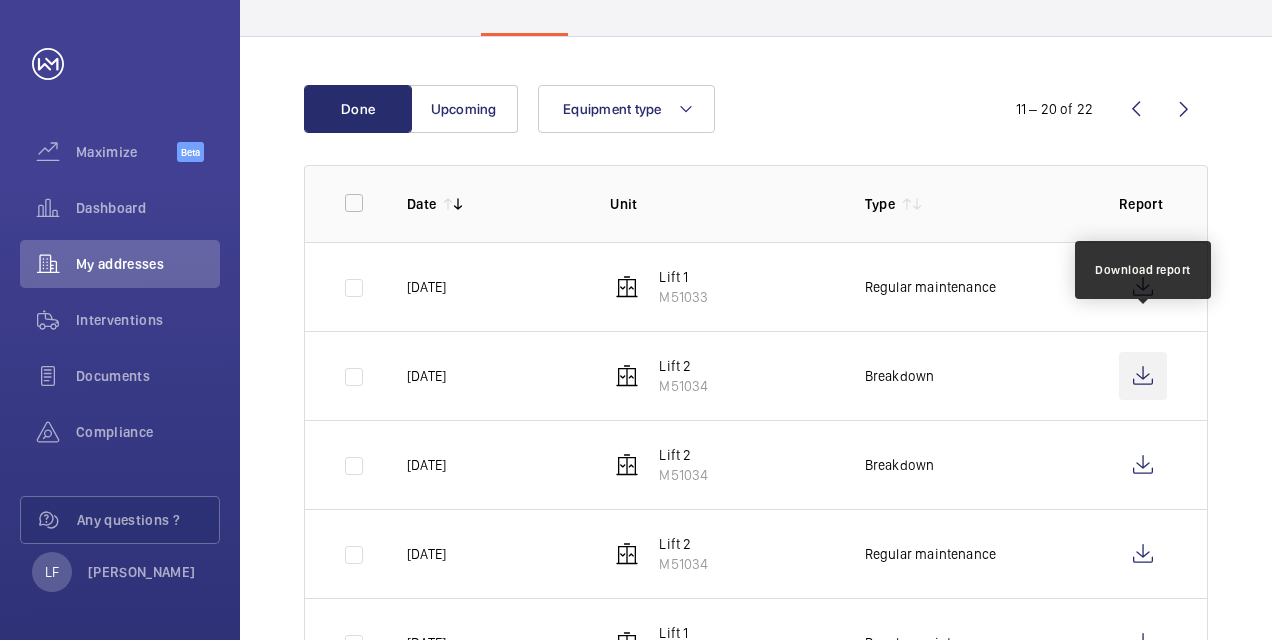 click 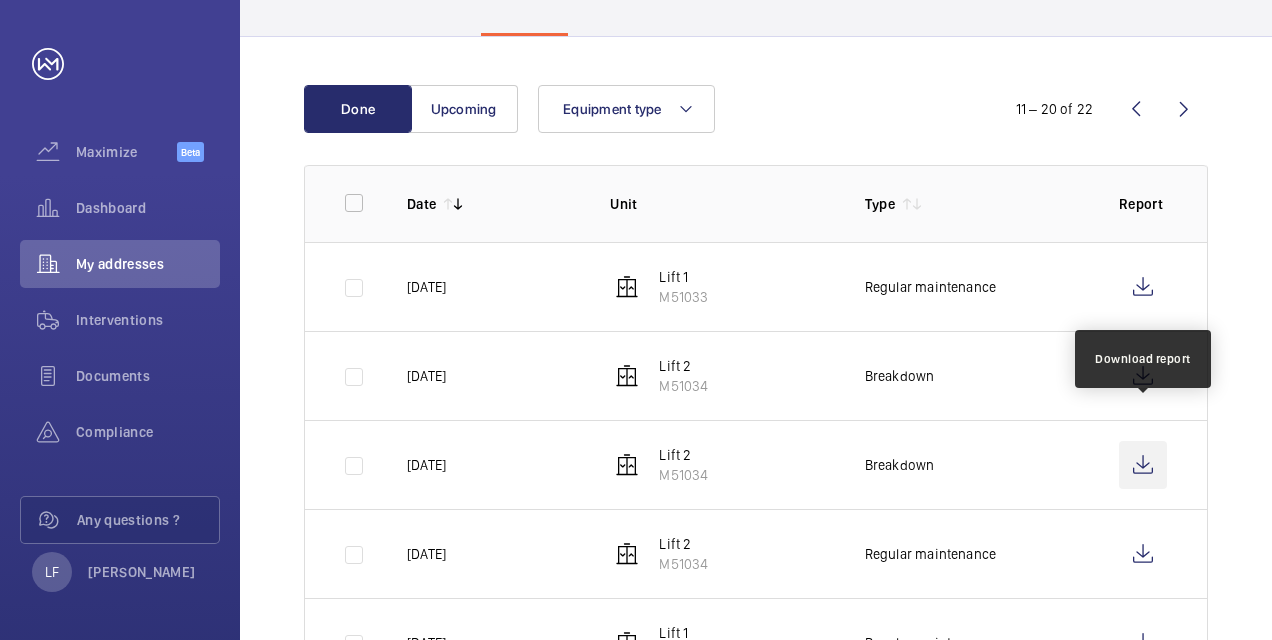 click 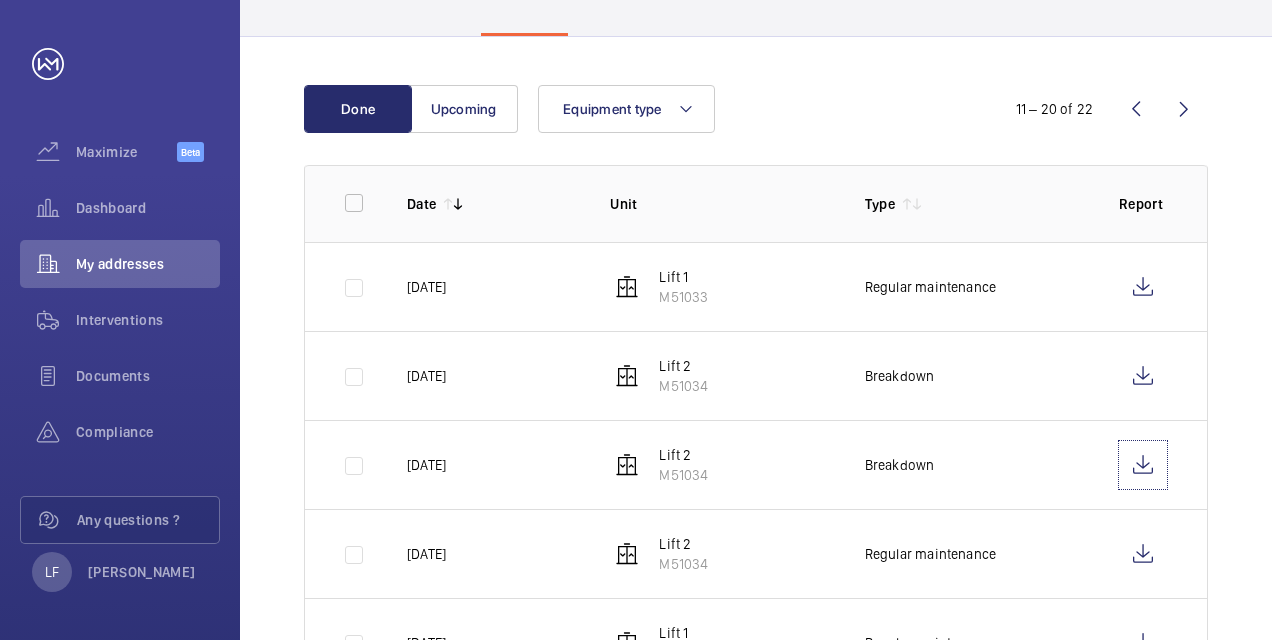scroll, scrollTop: 458, scrollLeft: 0, axis: vertical 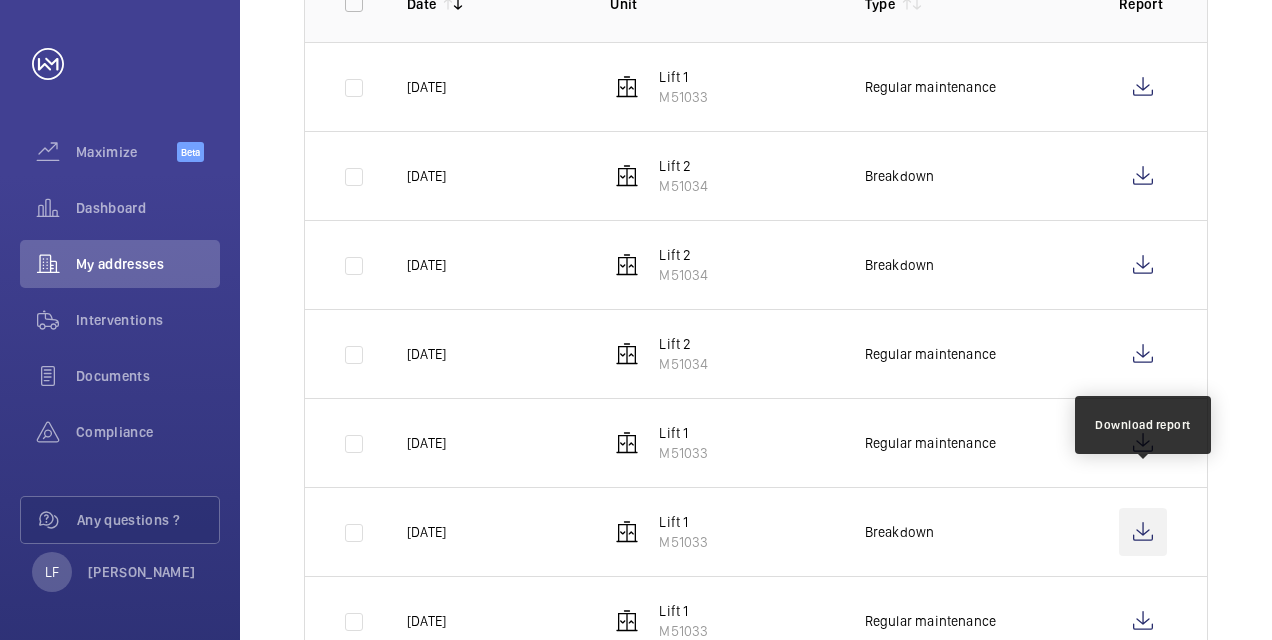 click 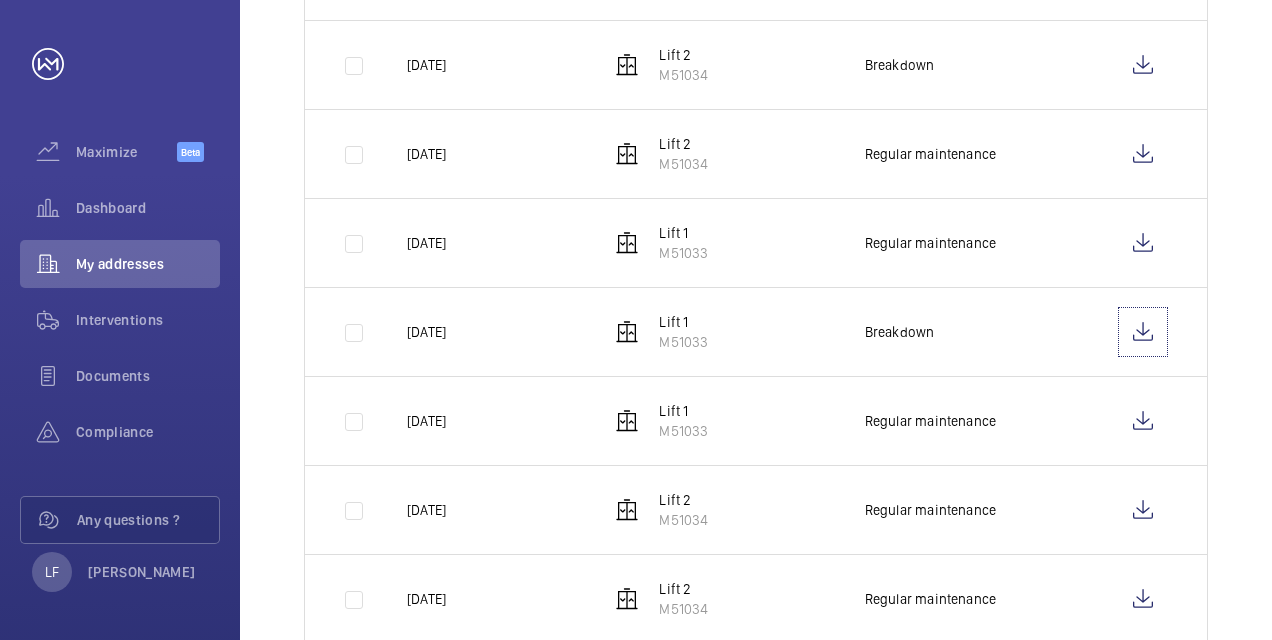 scroll, scrollTop: 758, scrollLeft: 0, axis: vertical 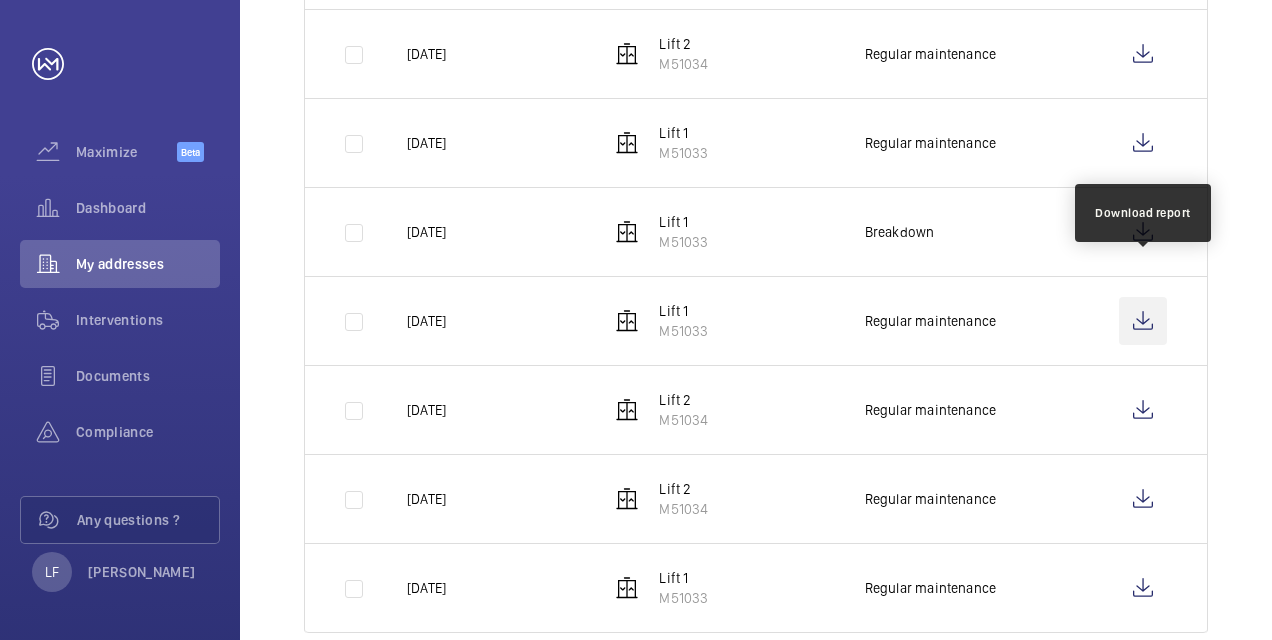 click 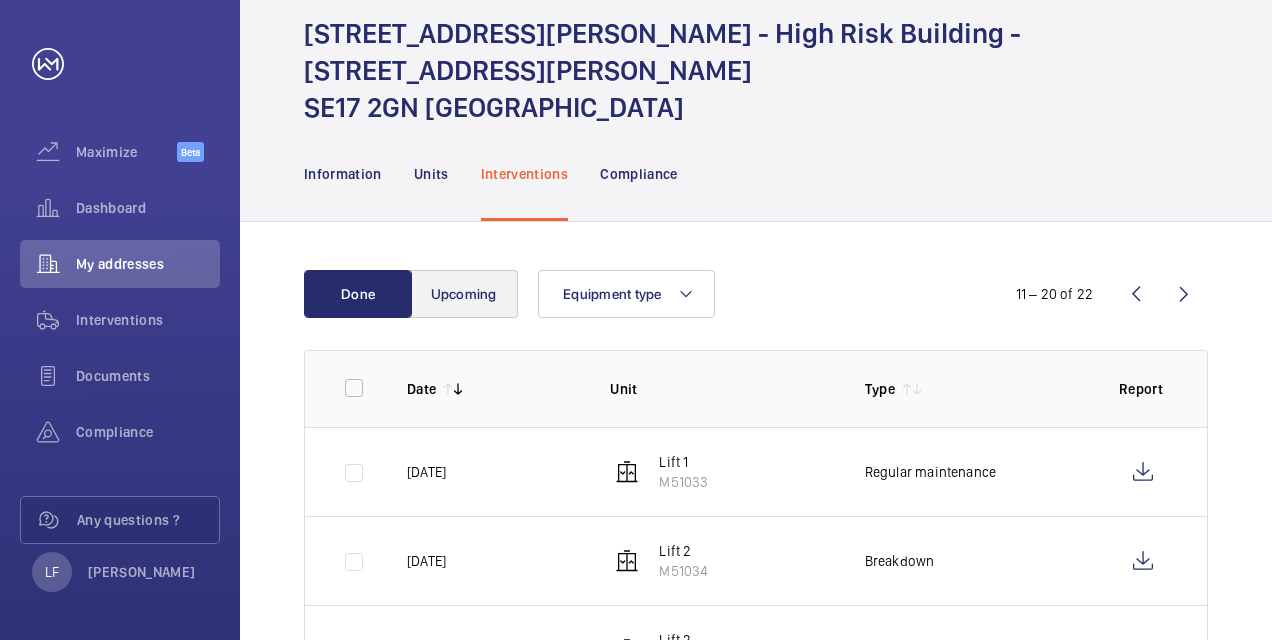 scroll, scrollTop: 0, scrollLeft: 0, axis: both 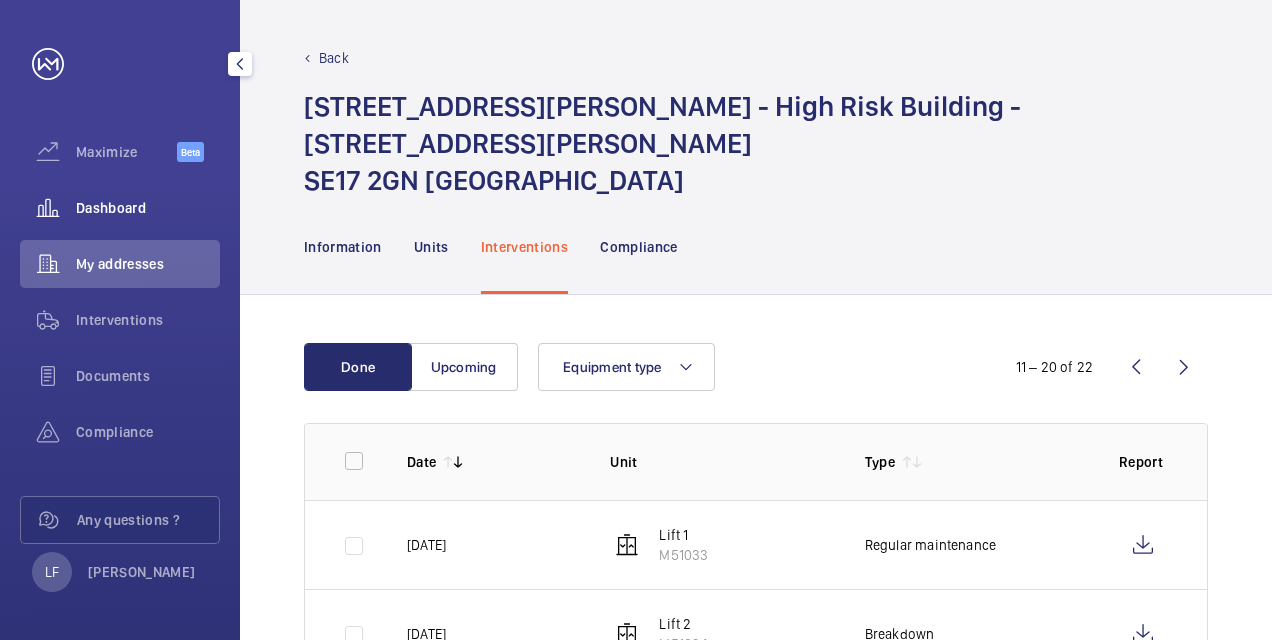 click on "Dashboard" 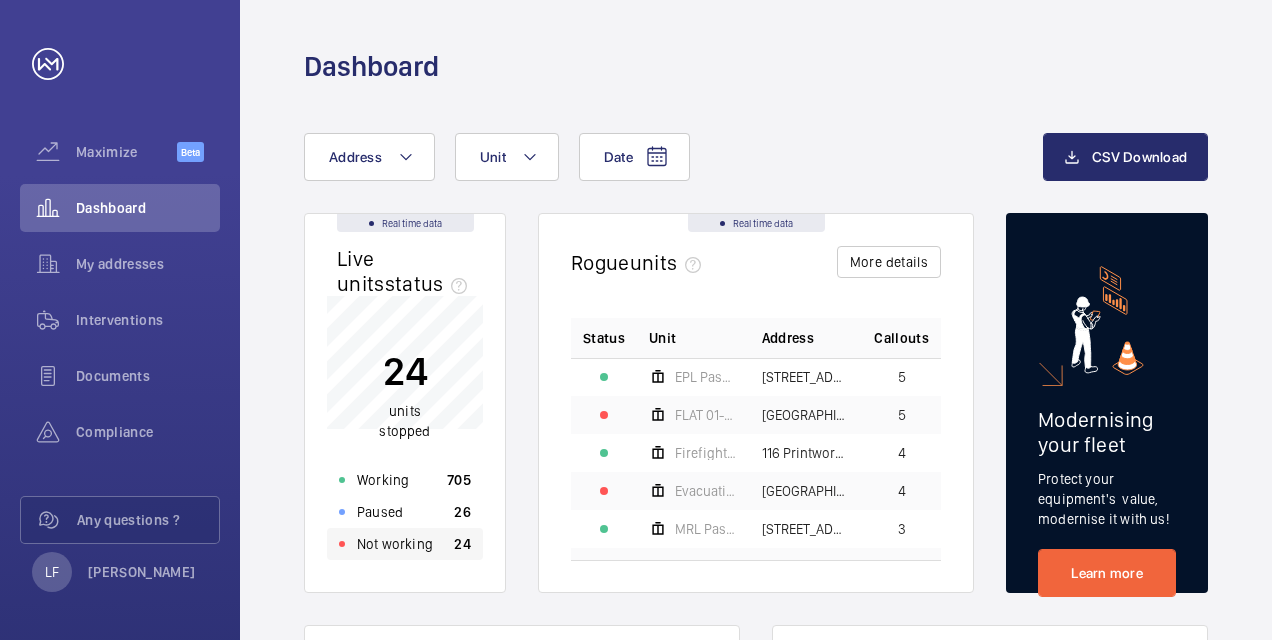 click on "Not working" 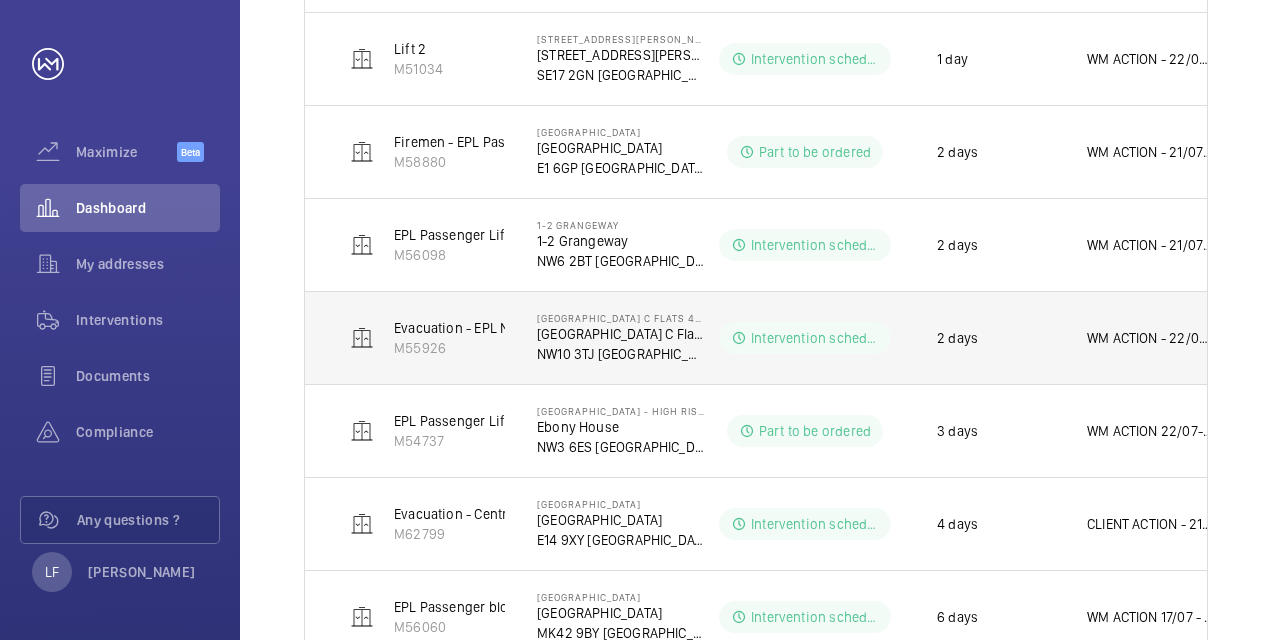 scroll, scrollTop: 600, scrollLeft: 0, axis: vertical 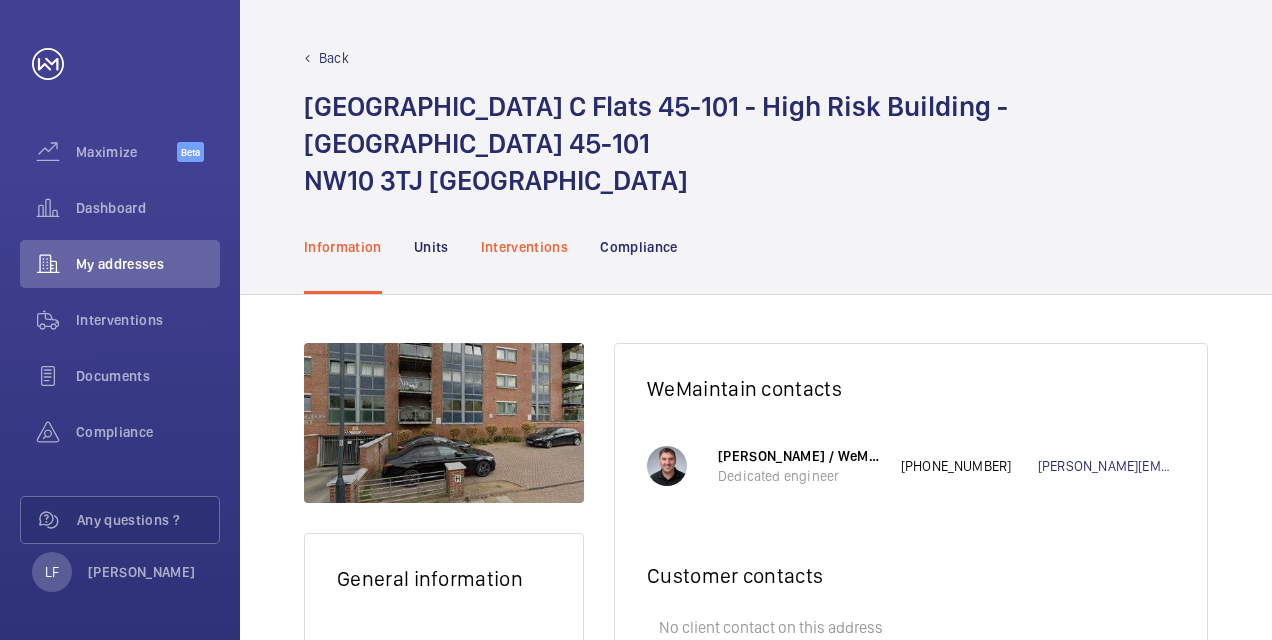 click on "Interventions" 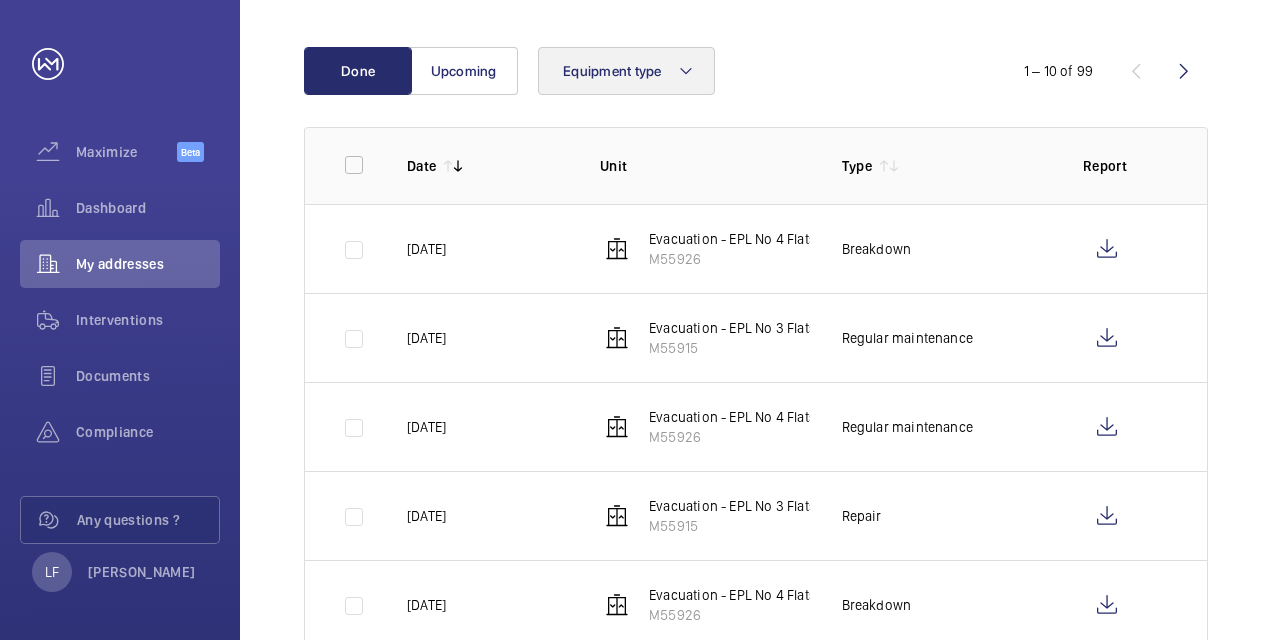 scroll, scrollTop: 300, scrollLeft: 0, axis: vertical 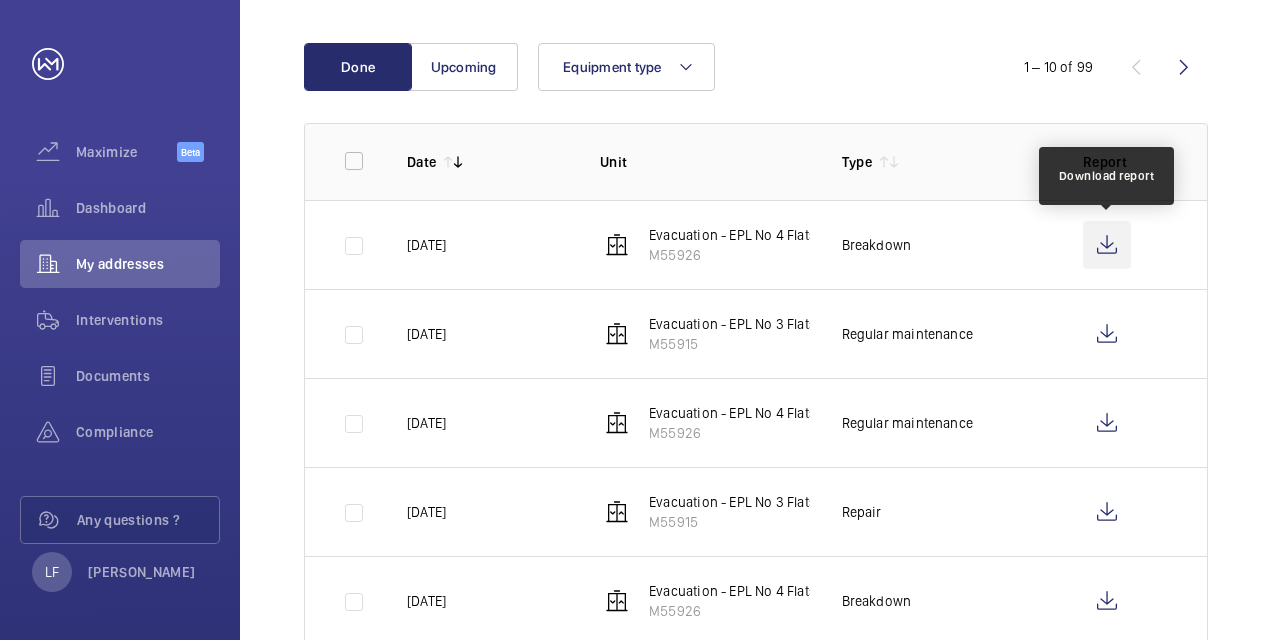 click 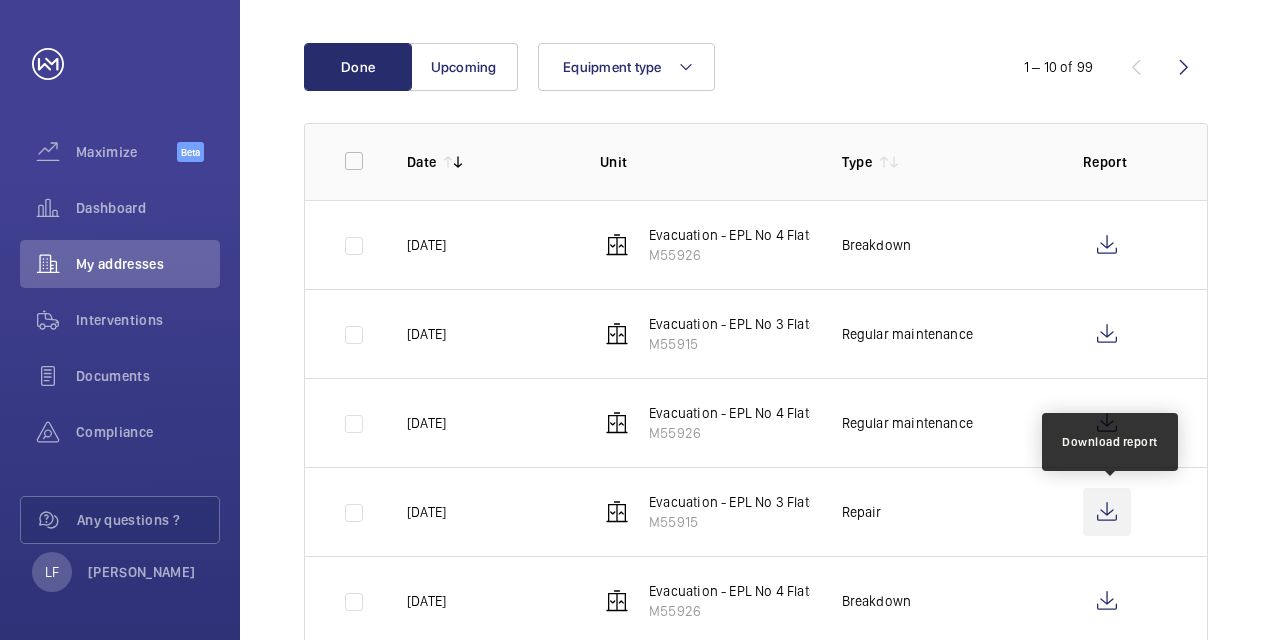click 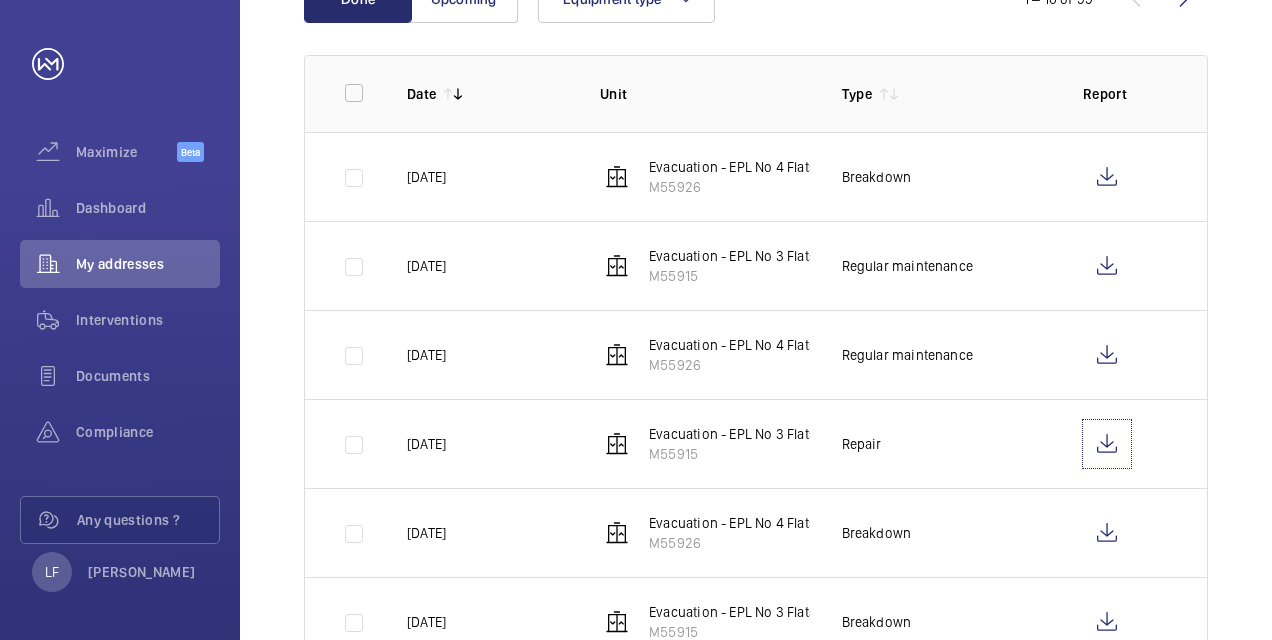 scroll, scrollTop: 400, scrollLeft: 0, axis: vertical 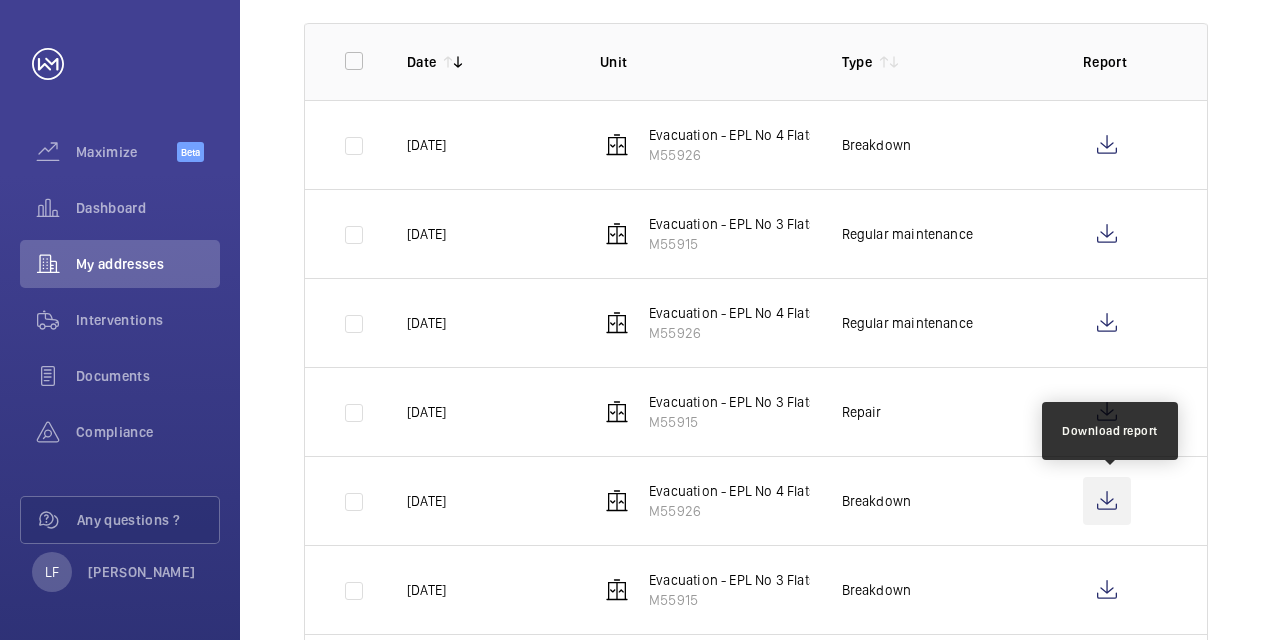 click 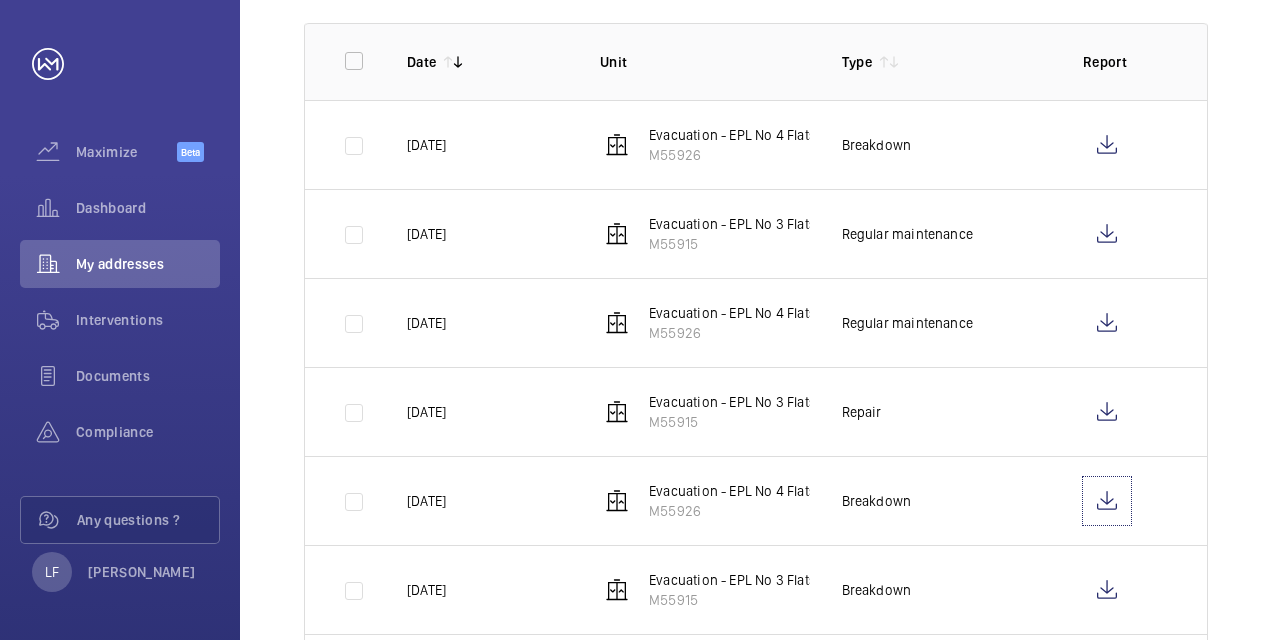 scroll, scrollTop: 600, scrollLeft: 0, axis: vertical 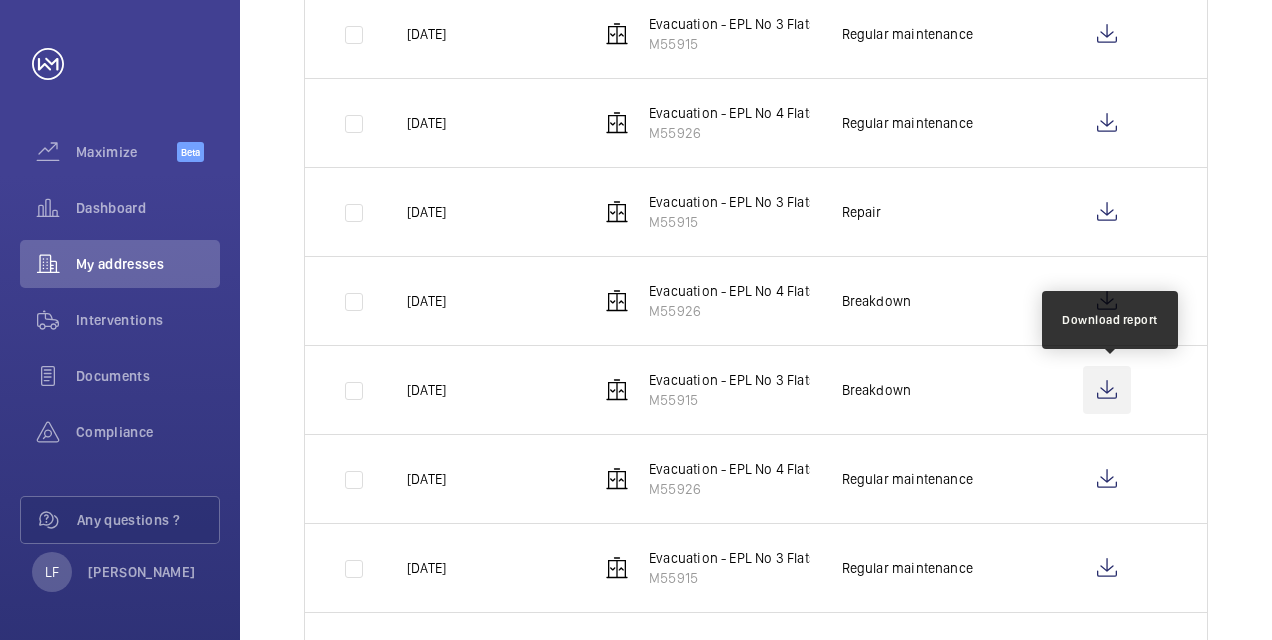 click 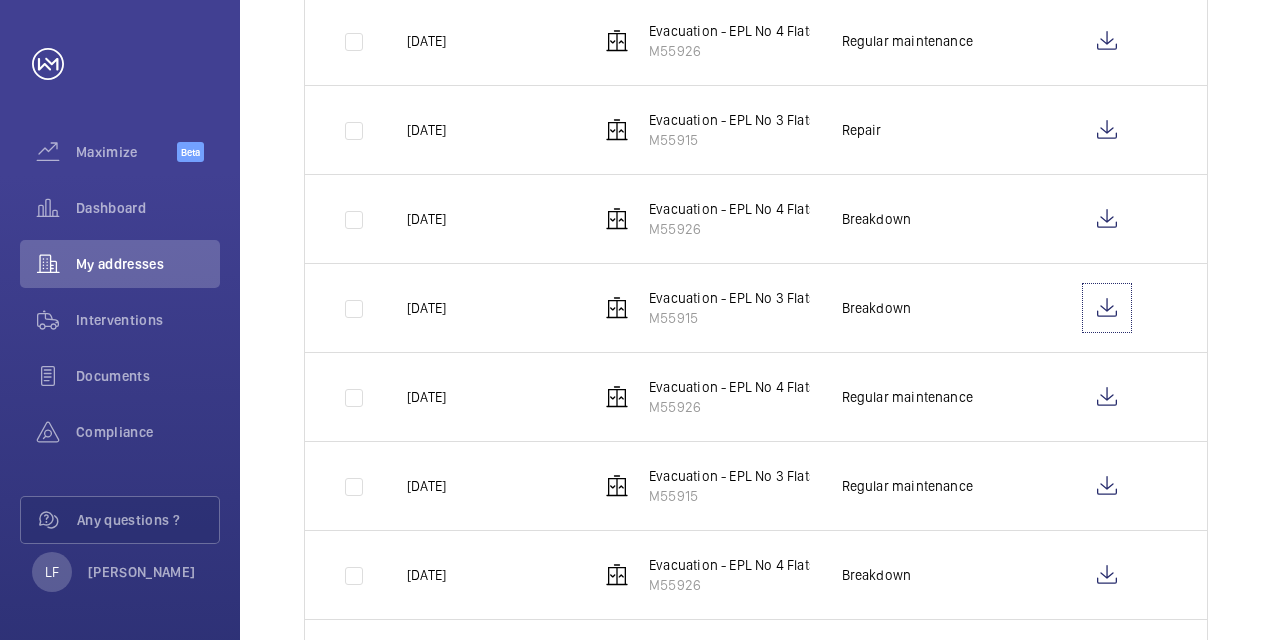scroll, scrollTop: 794, scrollLeft: 0, axis: vertical 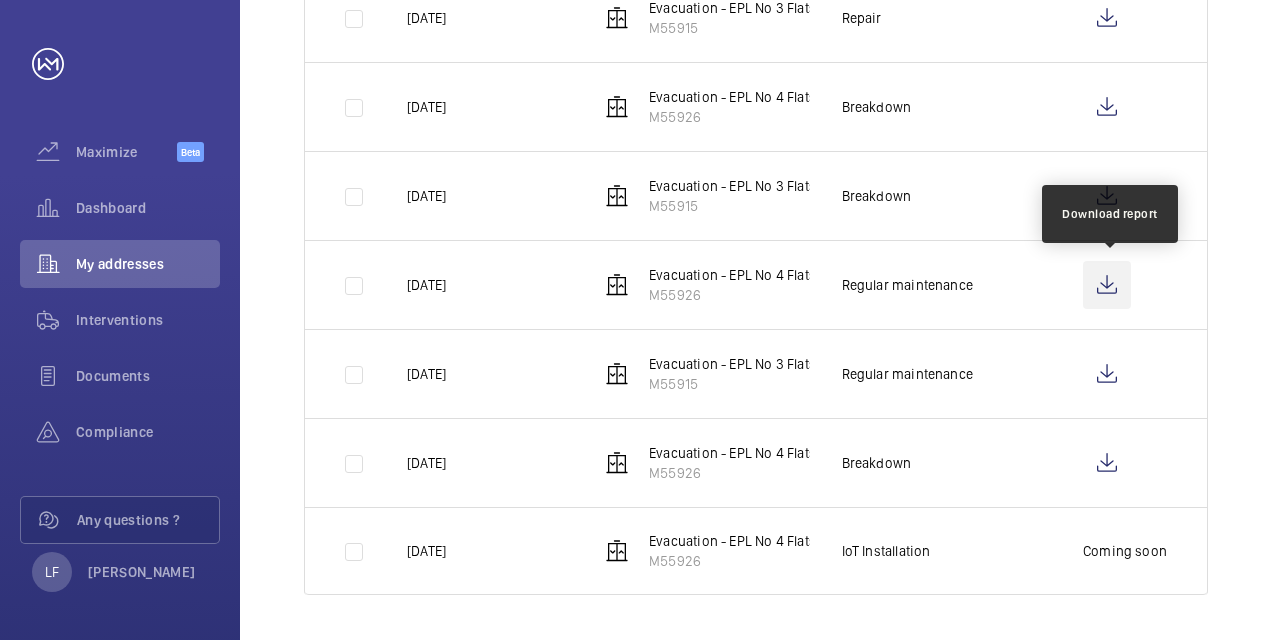 click 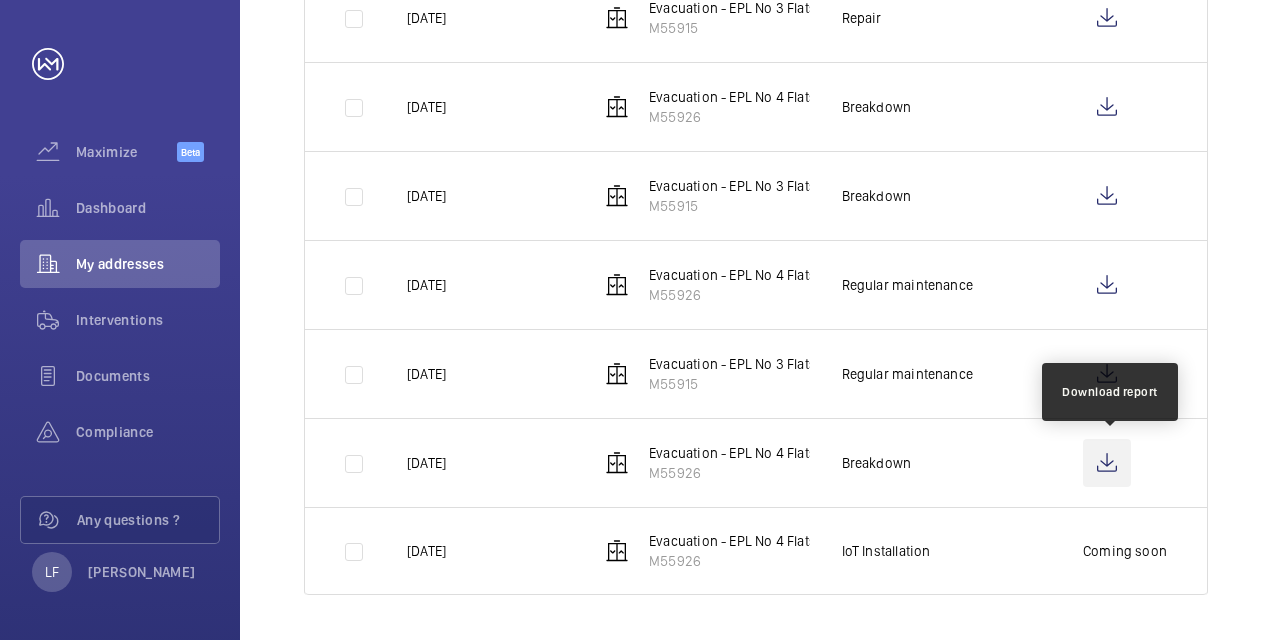 click 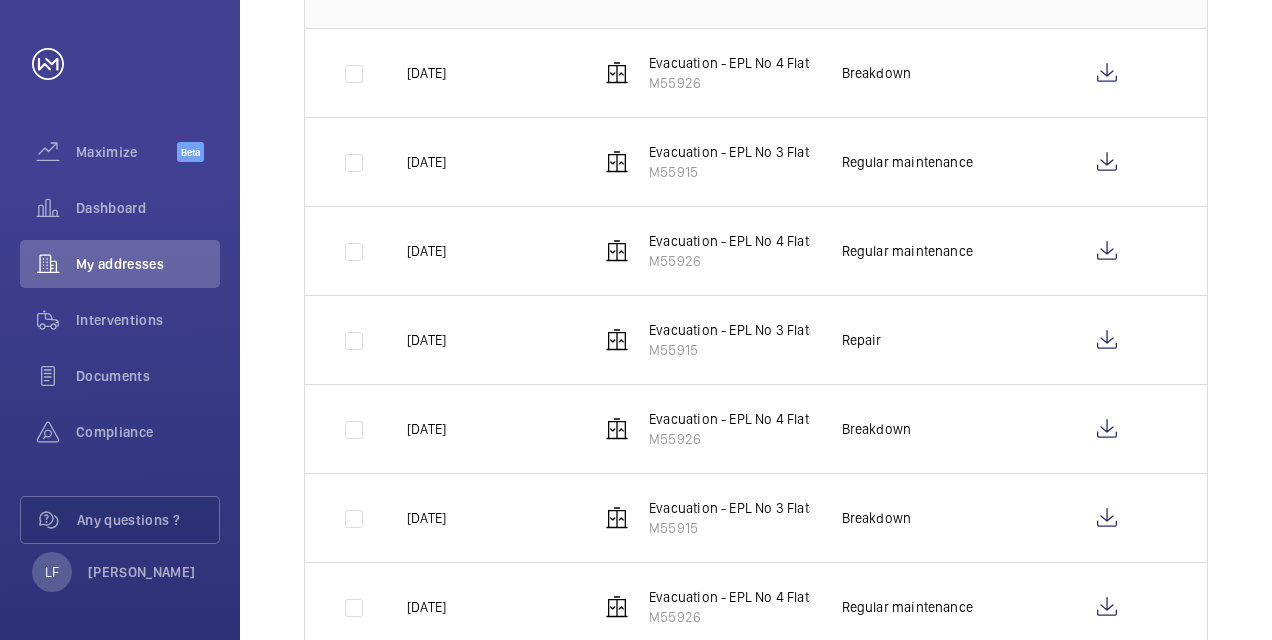 scroll, scrollTop: 294, scrollLeft: 0, axis: vertical 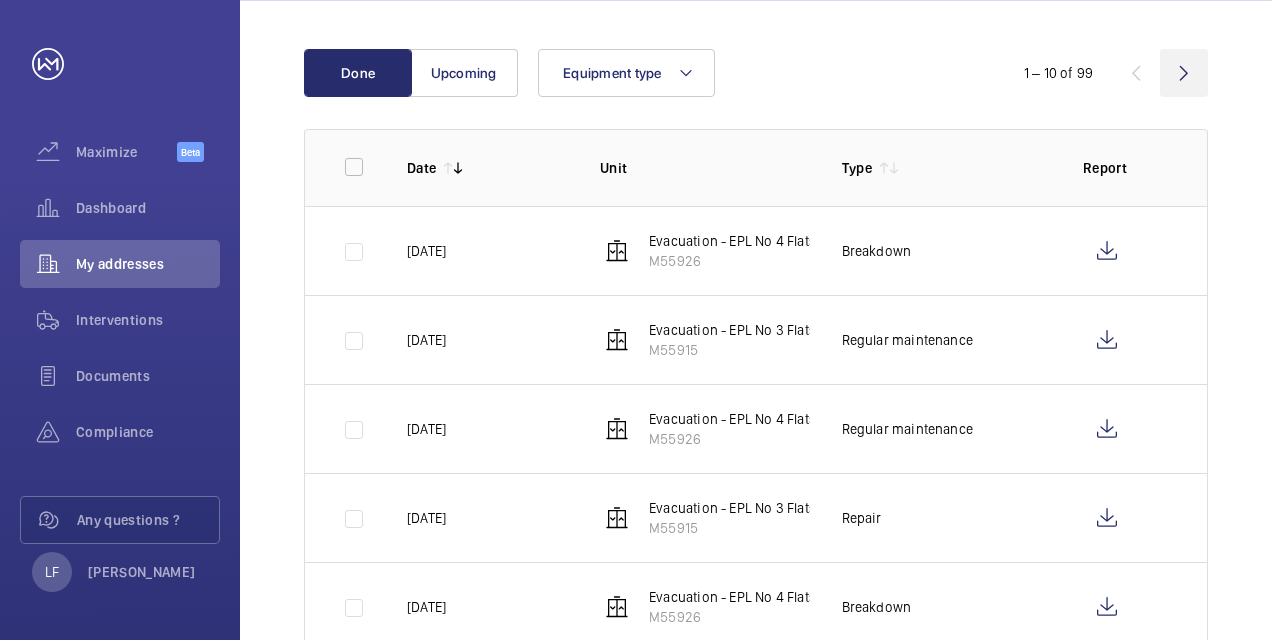 click 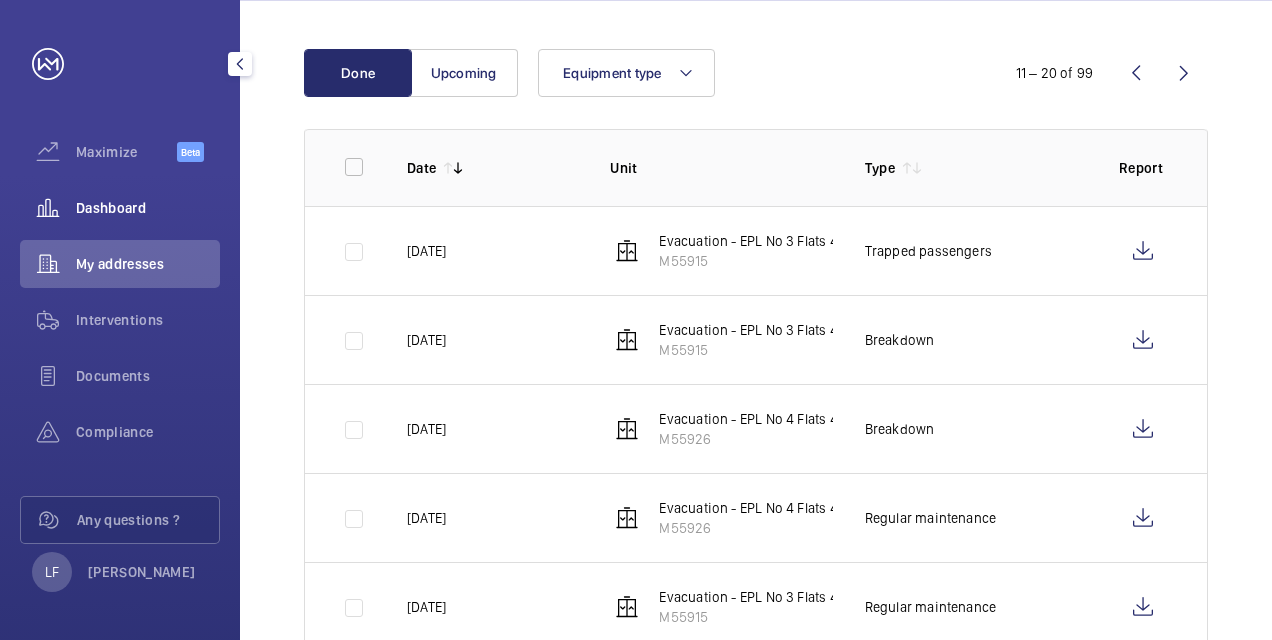 click on "Dashboard" 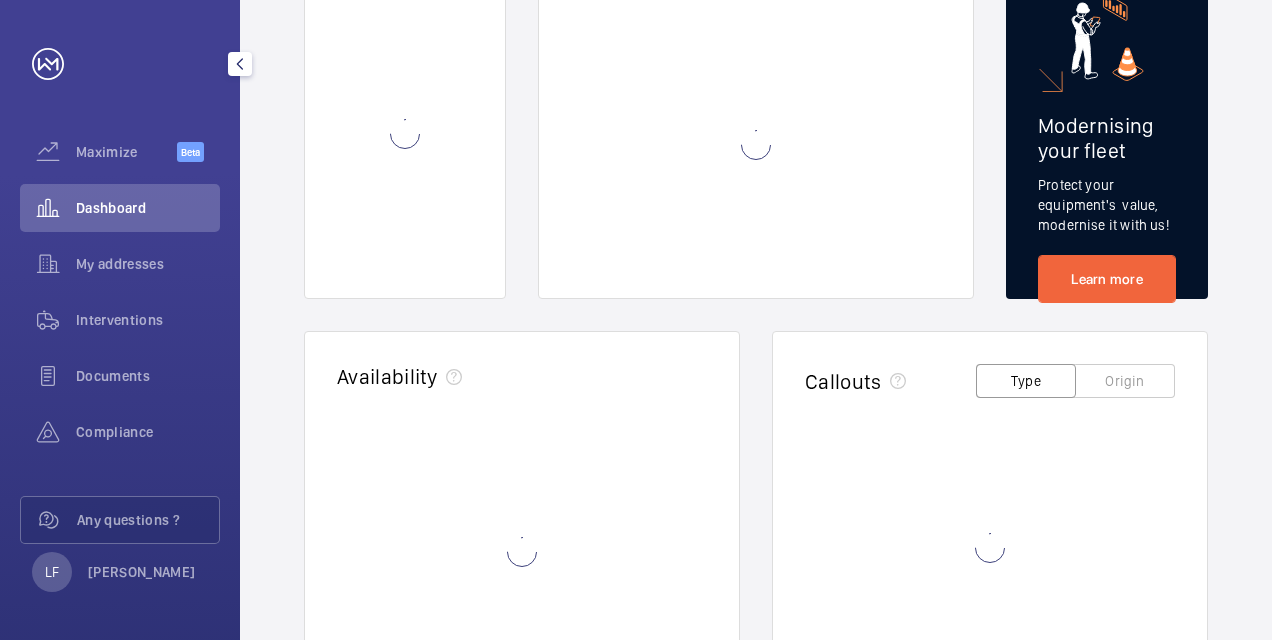 scroll, scrollTop: 1, scrollLeft: 0, axis: vertical 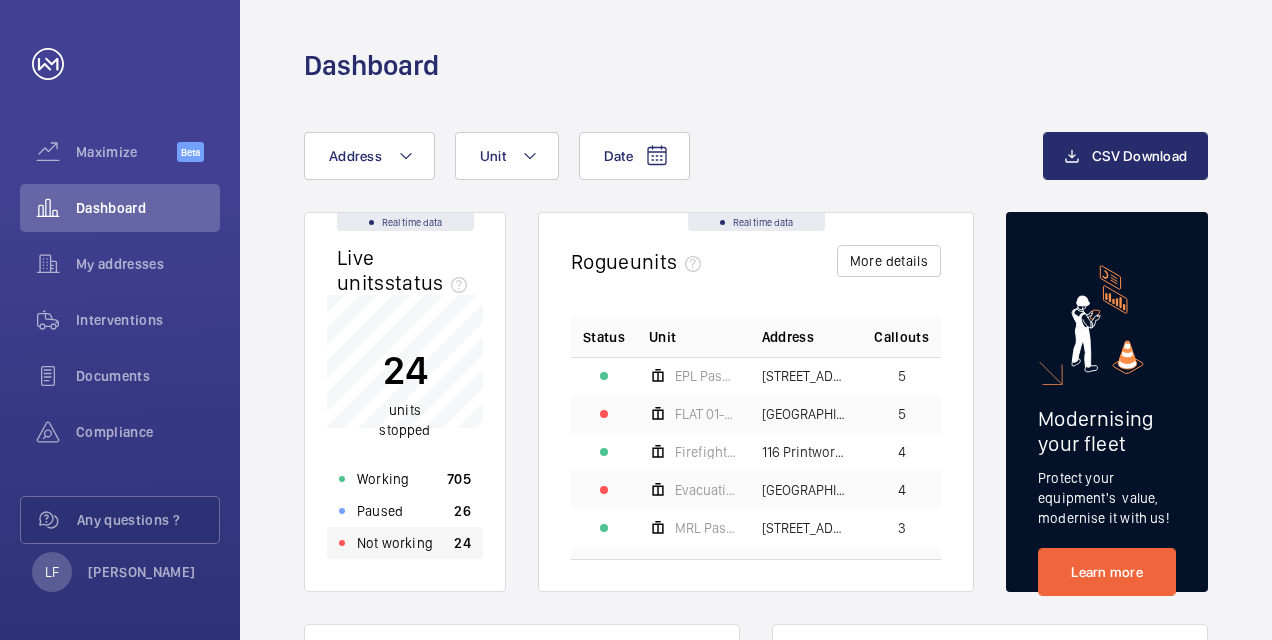click on "Not working 24" 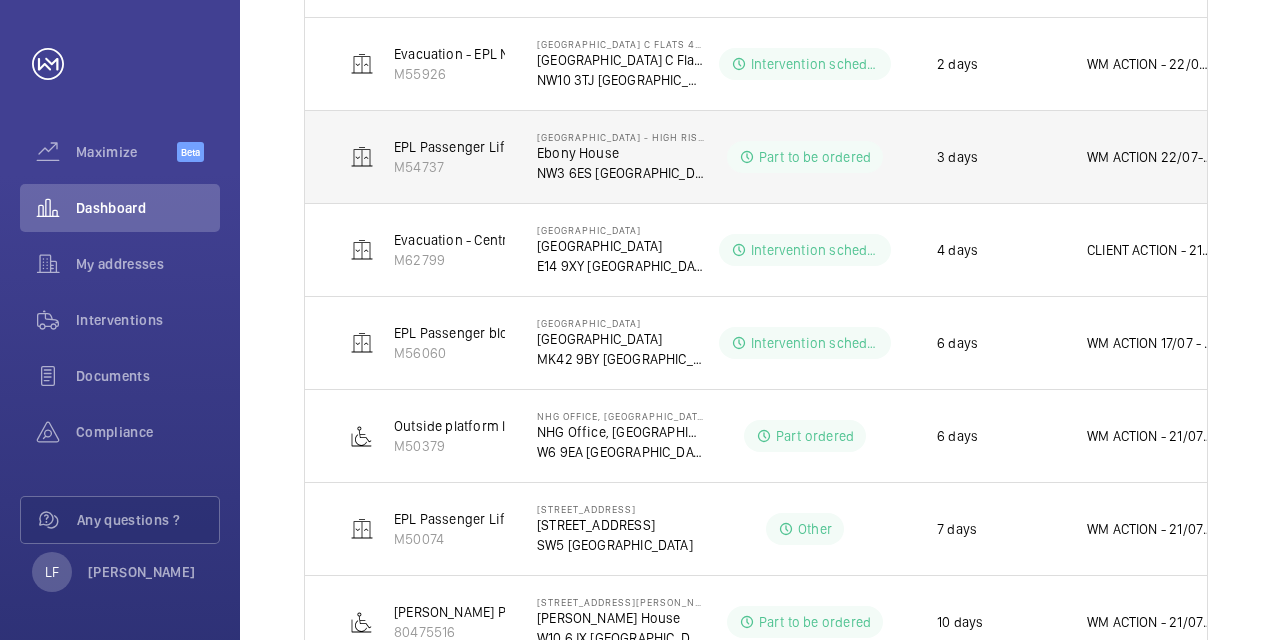 scroll, scrollTop: 902, scrollLeft: 0, axis: vertical 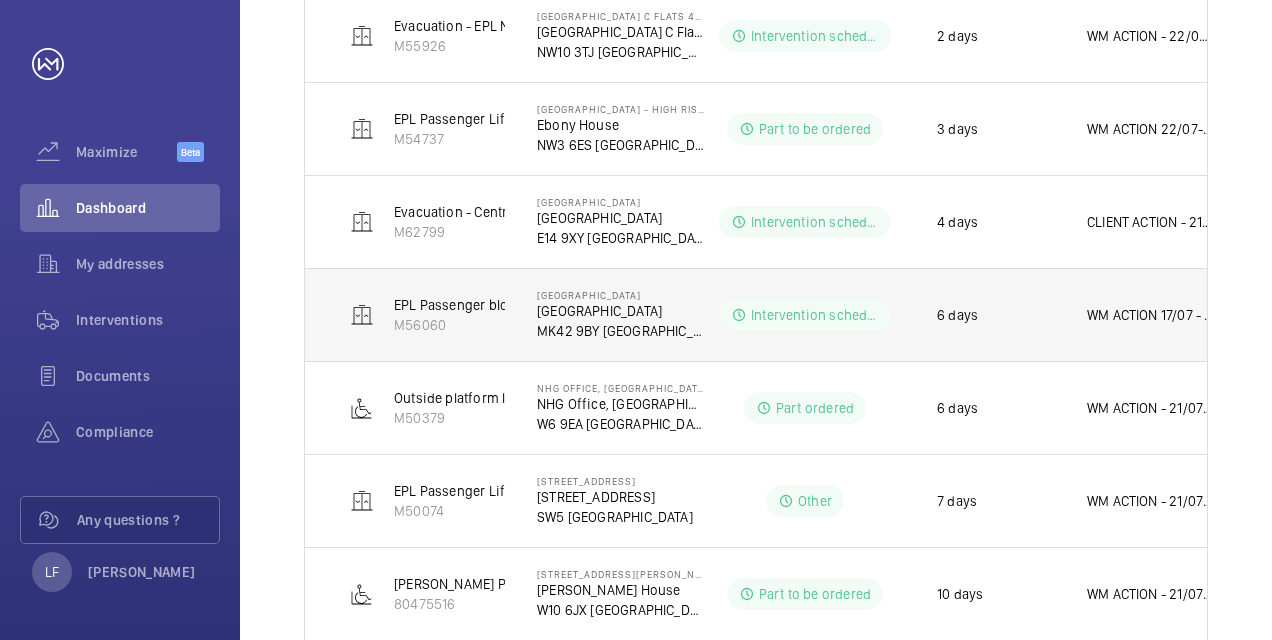 click on "MK42 9BY [GEOGRAPHIC_DATA]" 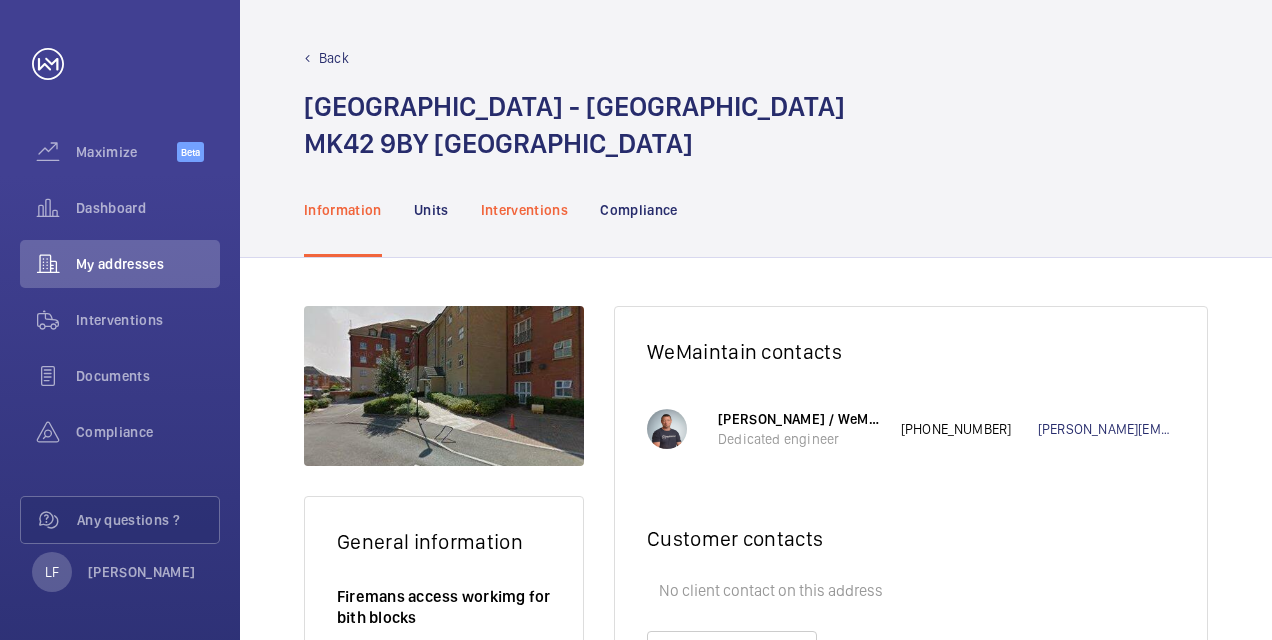 click on "Interventions" 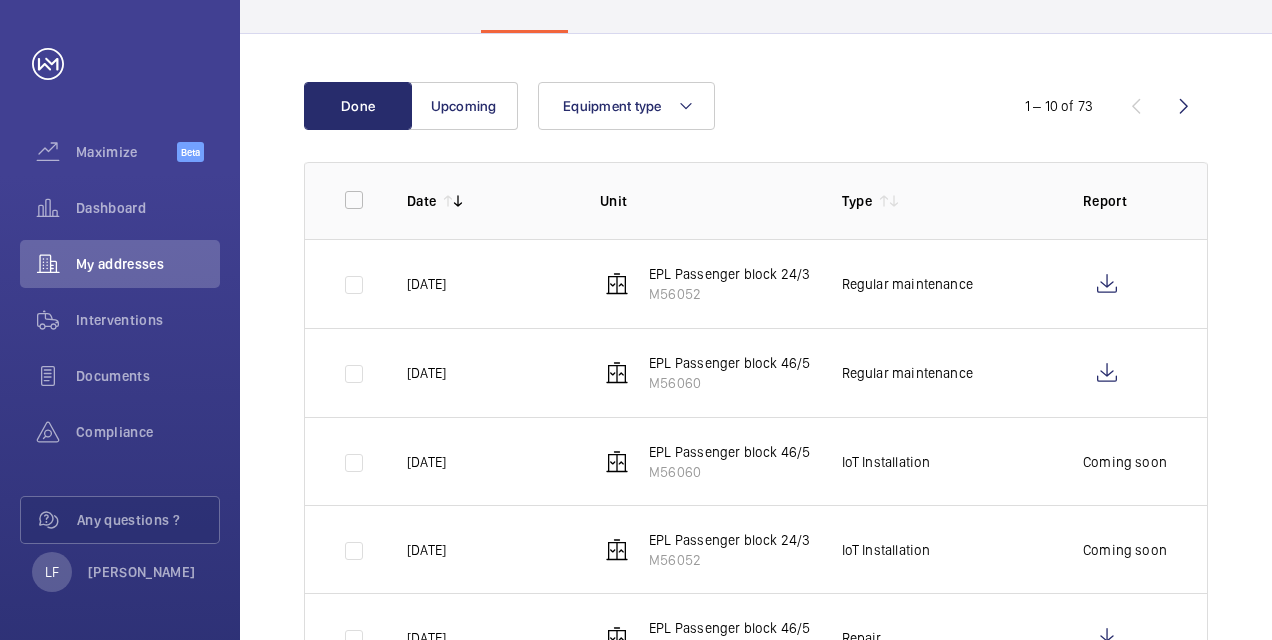 scroll, scrollTop: 300, scrollLeft: 0, axis: vertical 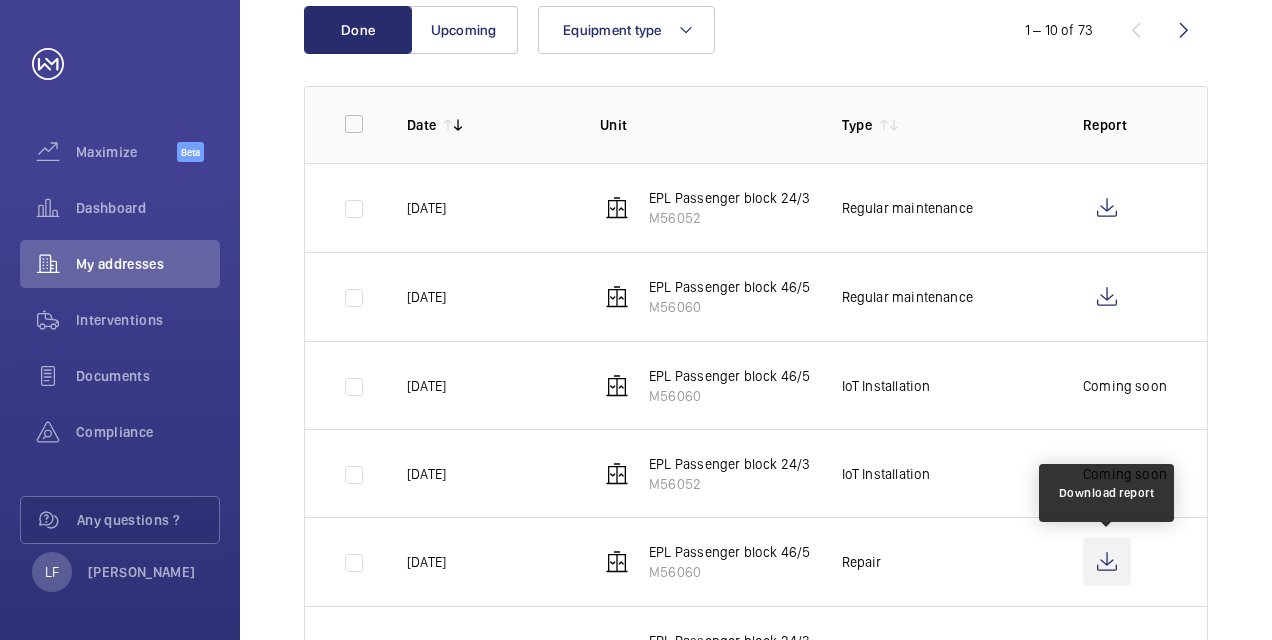 click 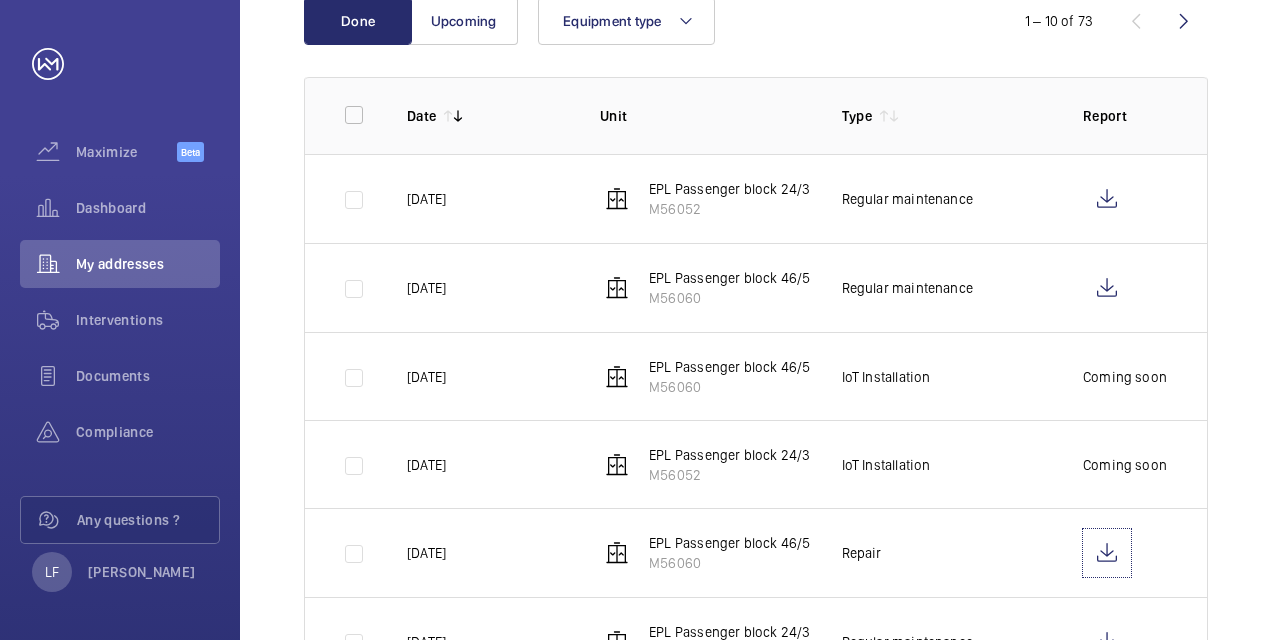 scroll, scrollTop: 256, scrollLeft: 0, axis: vertical 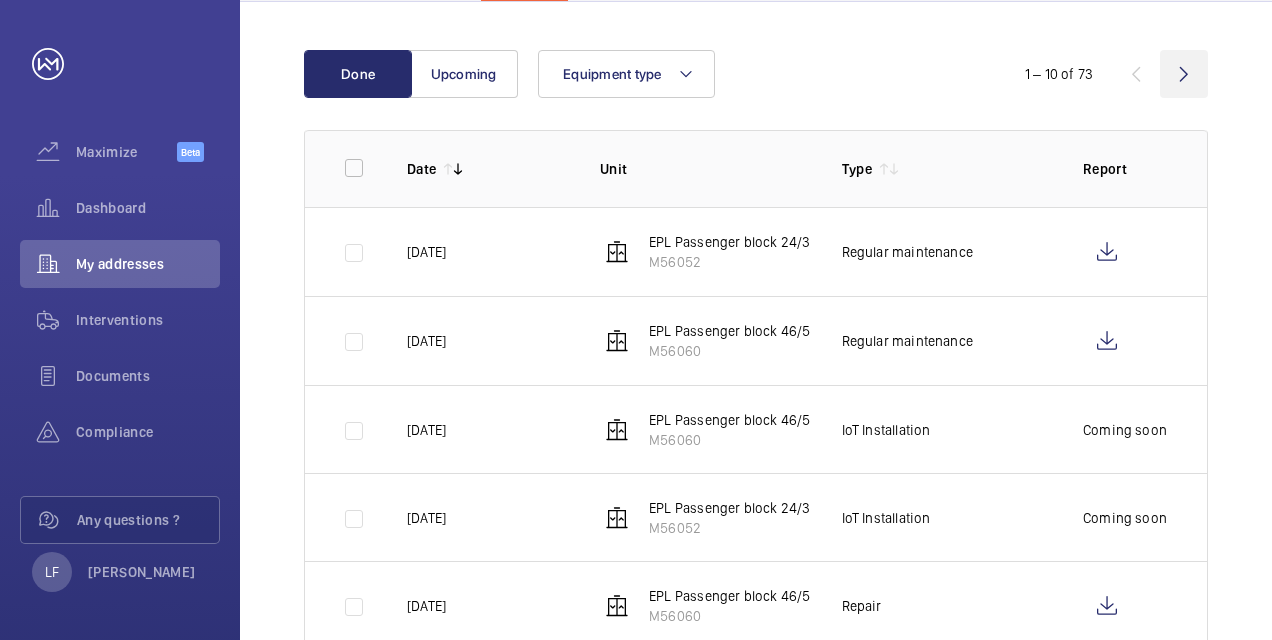 click 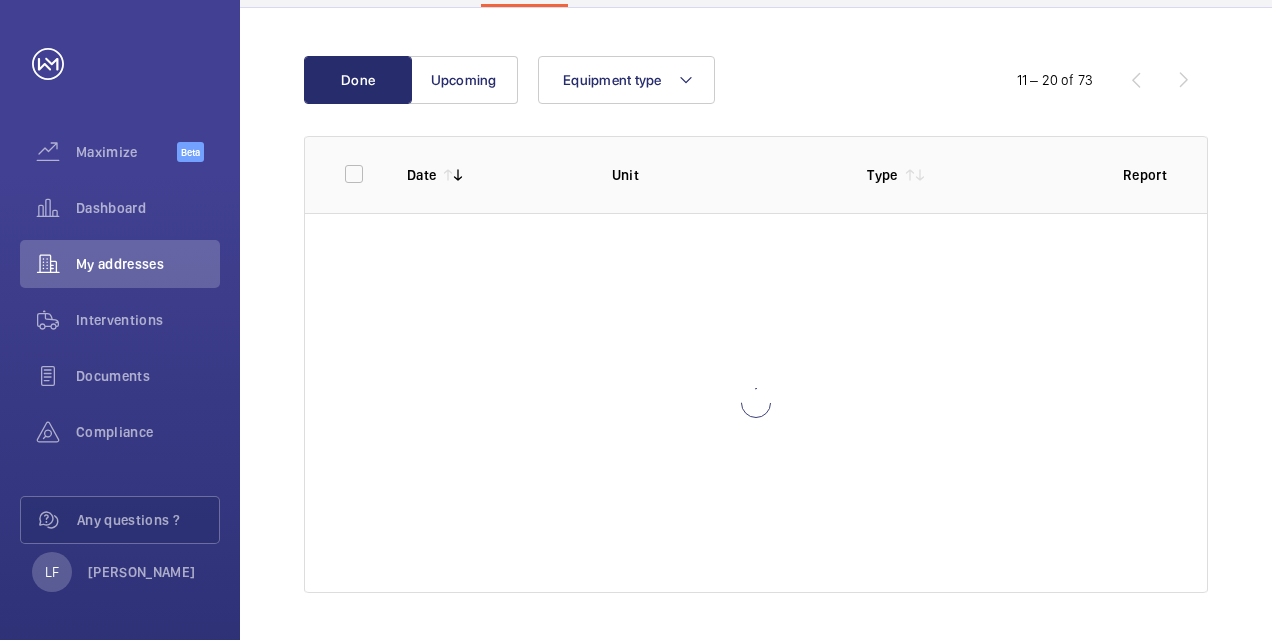 scroll, scrollTop: 256, scrollLeft: 0, axis: vertical 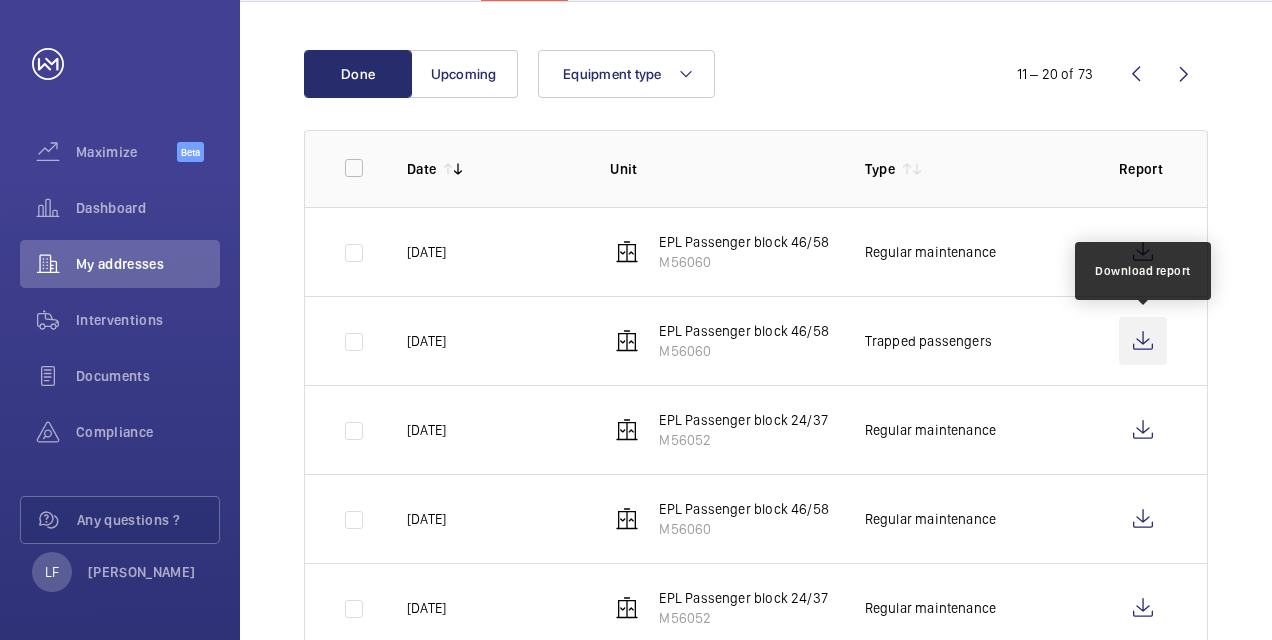 click 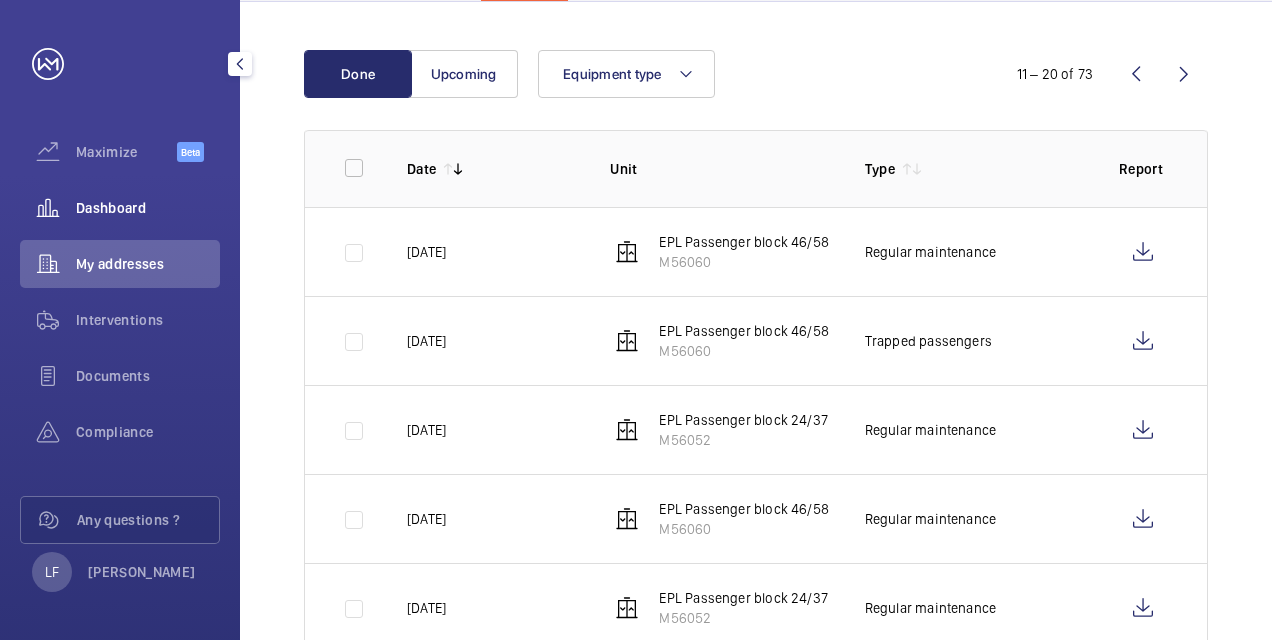 click on "Dashboard" 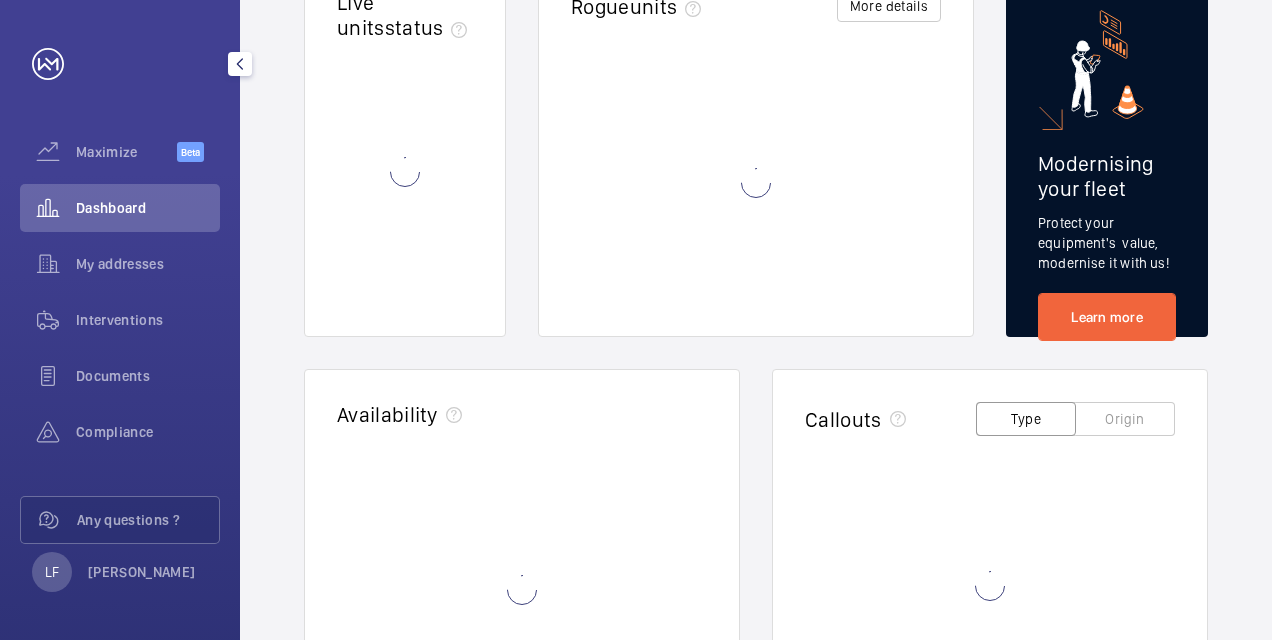 scroll, scrollTop: 1, scrollLeft: 0, axis: vertical 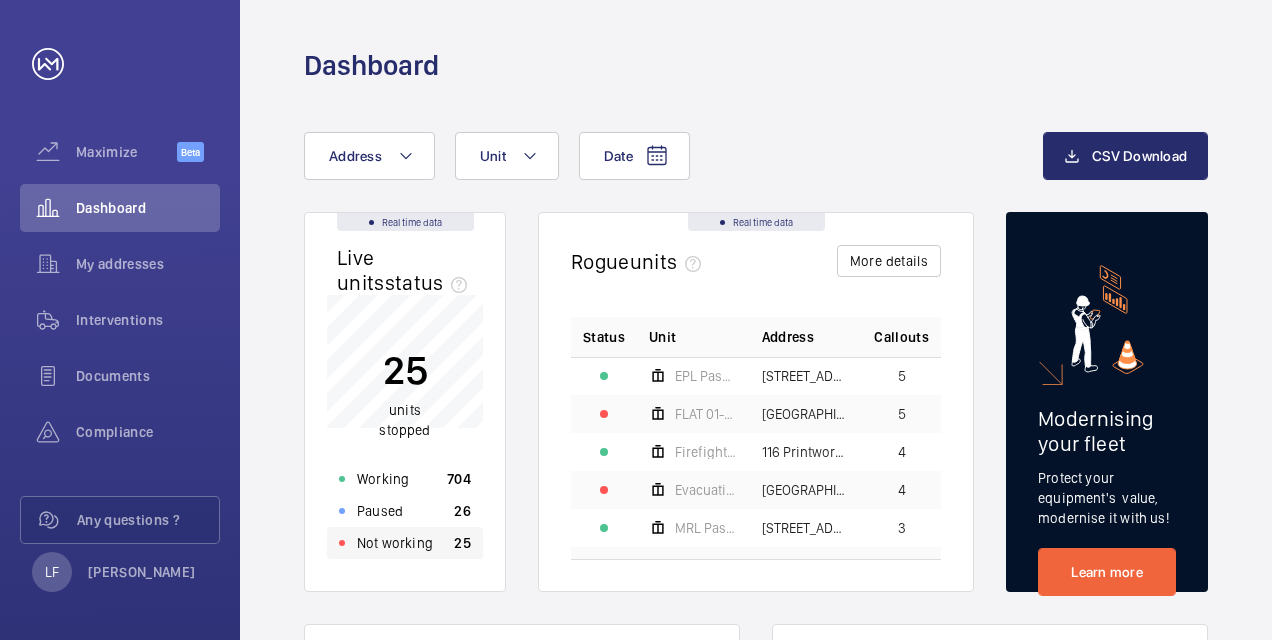click on "Not working" 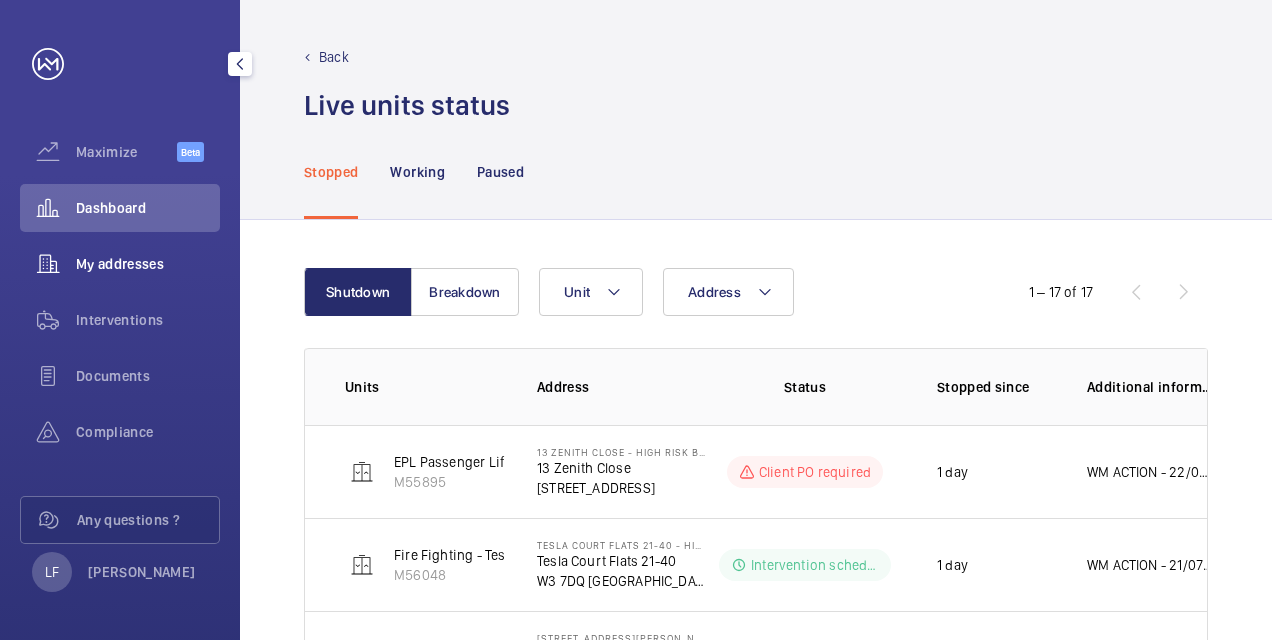 click on "My addresses" 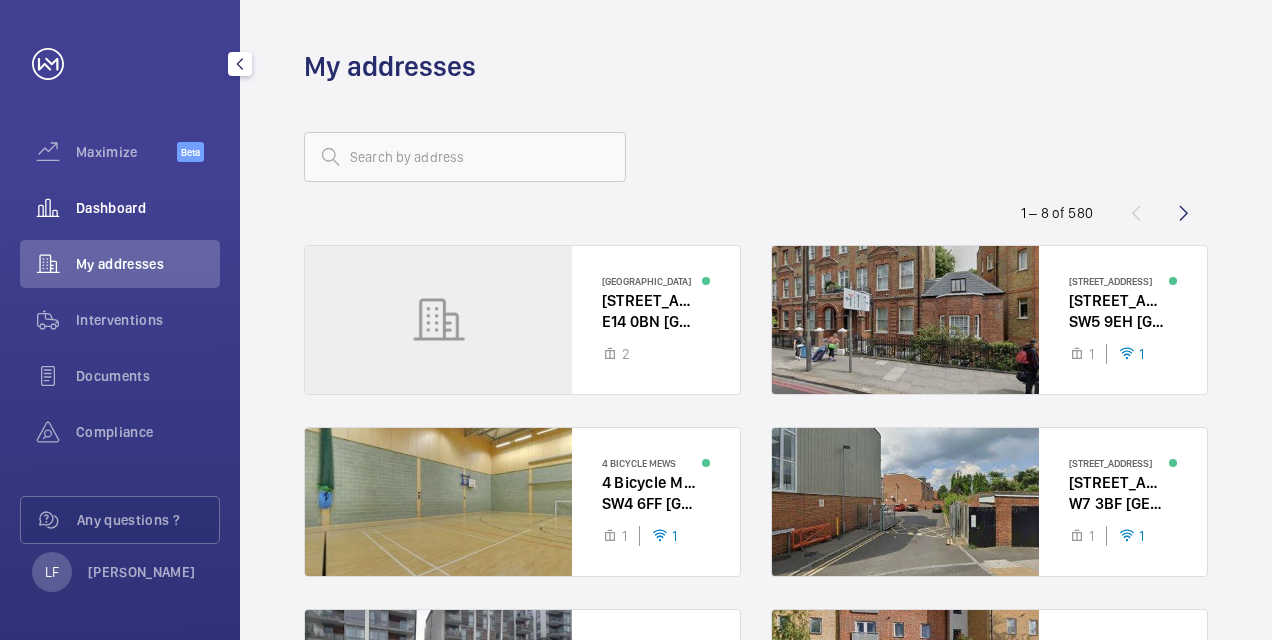 click on "Dashboard" 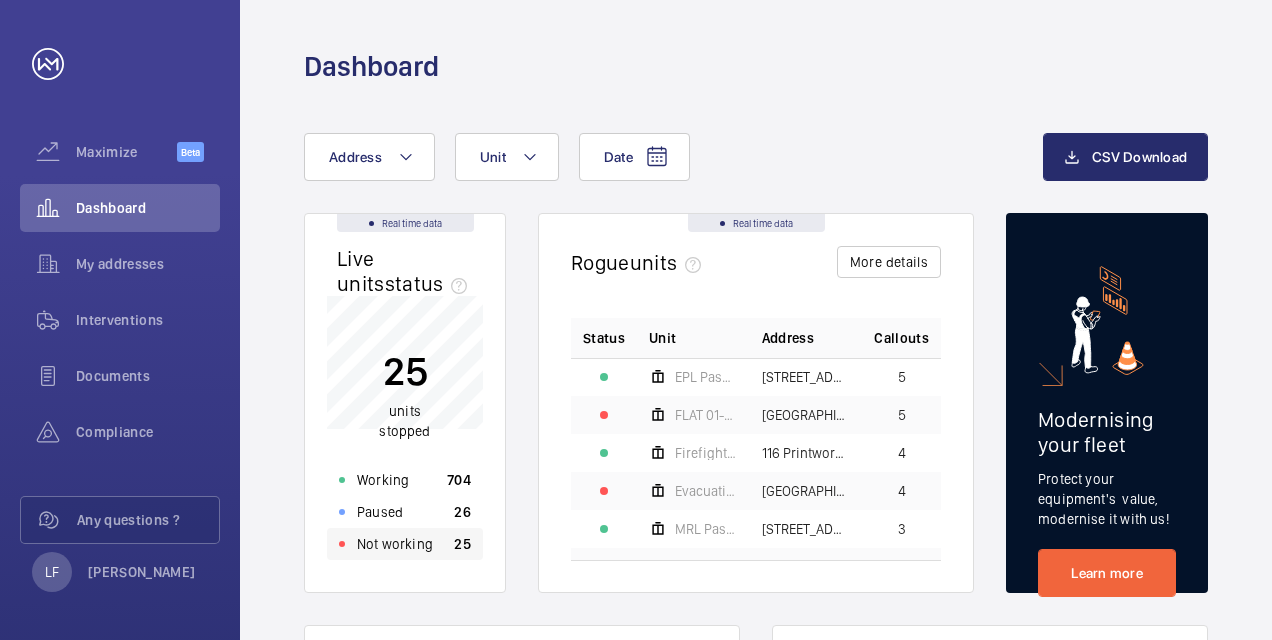 click on "Not working" 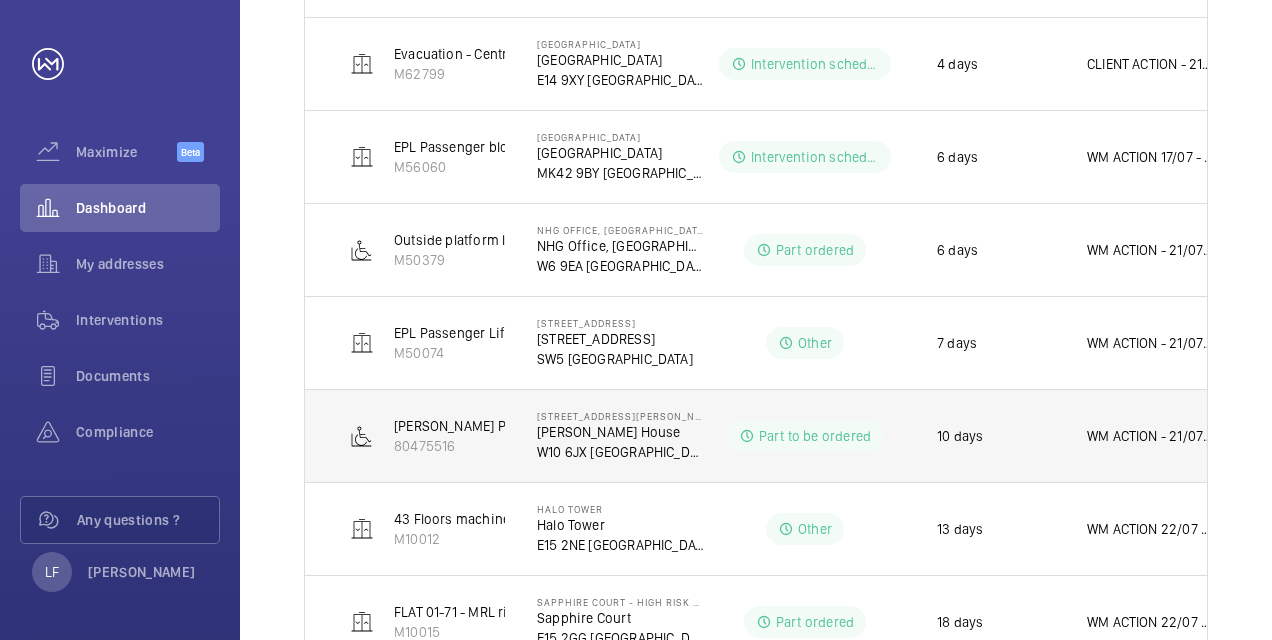 scroll, scrollTop: 1100, scrollLeft: 0, axis: vertical 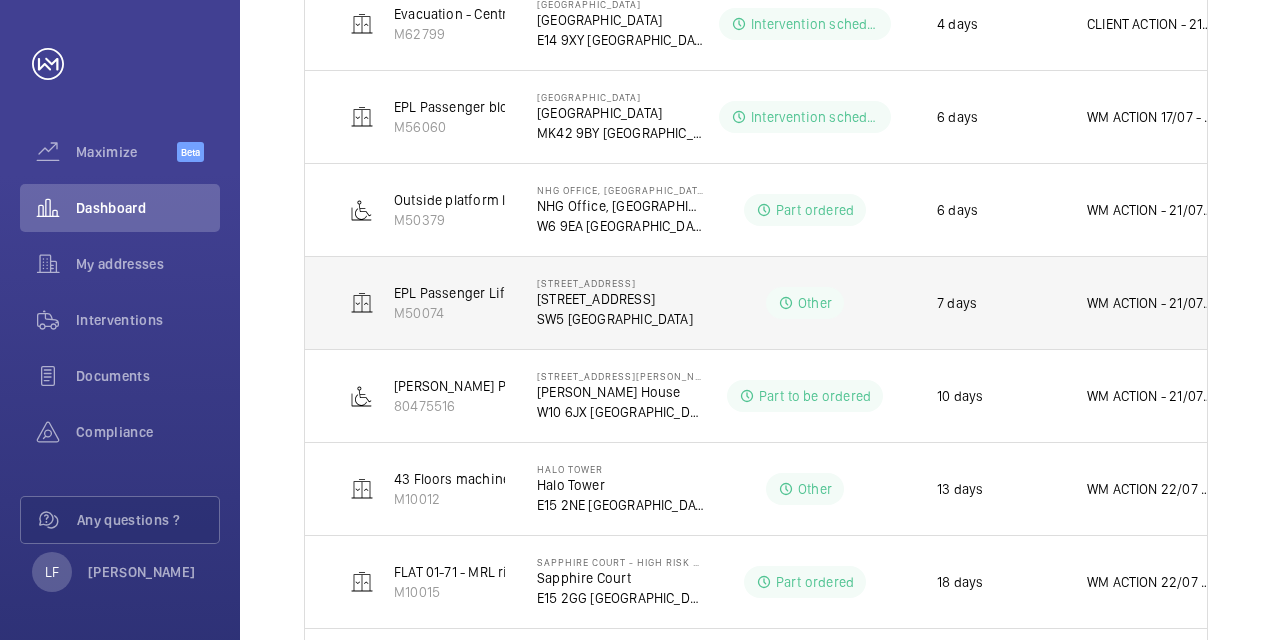 click on "WM ACTION - 21/07 - Repair team attending for adjustments [DATE]" 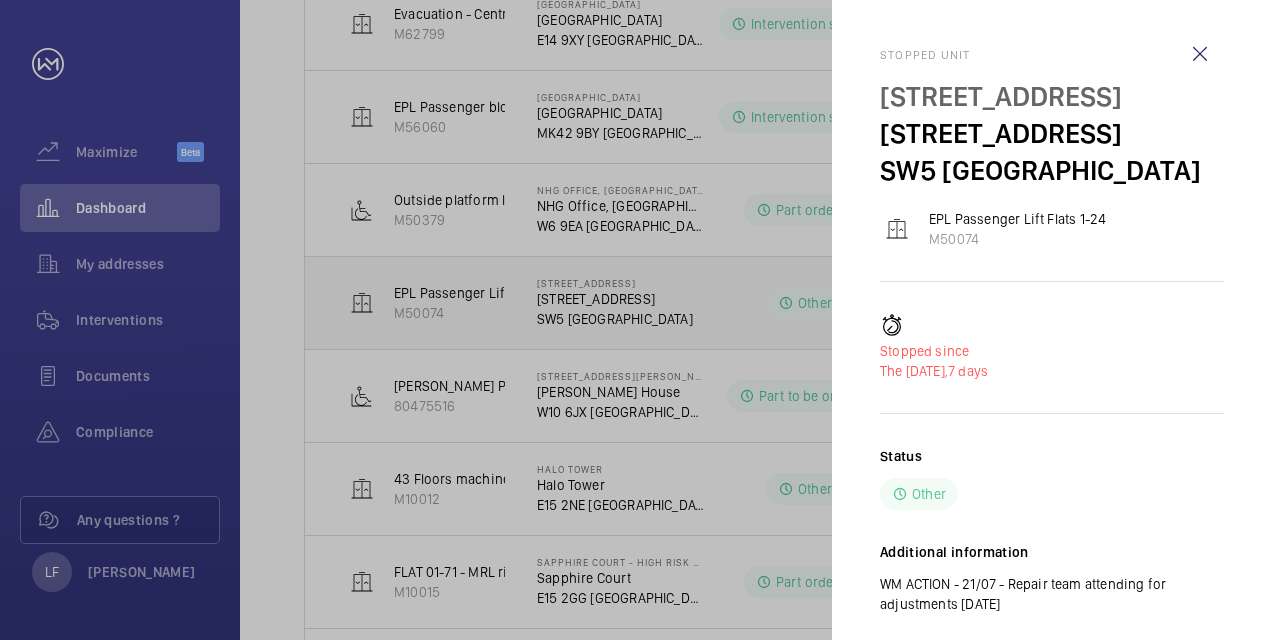 scroll, scrollTop: 1094, scrollLeft: 0, axis: vertical 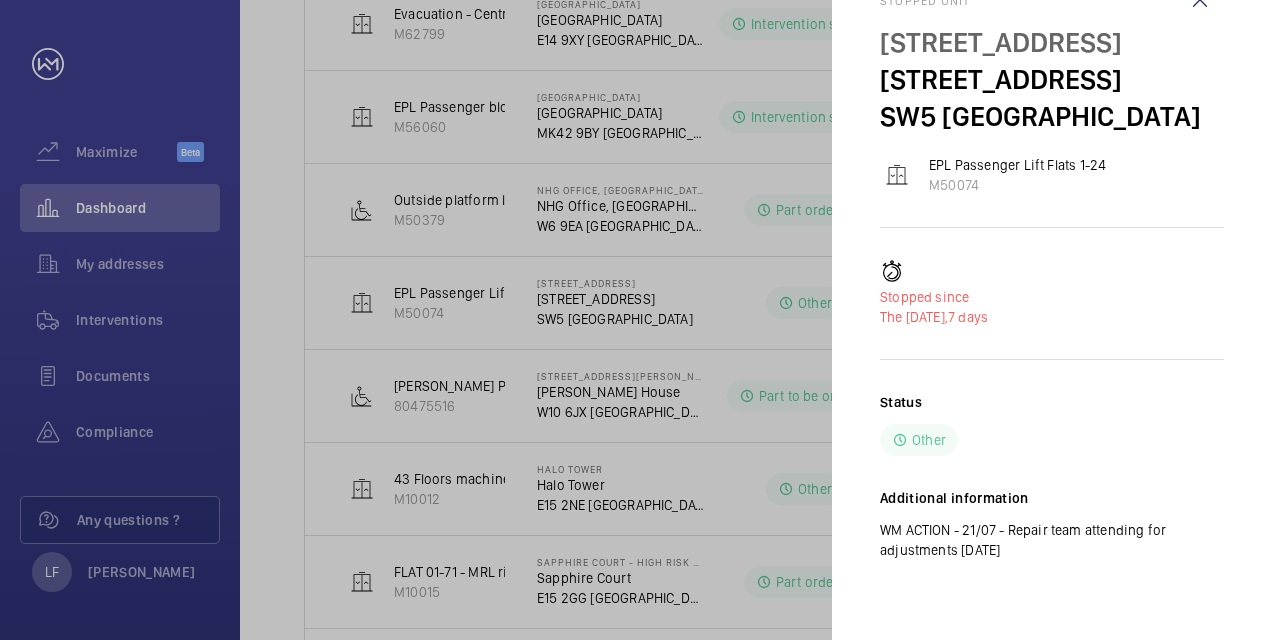 click 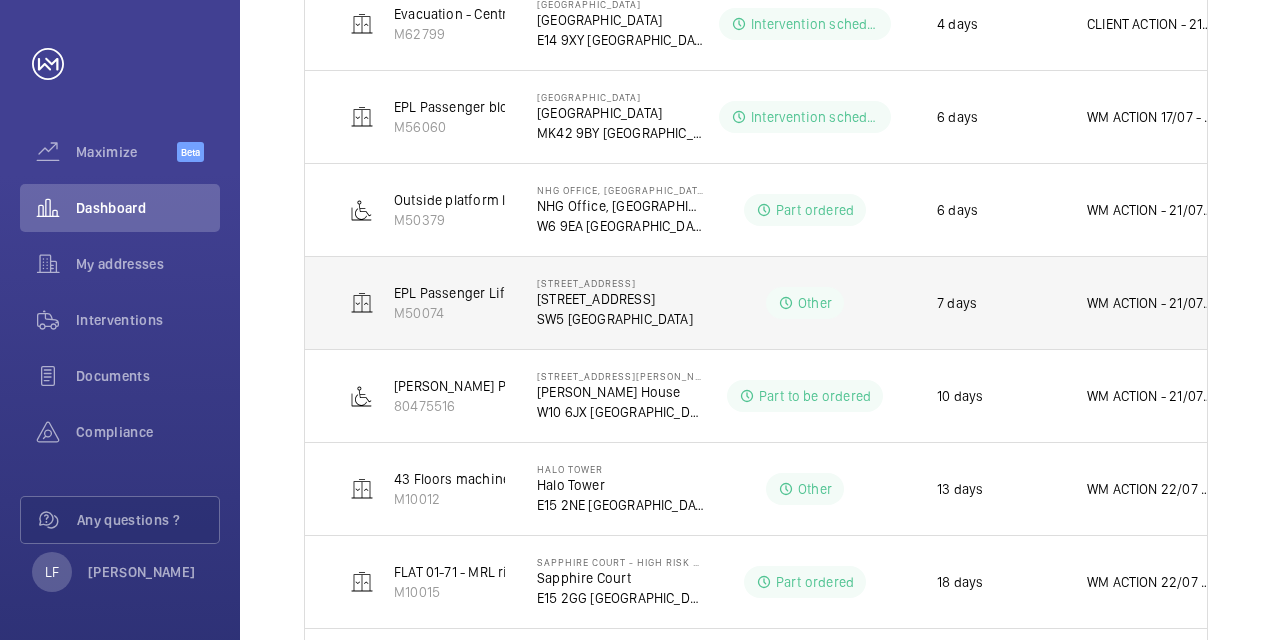 click on "SW5 [GEOGRAPHIC_DATA]" 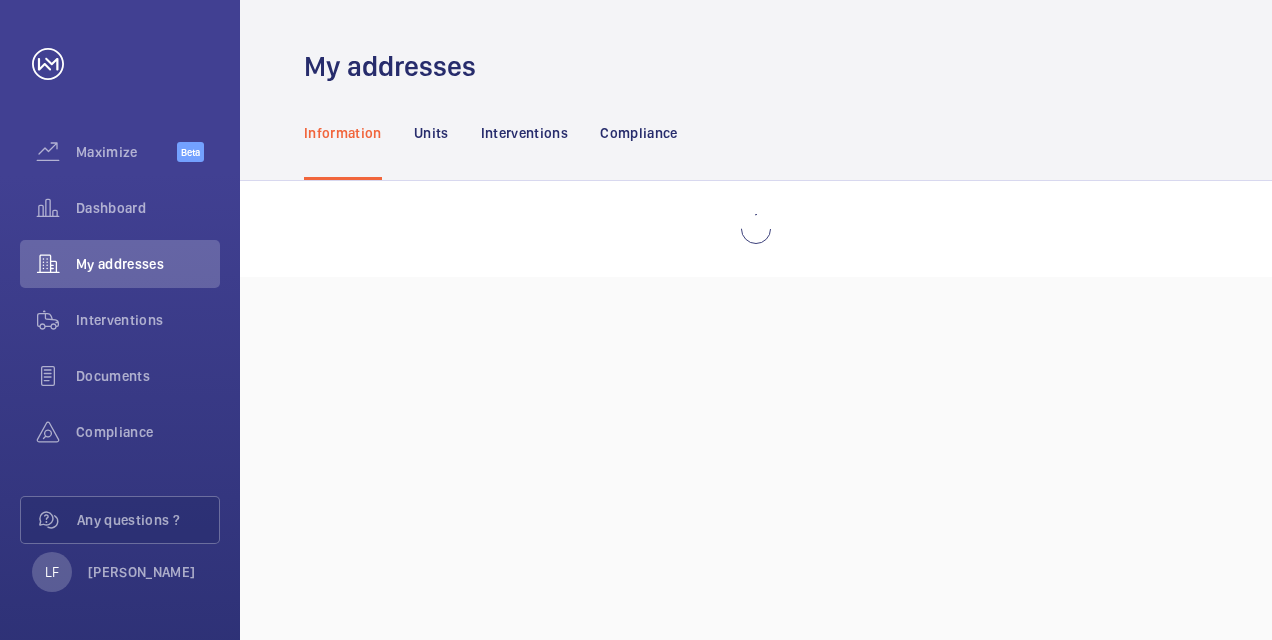 scroll, scrollTop: 0, scrollLeft: 0, axis: both 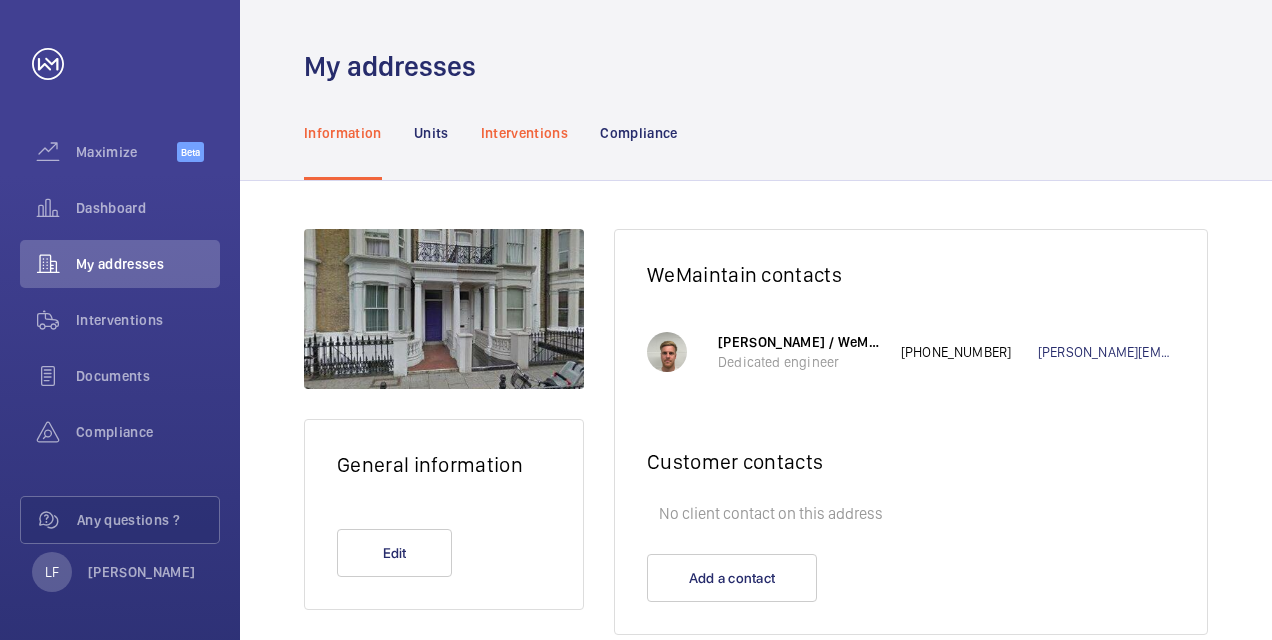 click on "Interventions" 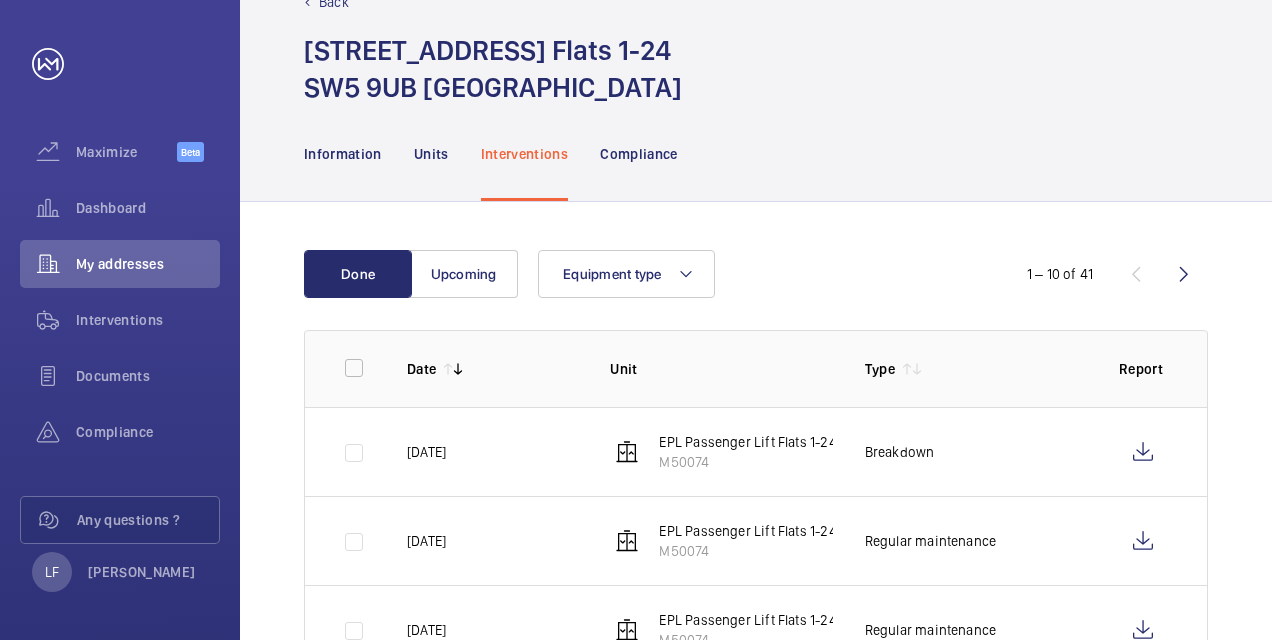 scroll, scrollTop: 100, scrollLeft: 0, axis: vertical 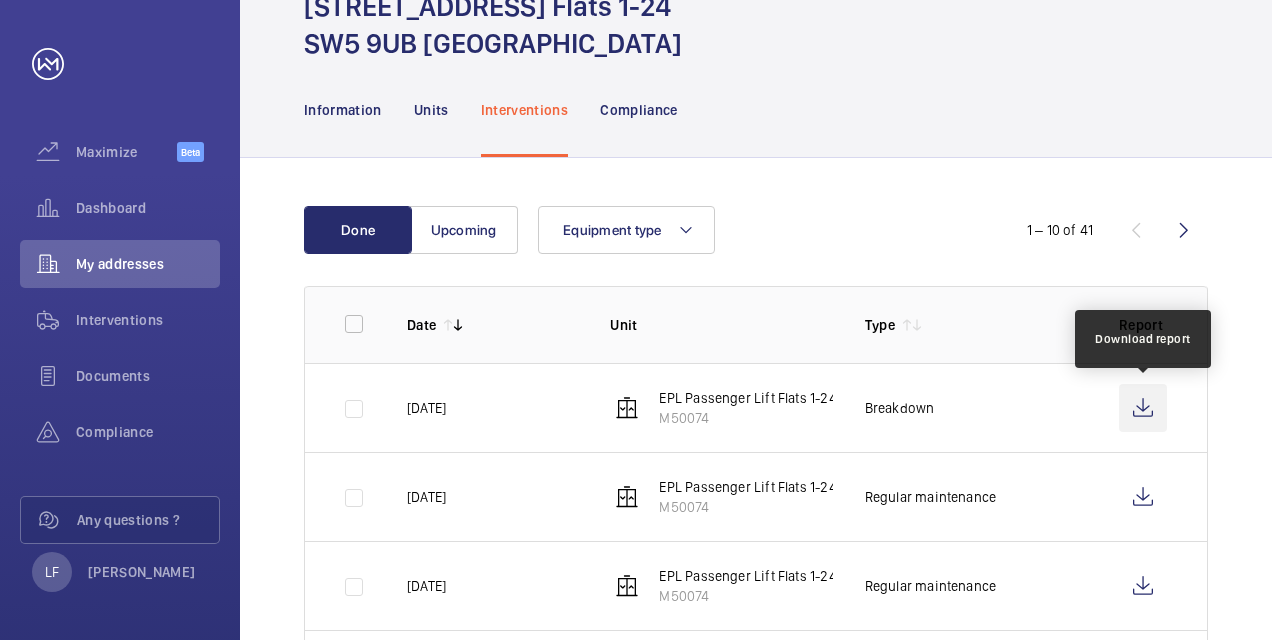 click 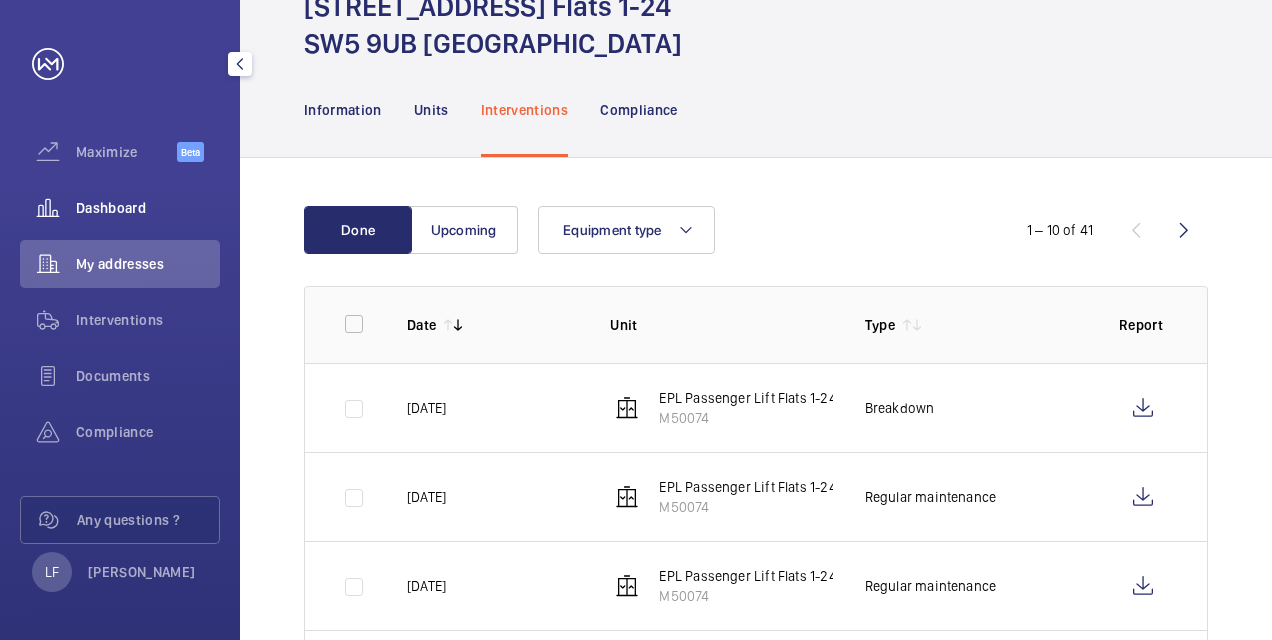 click on "Dashboard" 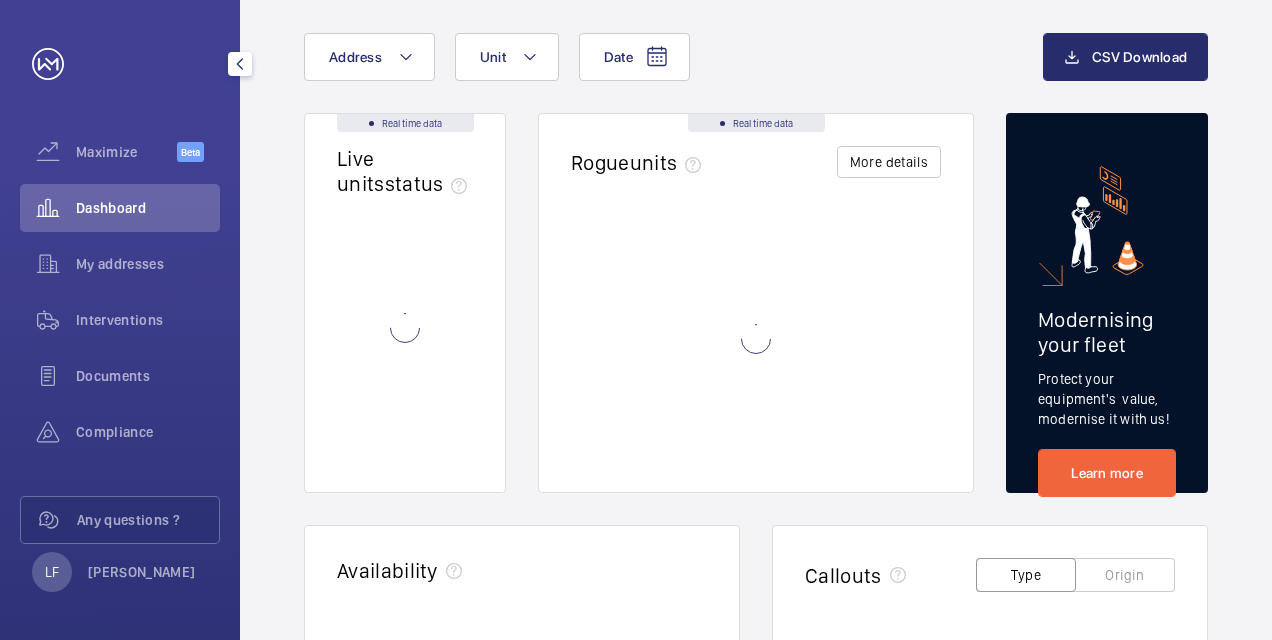 scroll, scrollTop: 60, scrollLeft: 0, axis: vertical 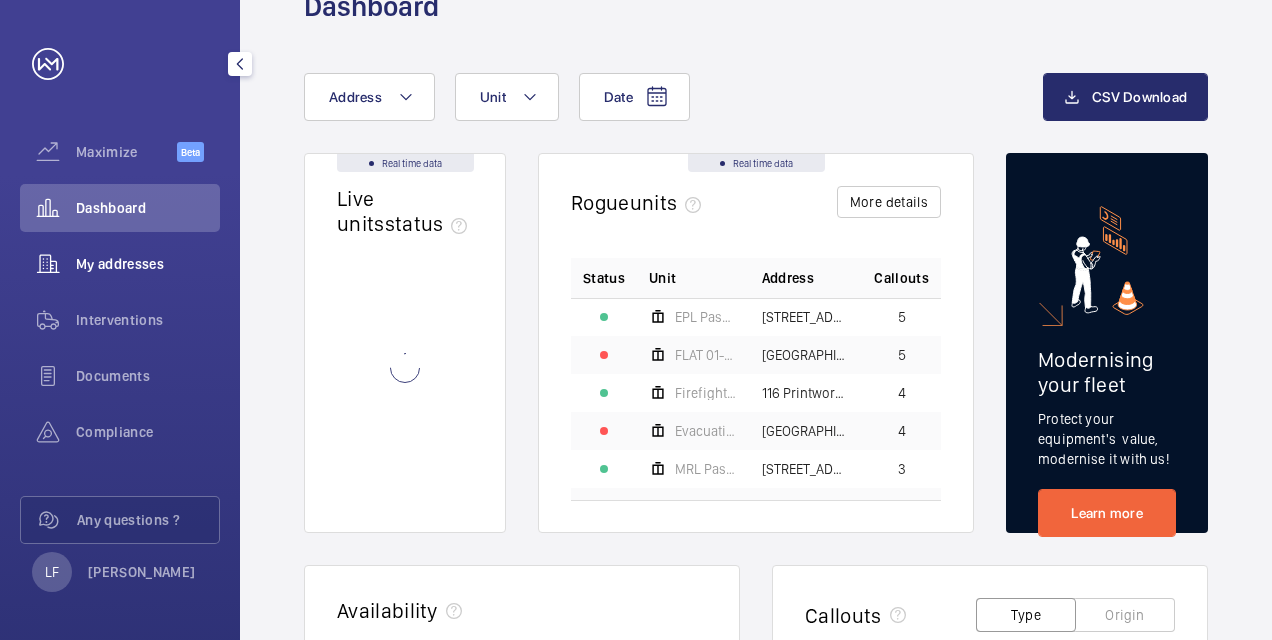 click on "My addresses" 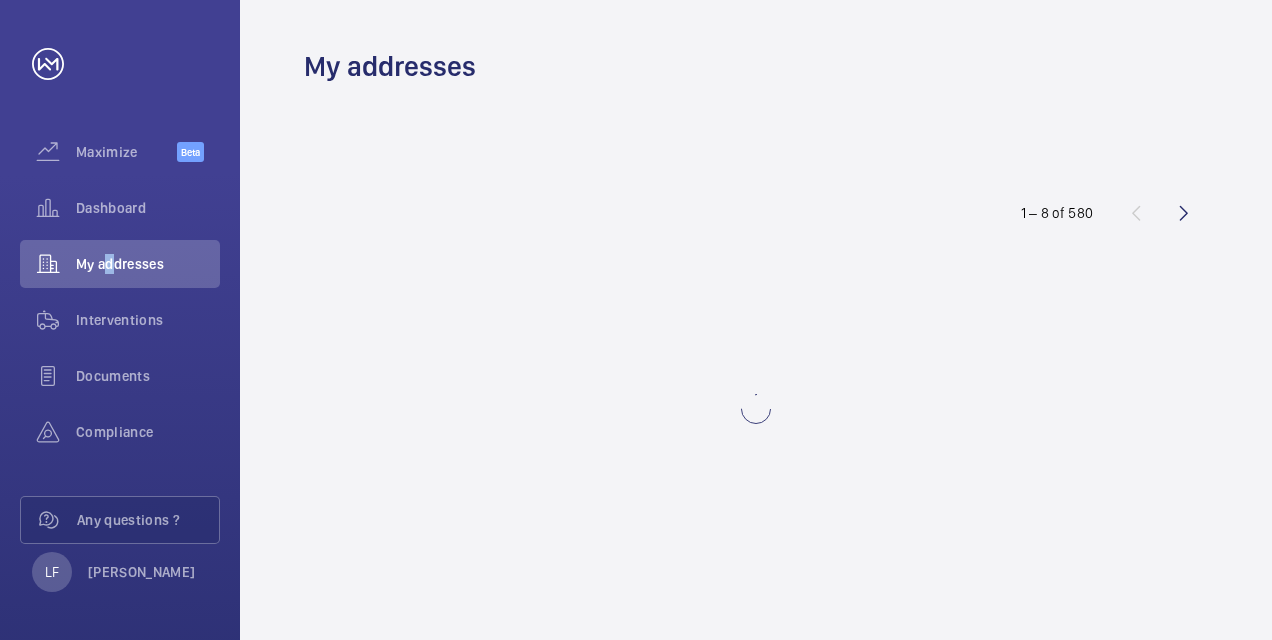 scroll, scrollTop: 0, scrollLeft: 0, axis: both 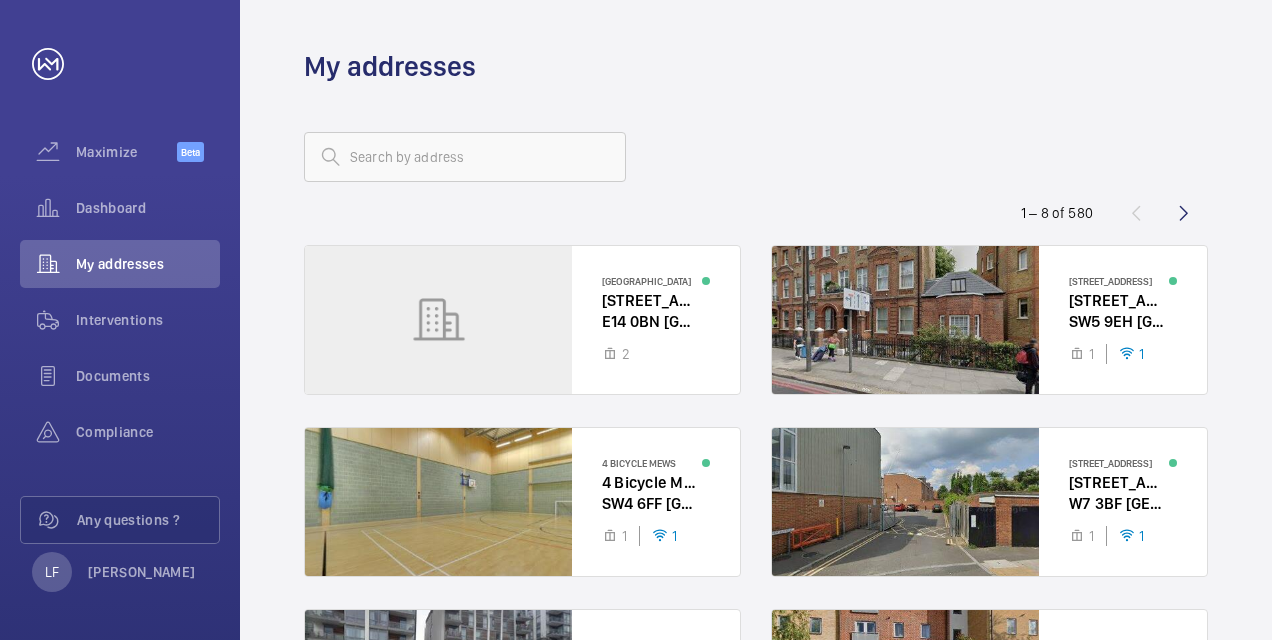 drag, startPoint x: 103, startPoint y: 264, endPoint x: 220, endPoint y: 213, distance: 127.632286 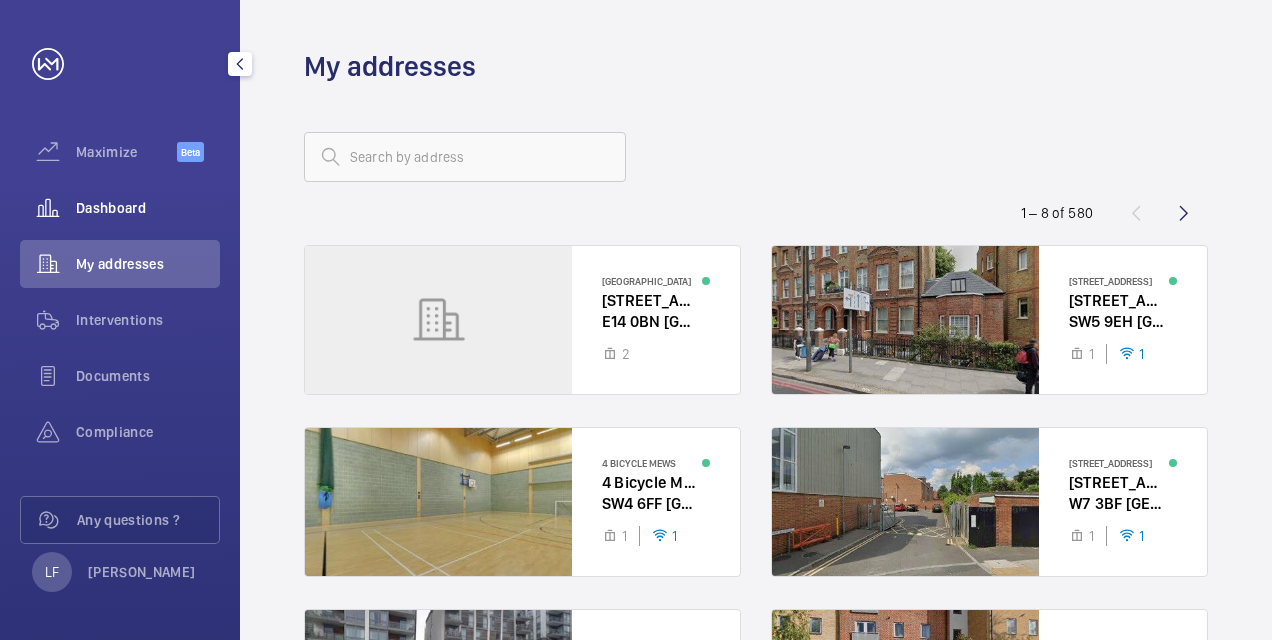 click on "Dashboard" 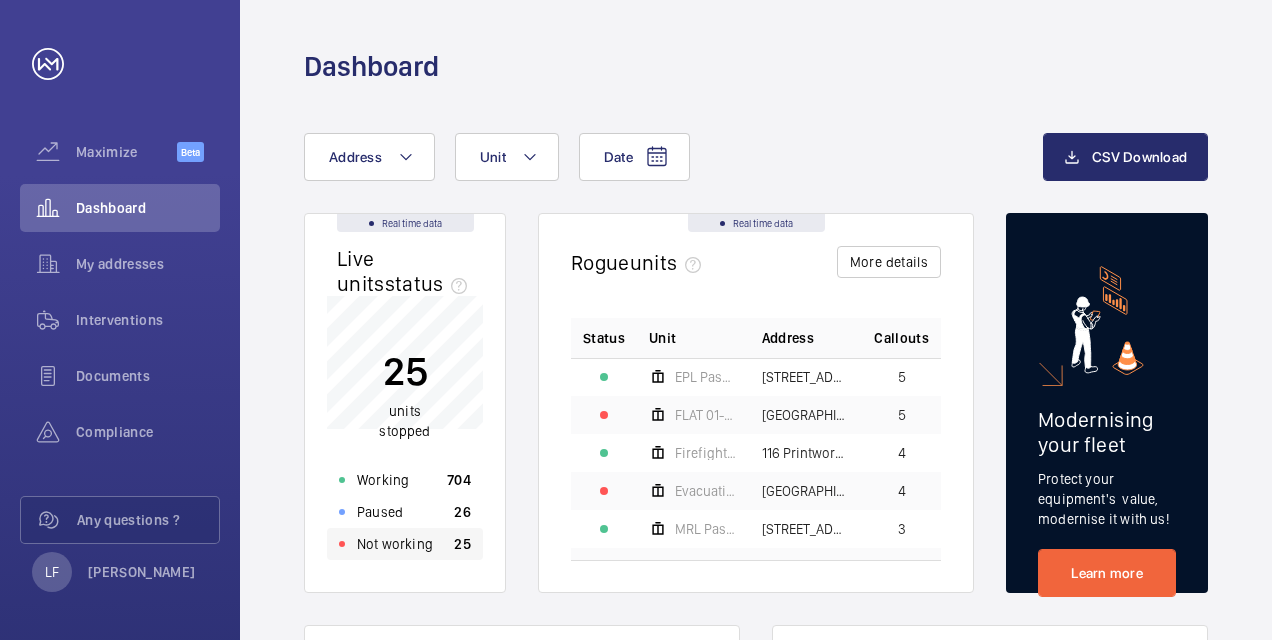 click on "Not working 25" 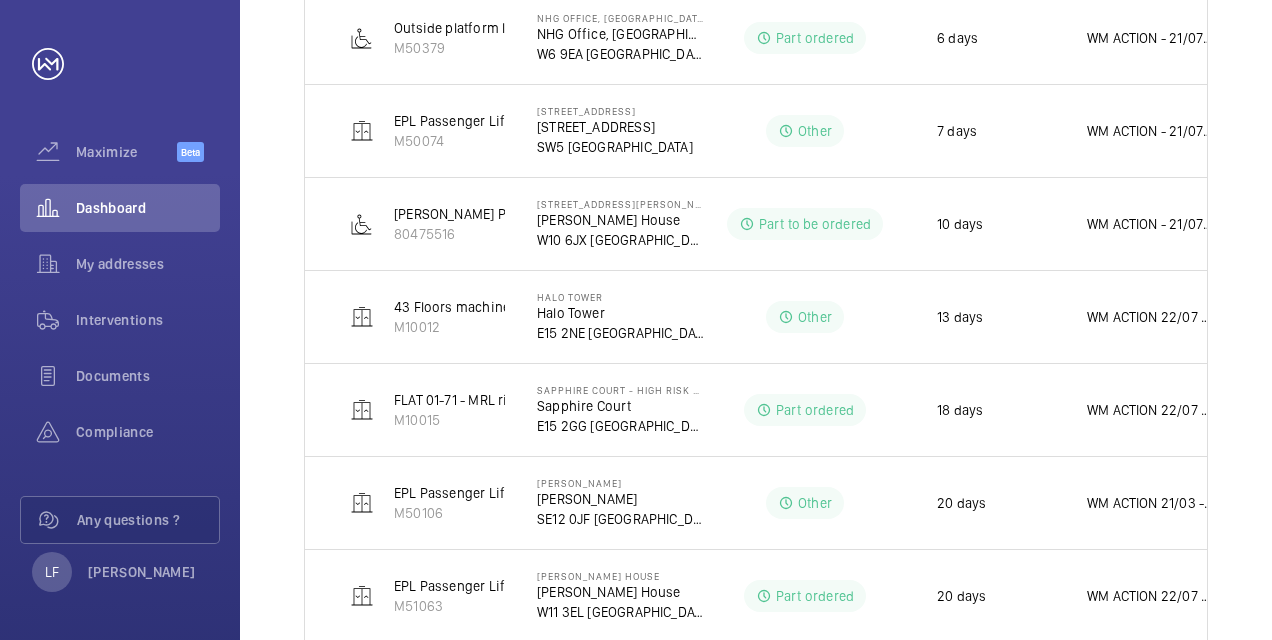 scroll, scrollTop: 1300, scrollLeft: 0, axis: vertical 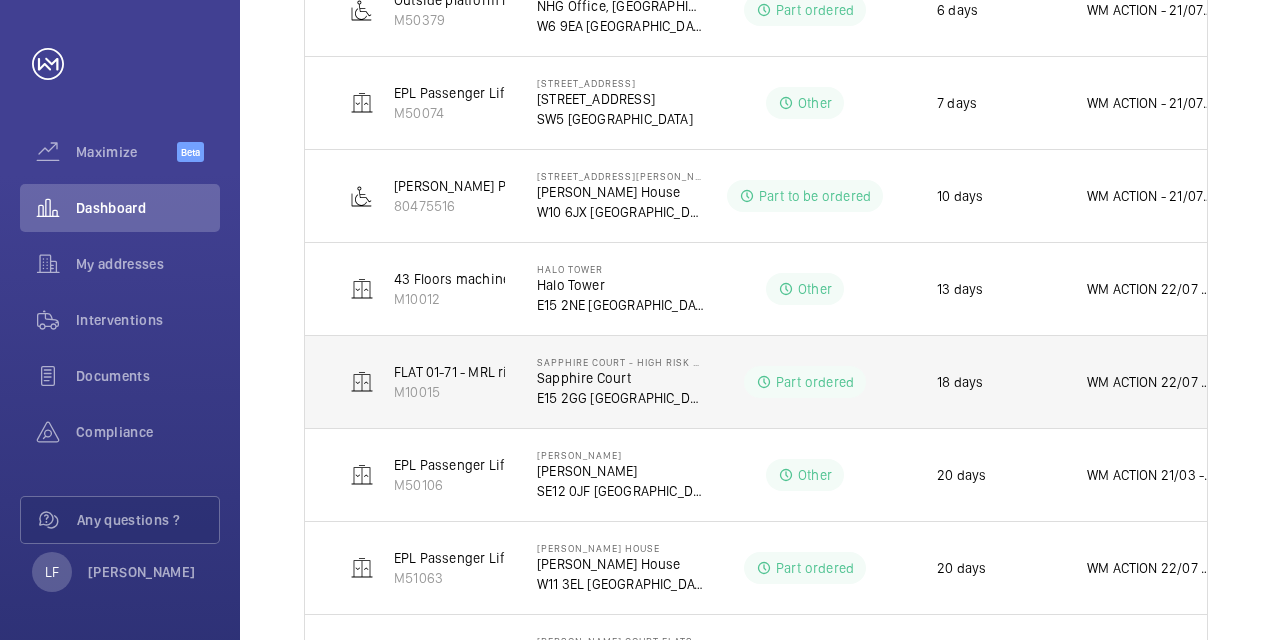 click on "18 days" 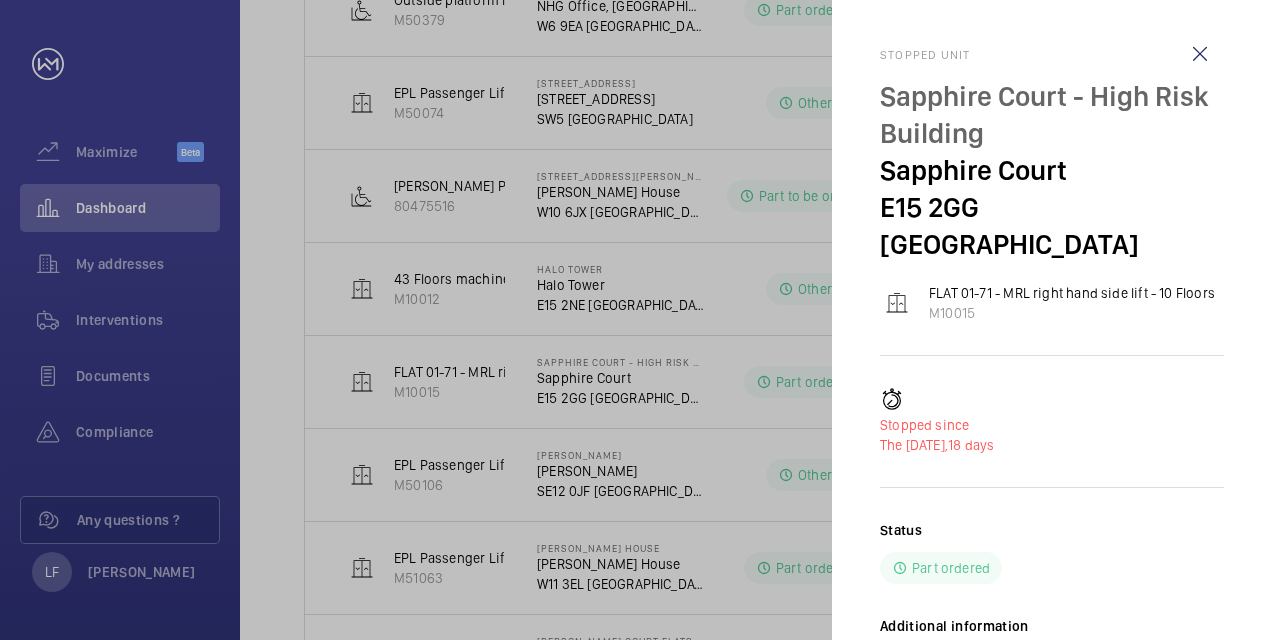 click 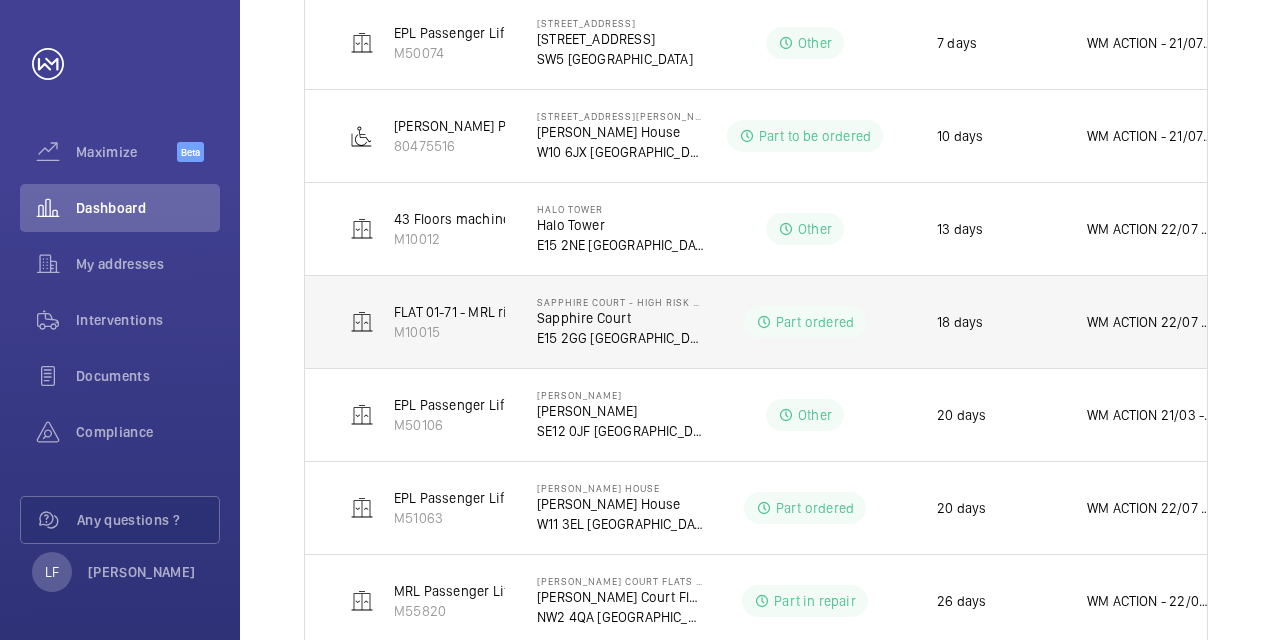 scroll, scrollTop: 1400, scrollLeft: 0, axis: vertical 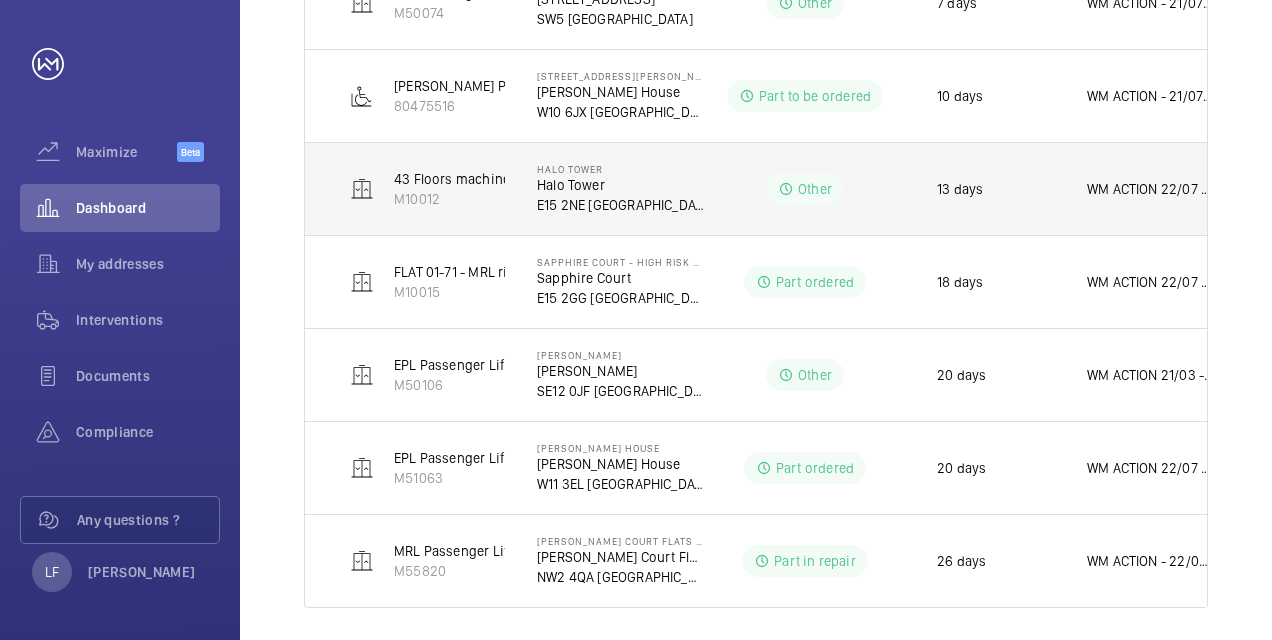 click on "WM ACTION 22/07 - Chasing for eta on board
21/07 - Tech follow up board TMi2 board required
17/07 - 2 man team attended but still experiencing drive issues, a tech attendance is being arranged, attendance date to be confirmed shortly." 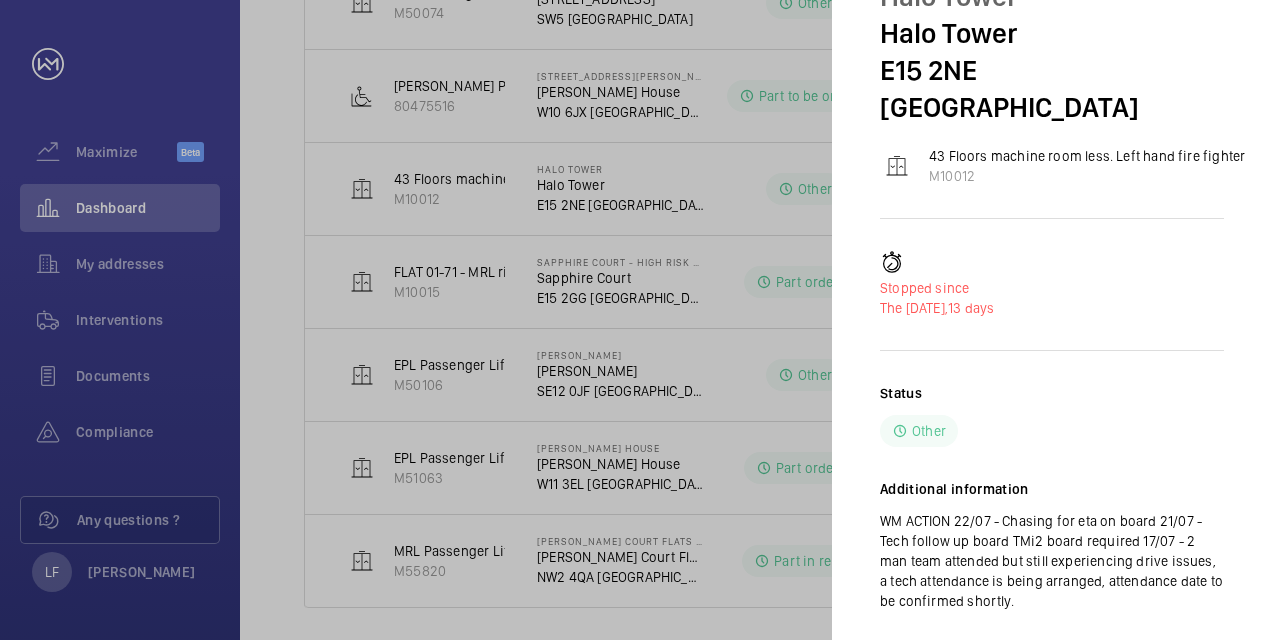 scroll, scrollTop: 113, scrollLeft: 0, axis: vertical 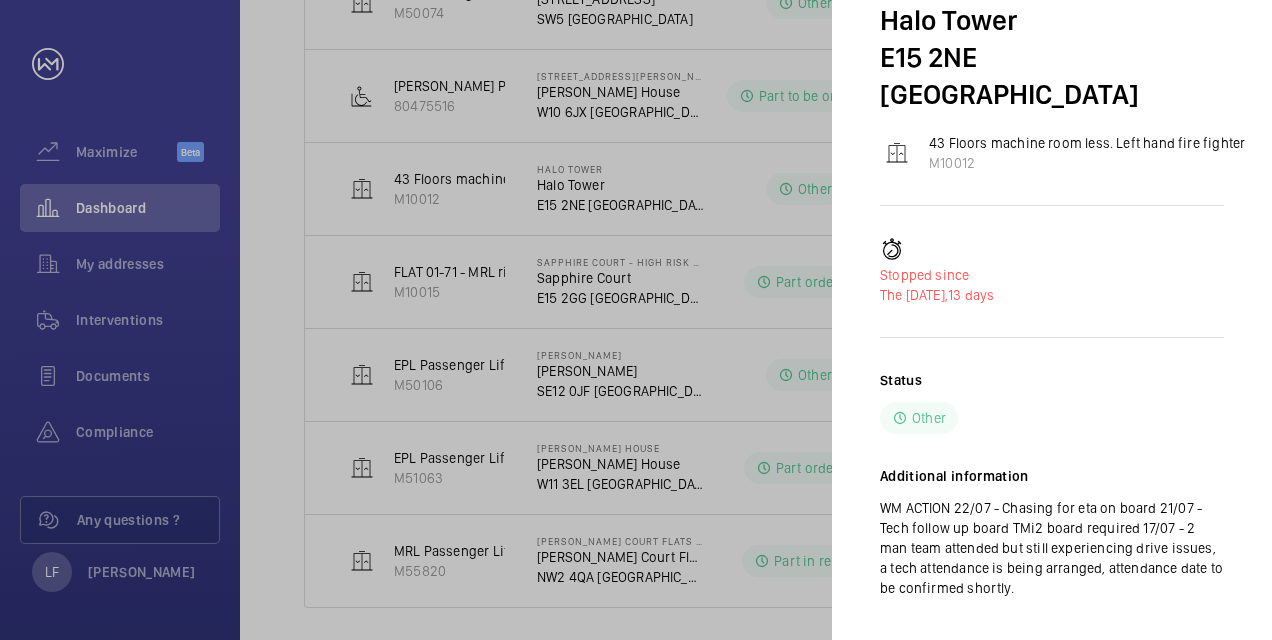 click 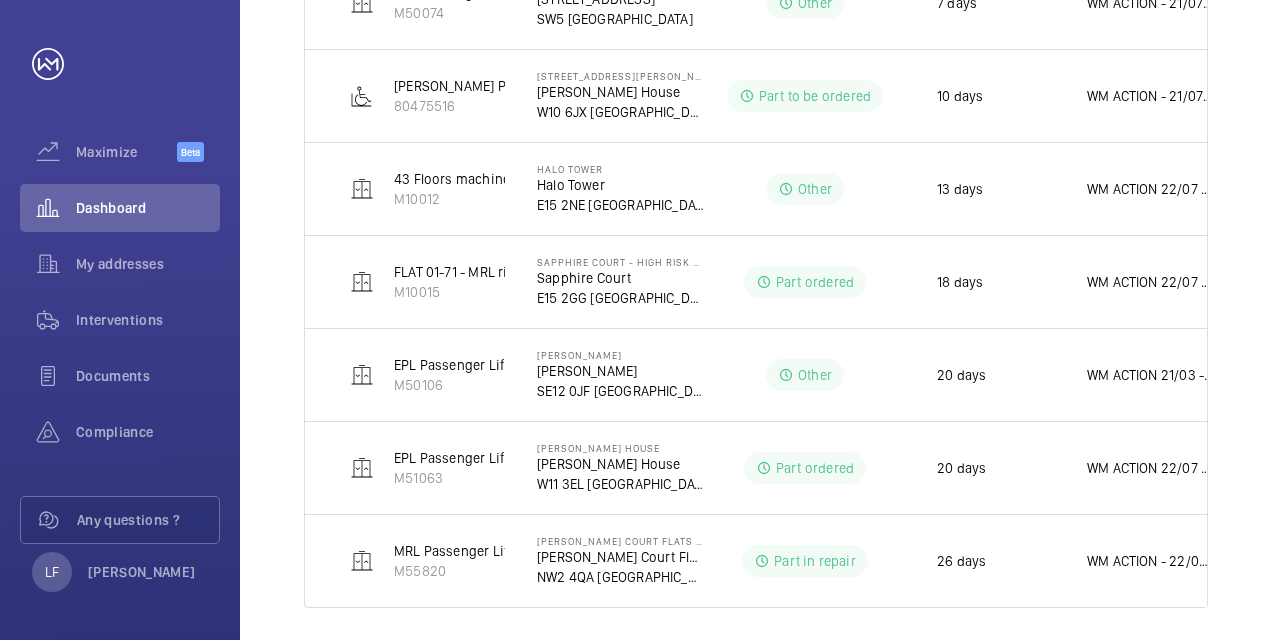scroll, scrollTop: 0, scrollLeft: 0, axis: both 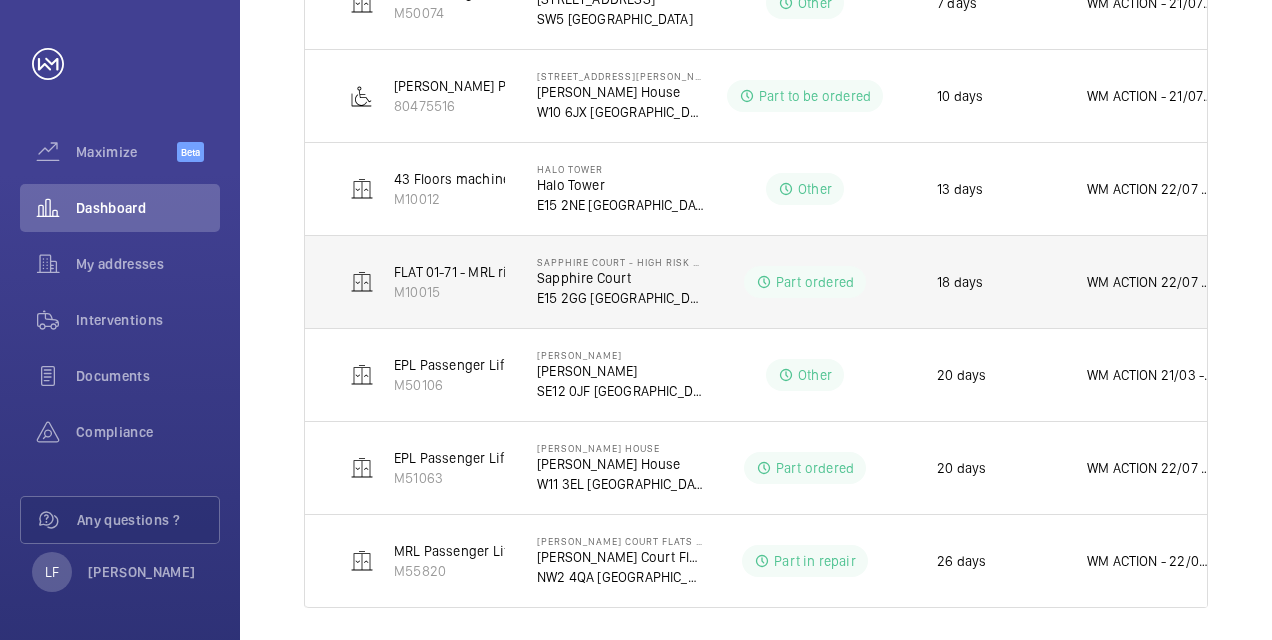 click on "Sapphire Court" 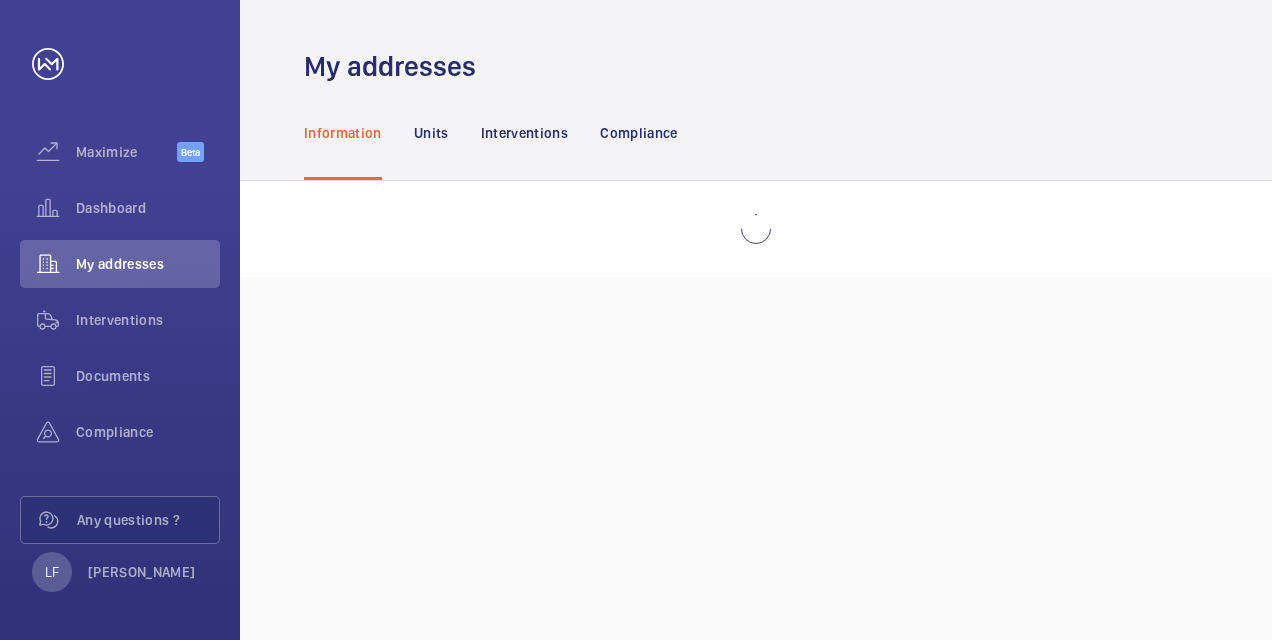 scroll, scrollTop: 0, scrollLeft: 0, axis: both 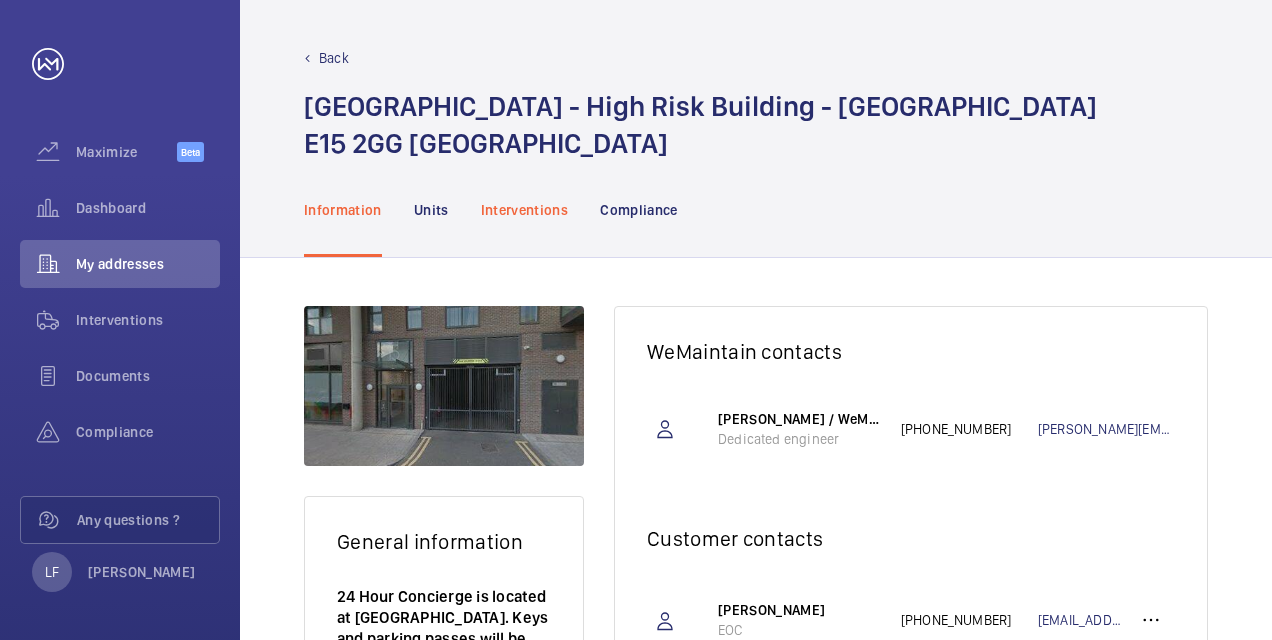 click on "Interventions" 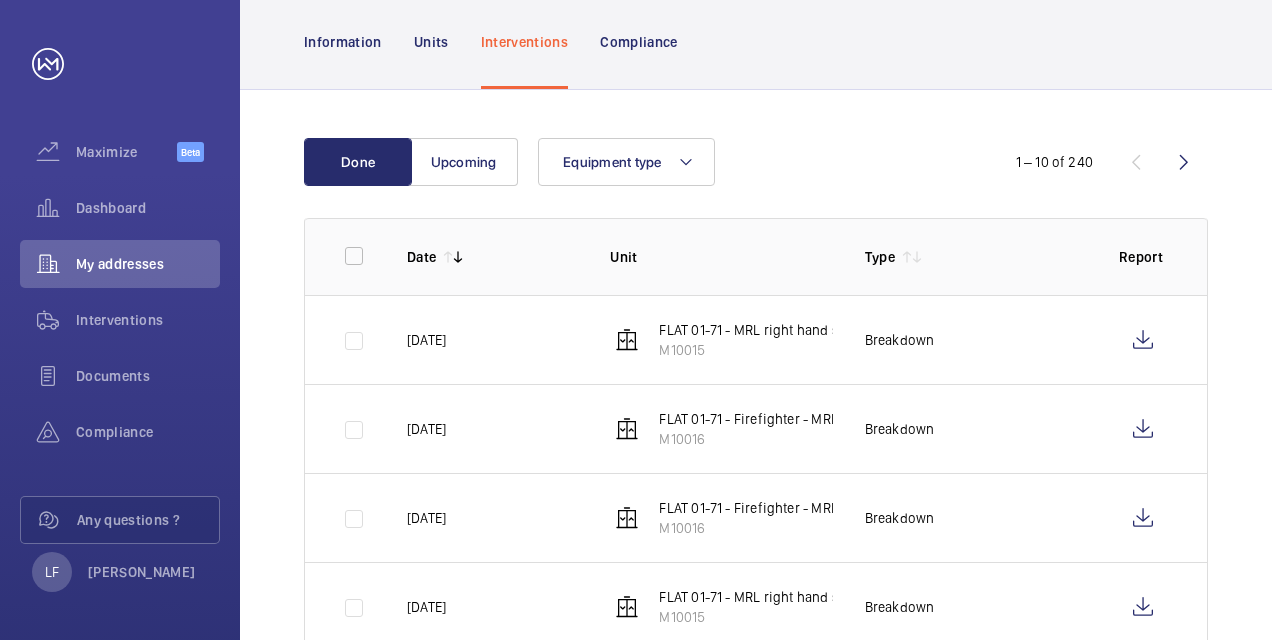 scroll, scrollTop: 200, scrollLeft: 0, axis: vertical 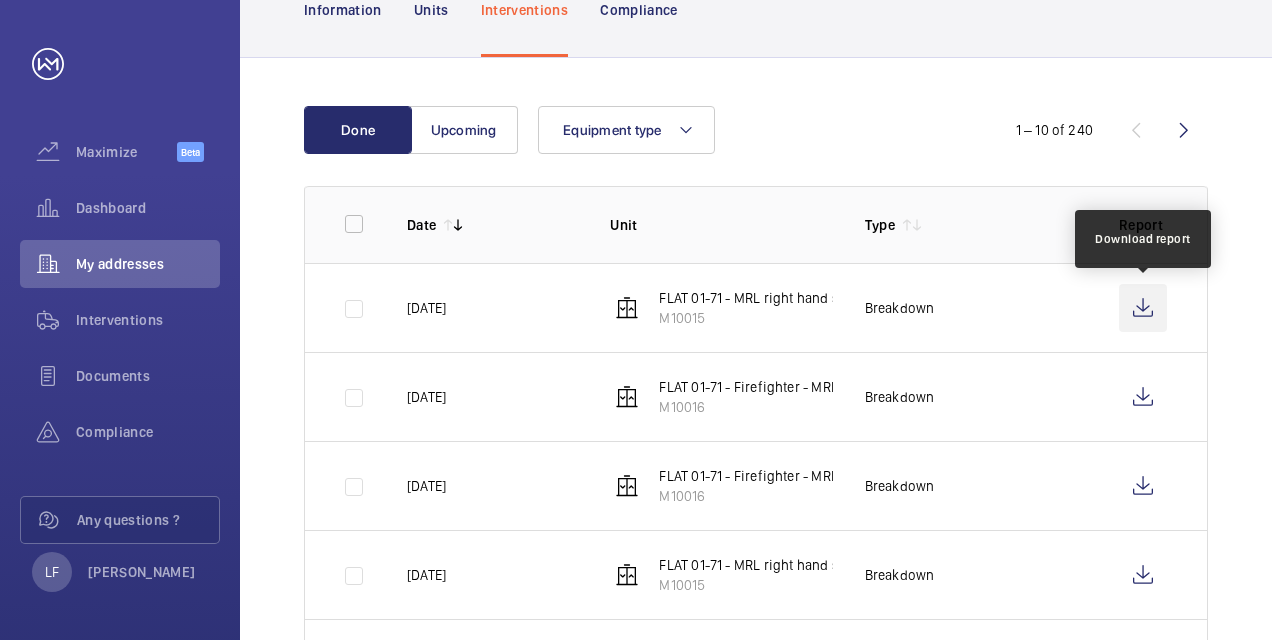 click 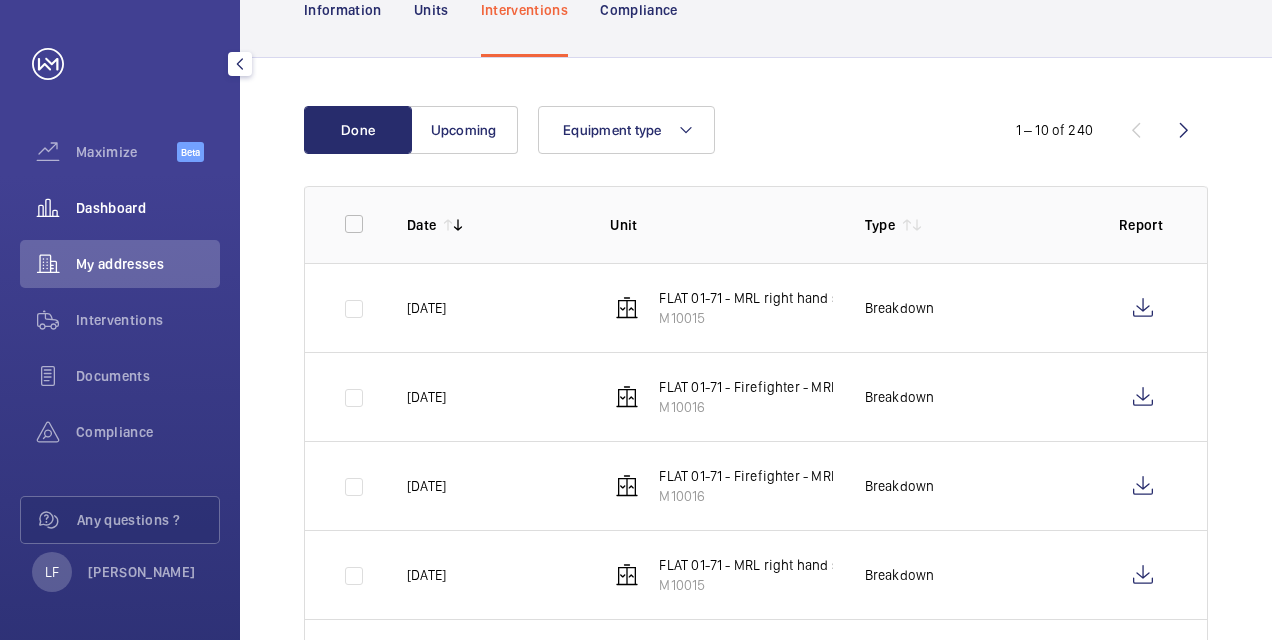 click on "Dashboard" 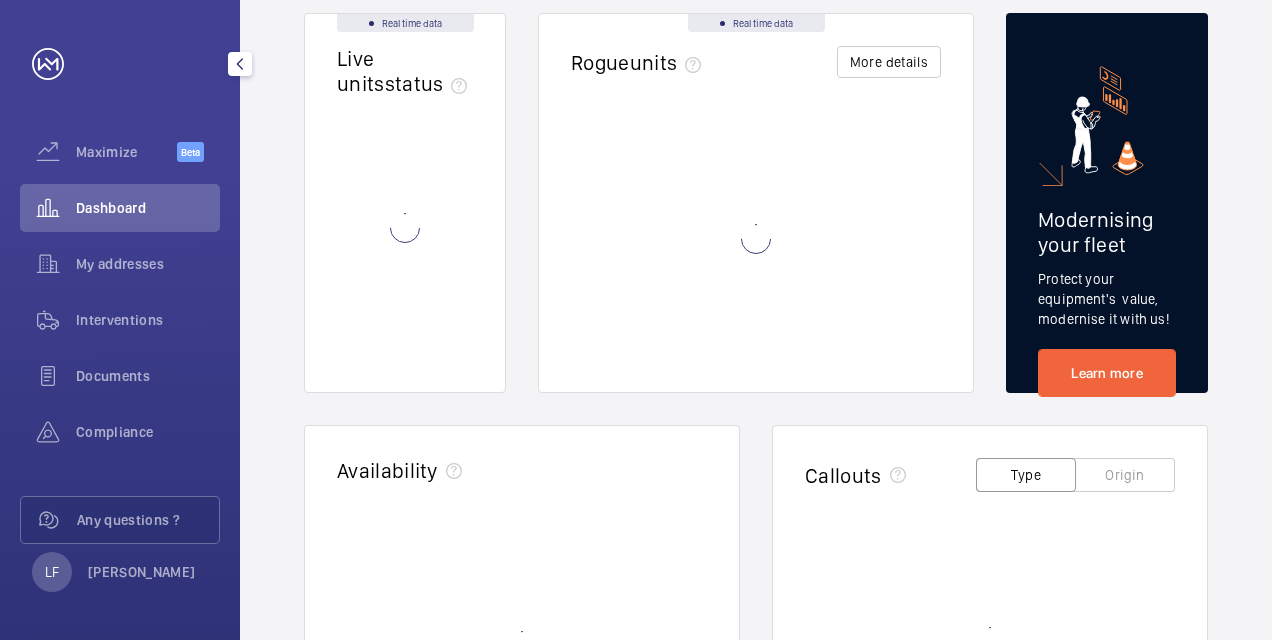 scroll, scrollTop: 1, scrollLeft: 0, axis: vertical 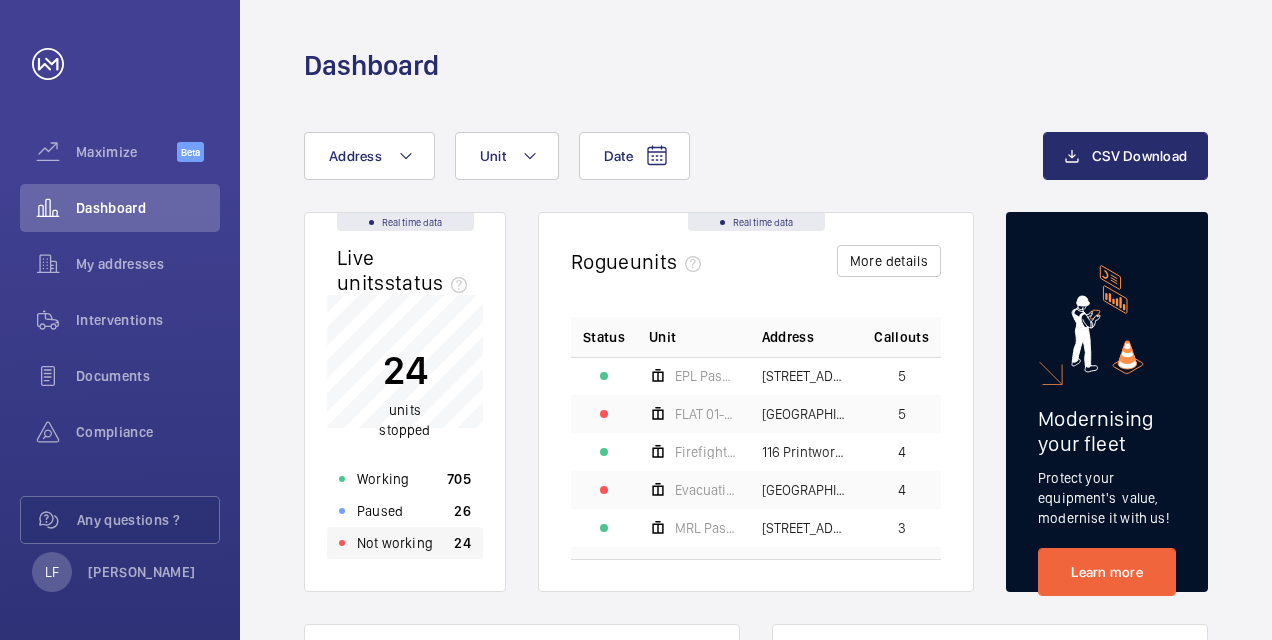 click on "Not working 24" 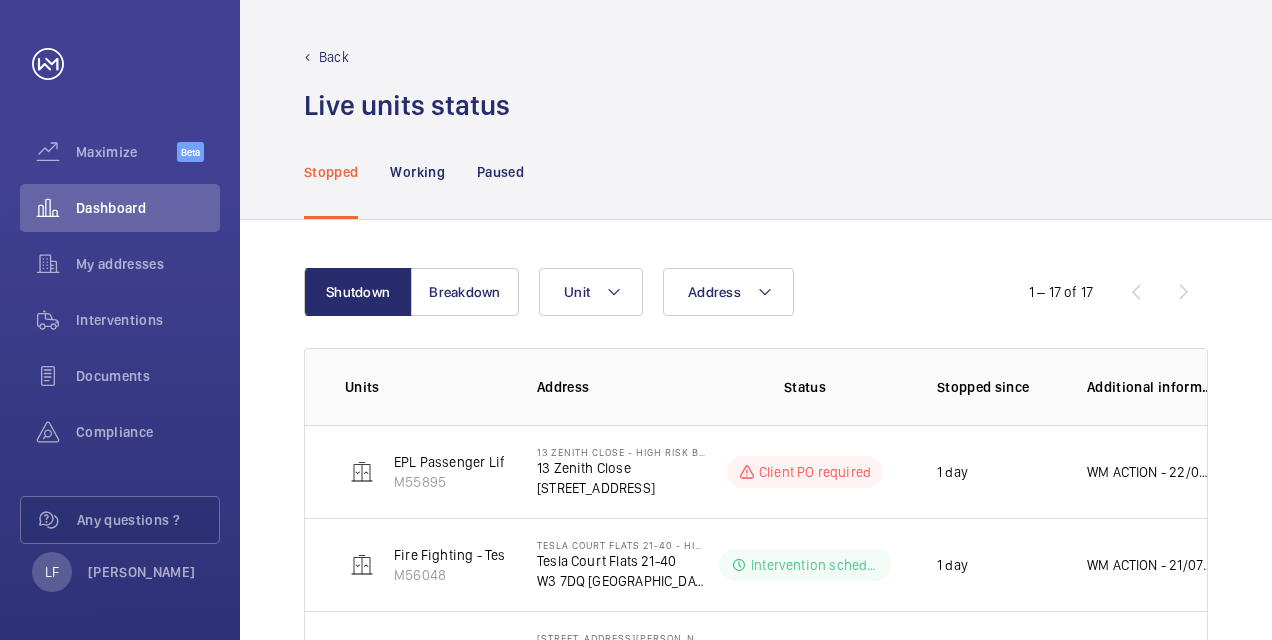 scroll, scrollTop: 0, scrollLeft: 0, axis: both 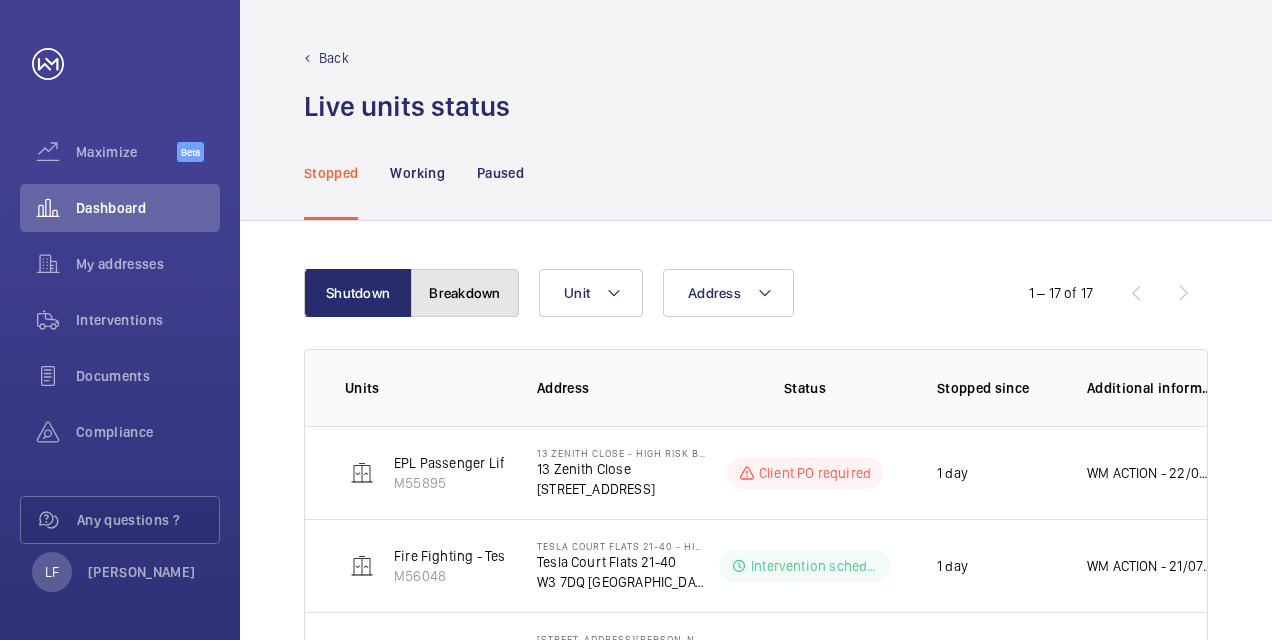 click on "Breakdown" 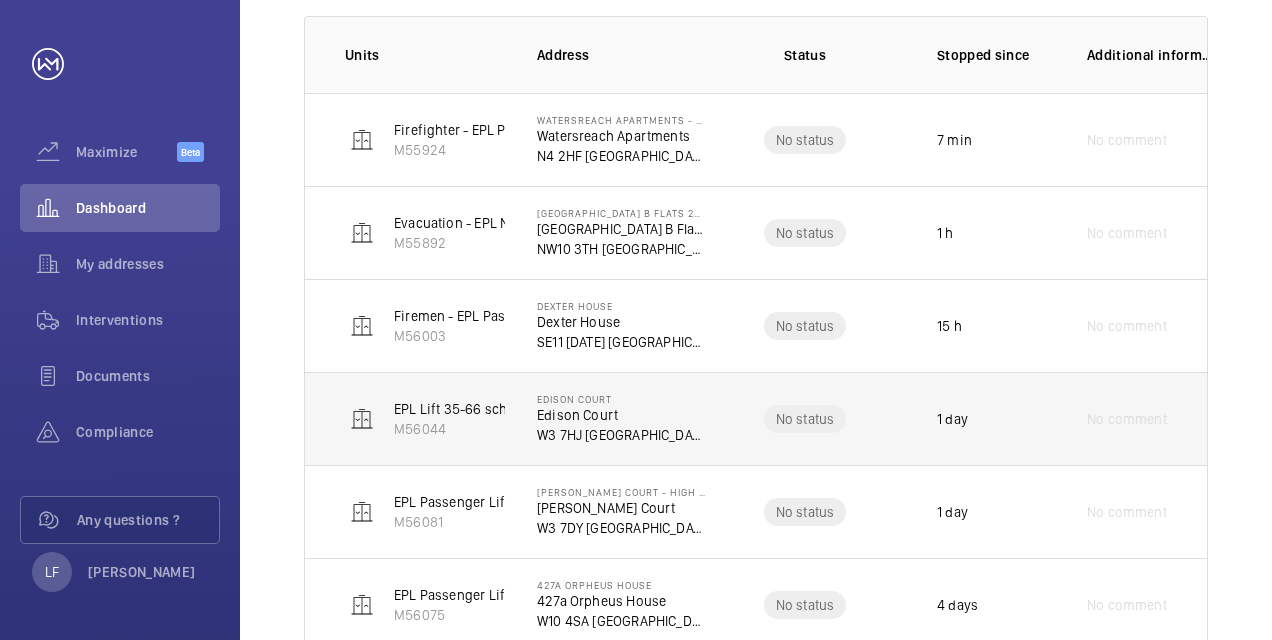 scroll, scrollTop: 483, scrollLeft: 0, axis: vertical 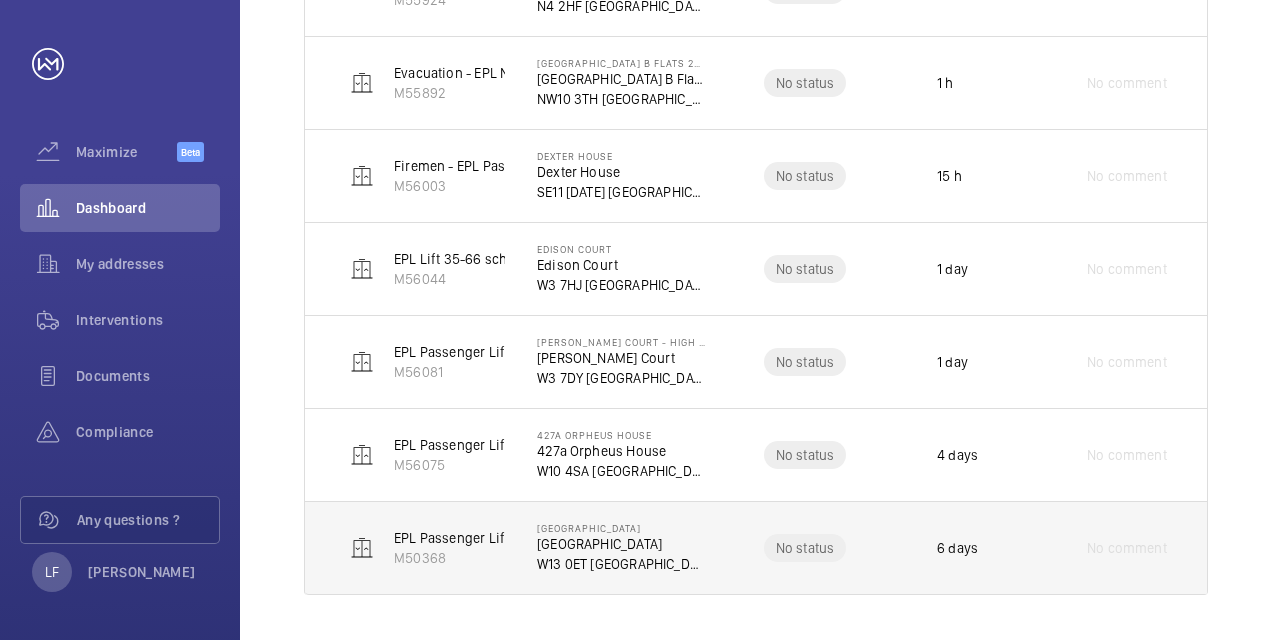 click on "W13 0ET [GEOGRAPHIC_DATA]" 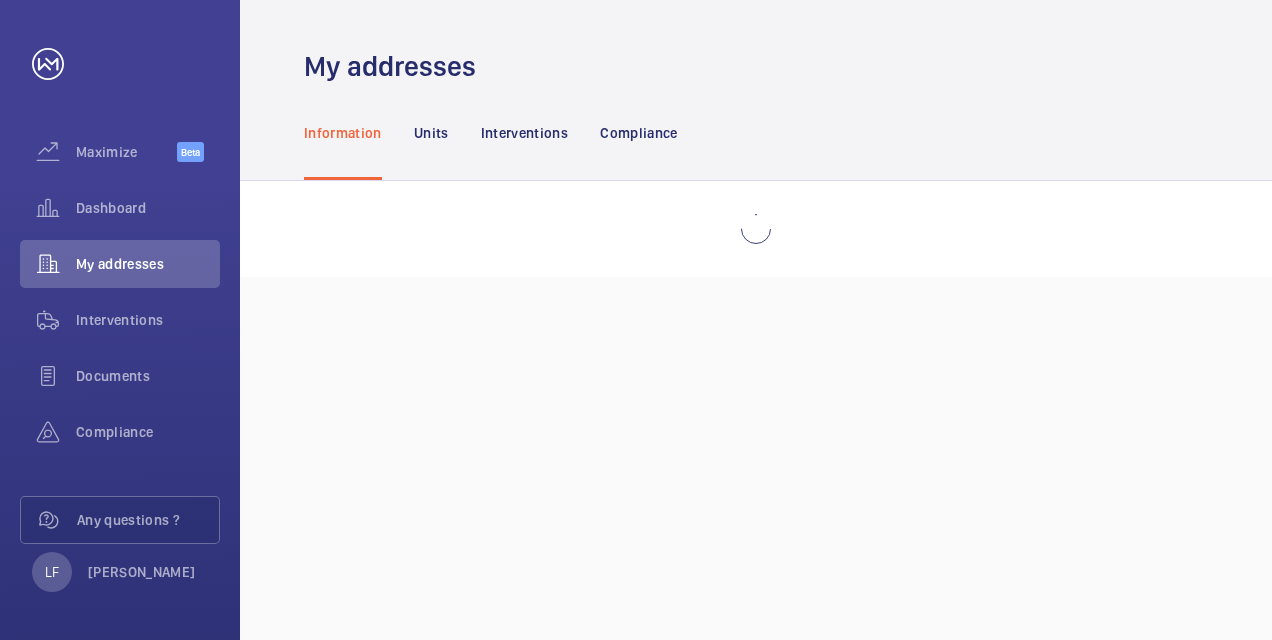 scroll, scrollTop: 0, scrollLeft: 0, axis: both 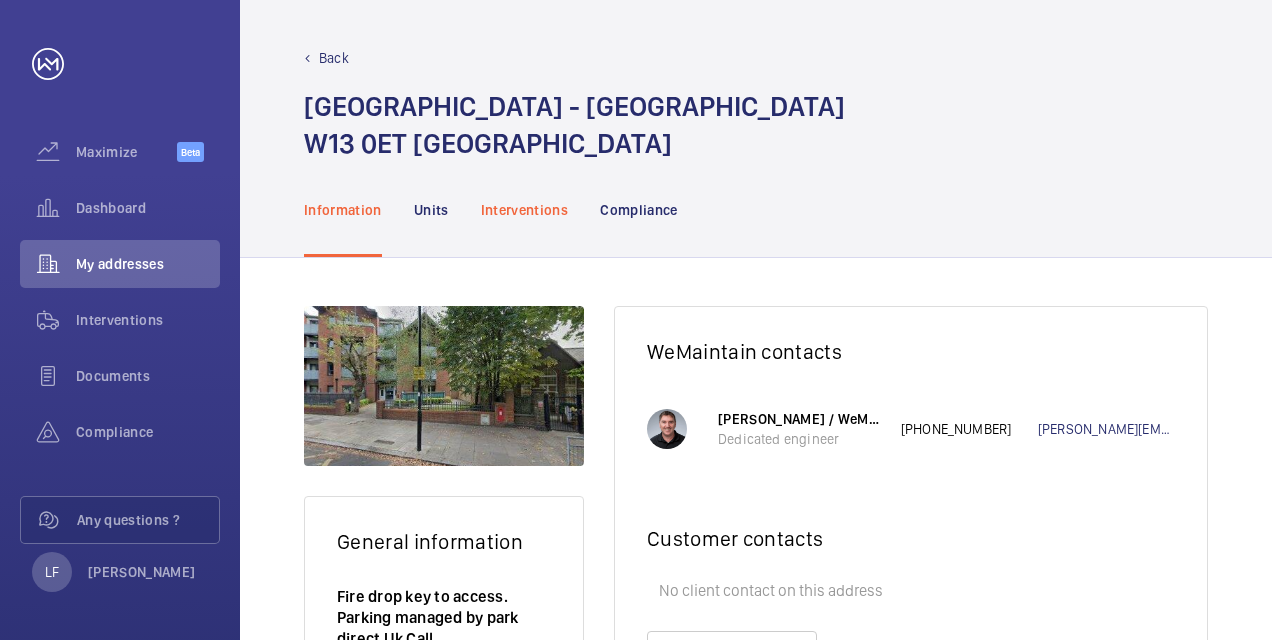 click on "Interventions" 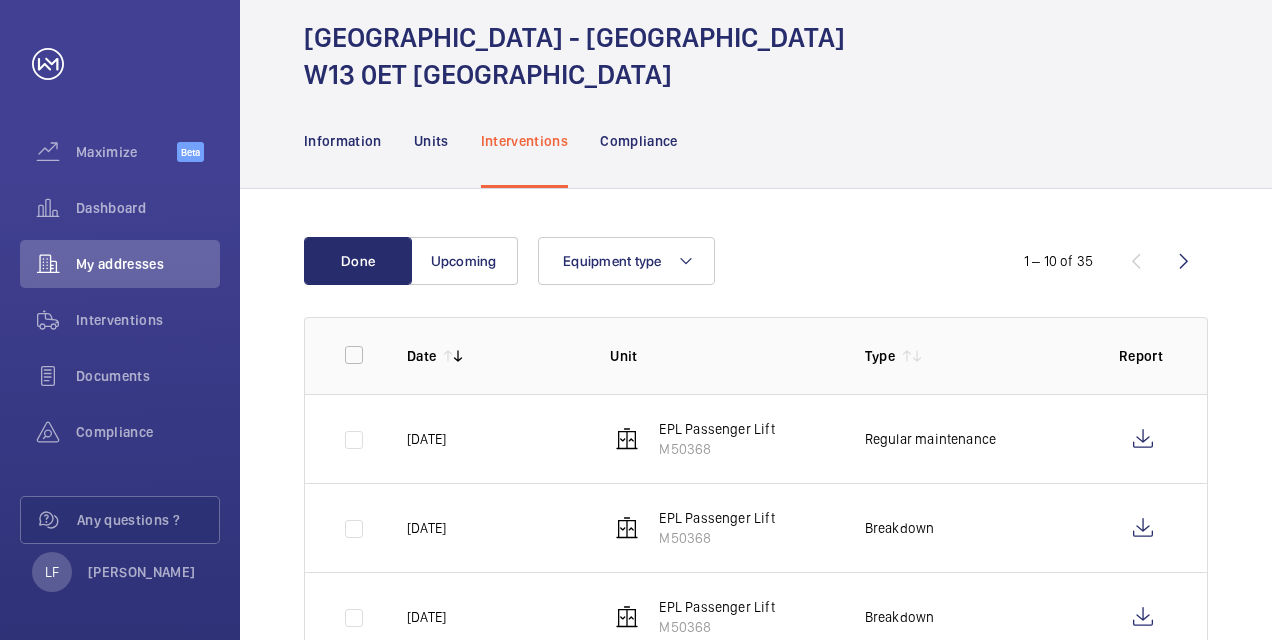 scroll, scrollTop: 100, scrollLeft: 0, axis: vertical 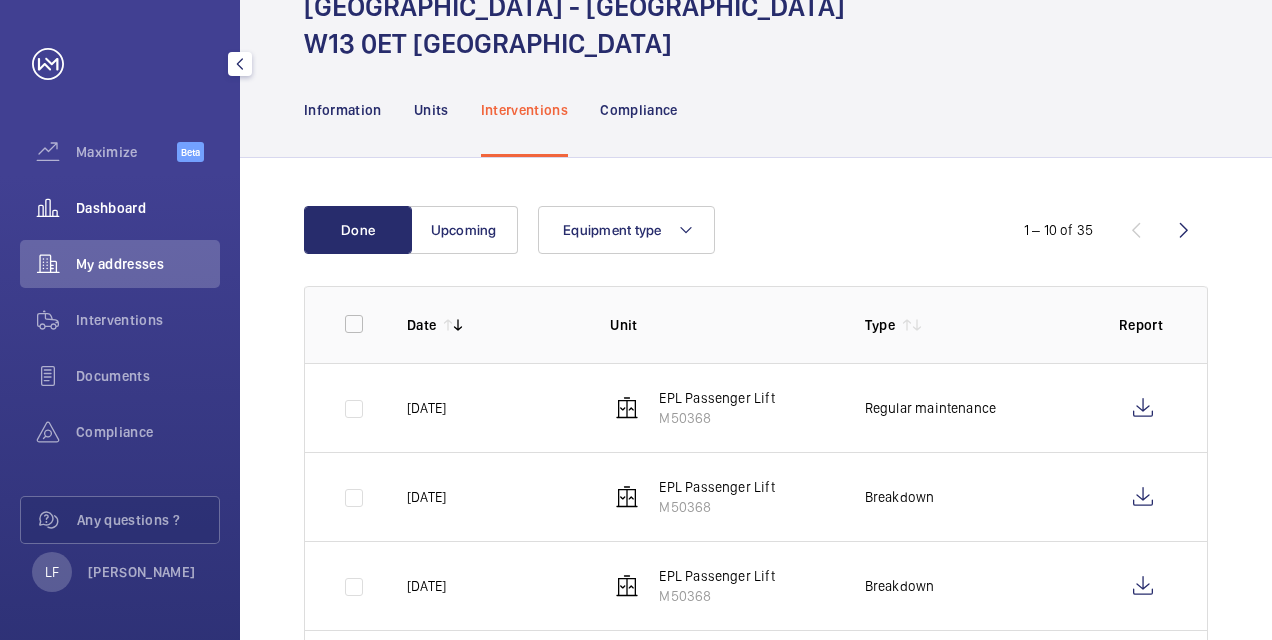 click on "Dashboard" 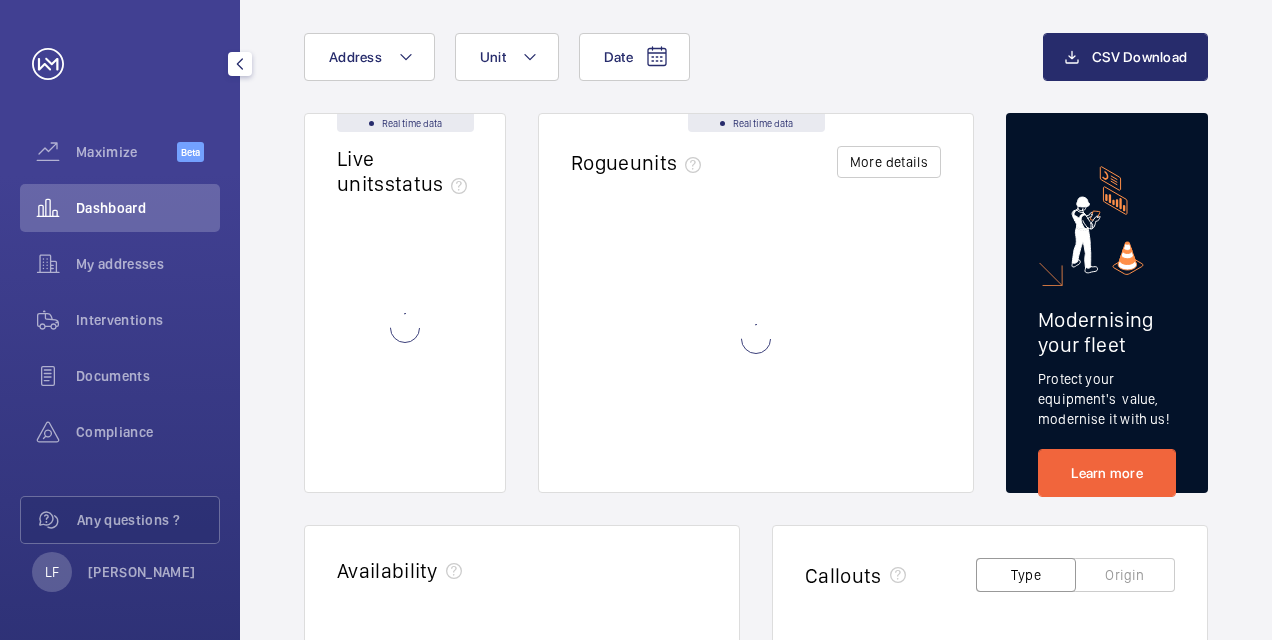 scroll, scrollTop: 60, scrollLeft: 0, axis: vertical 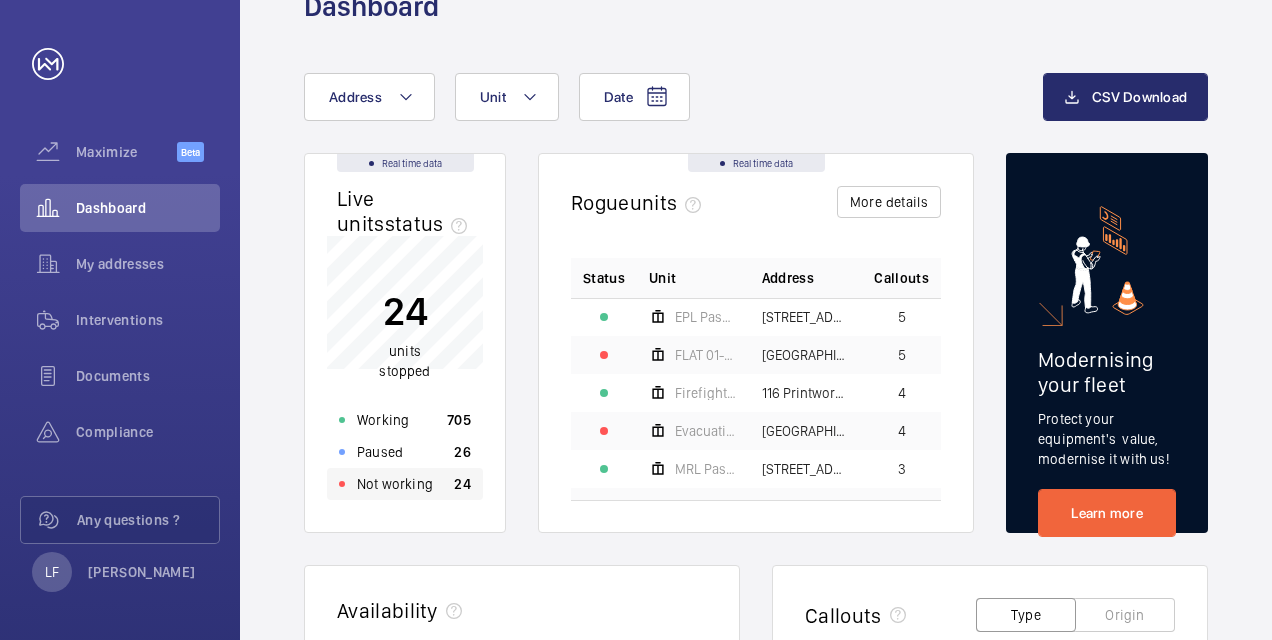 click on "Not working 24" 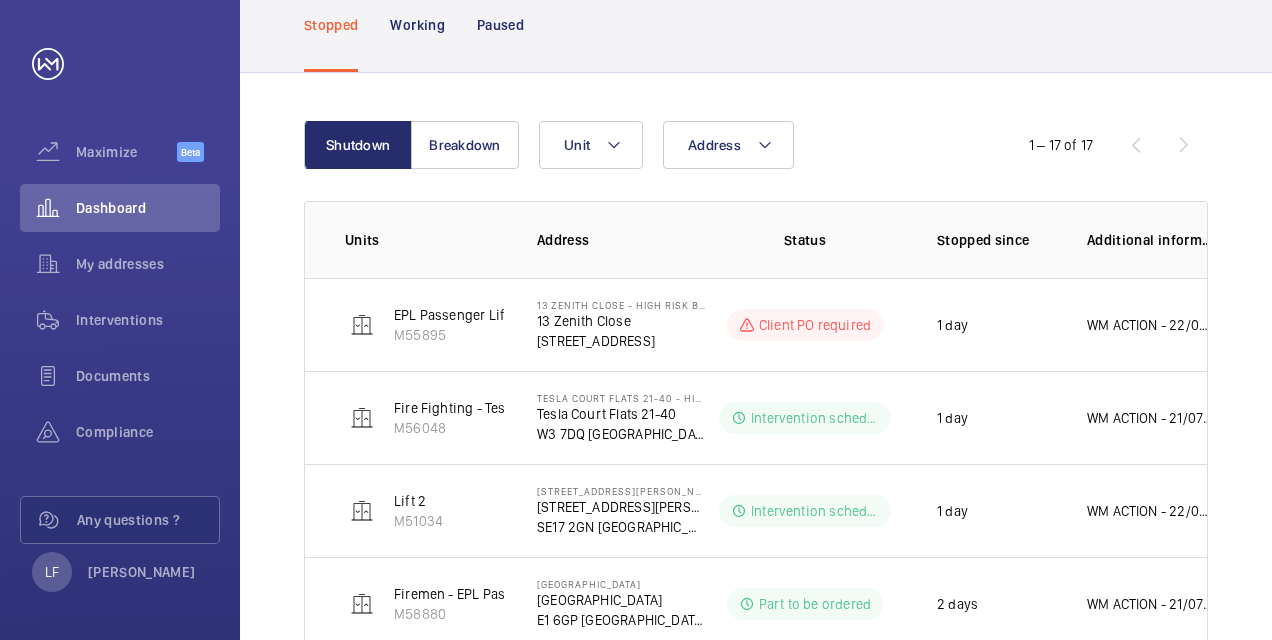 scroll, scrollTop: 0, scrollLeft: 0, axis: both 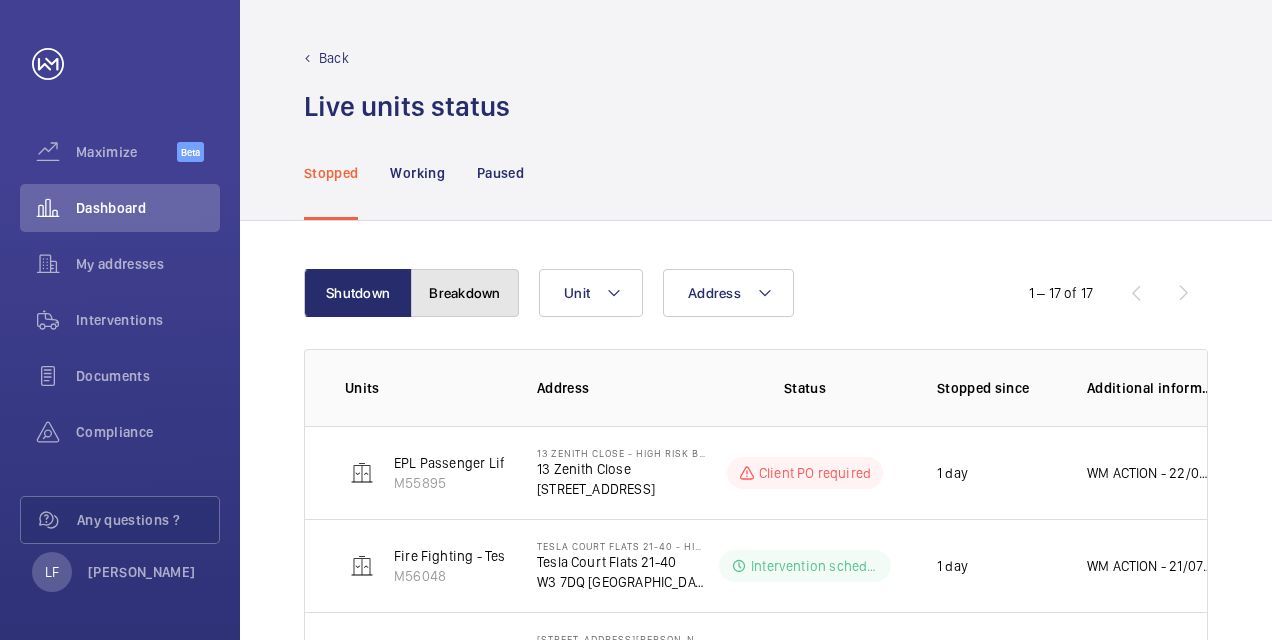 click on "Breakdown" 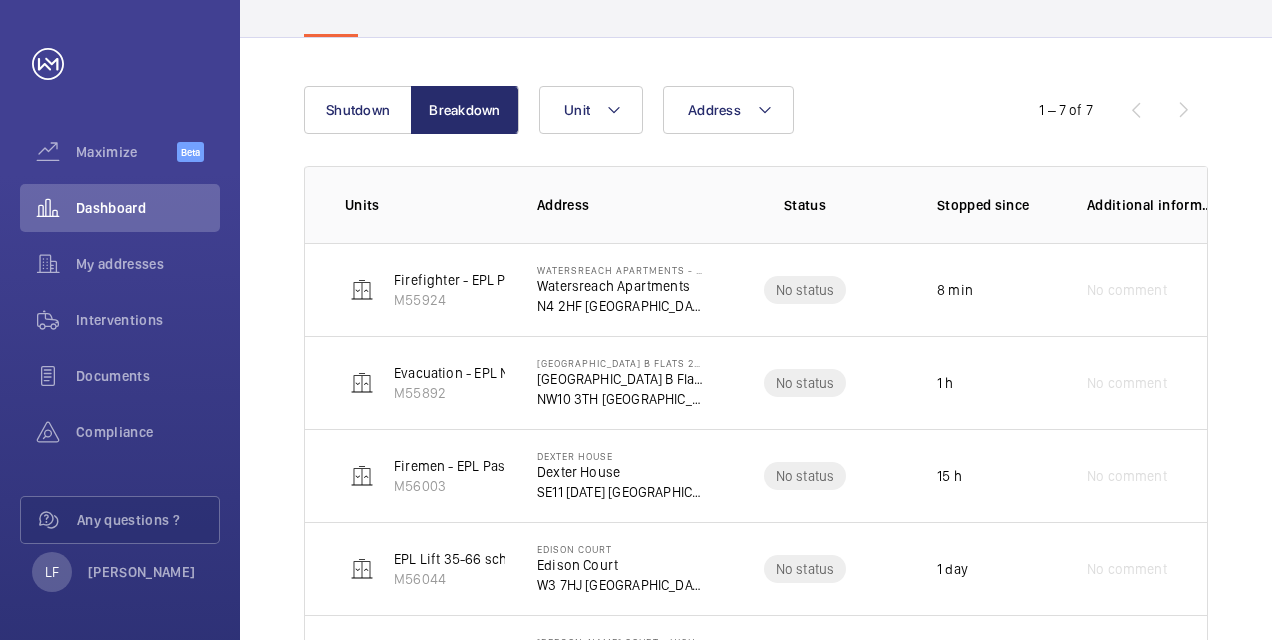 scroll, scrollTop: 0, scrollLeft: 0, axis: both 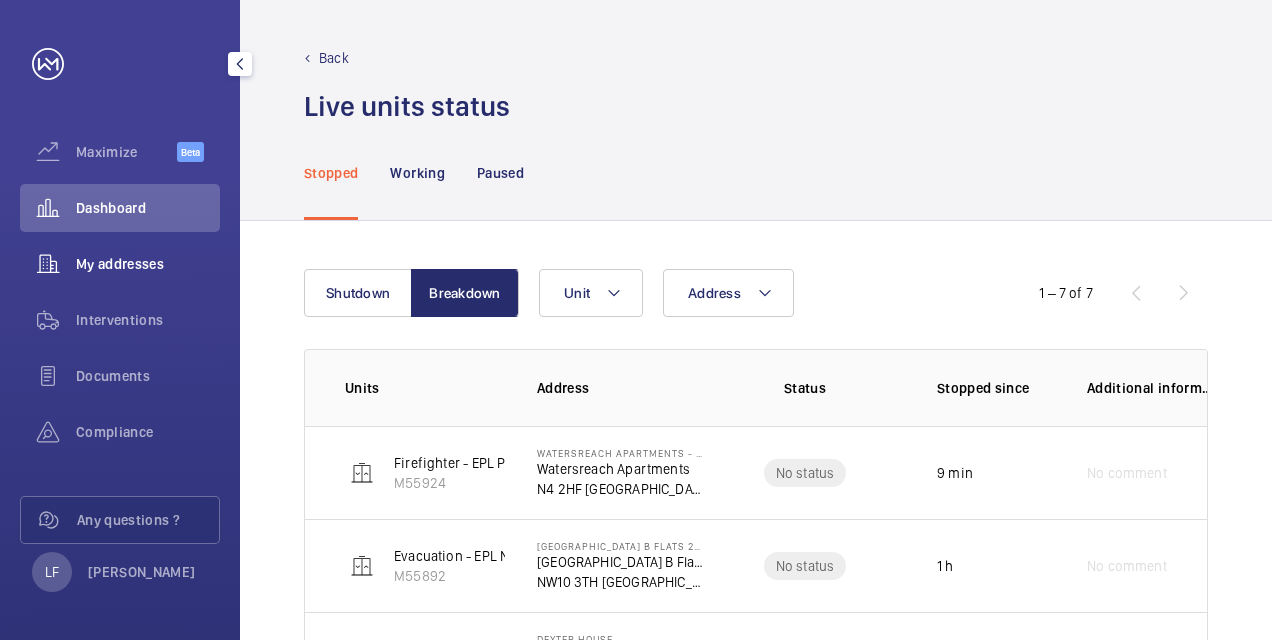 click on "My addresses" 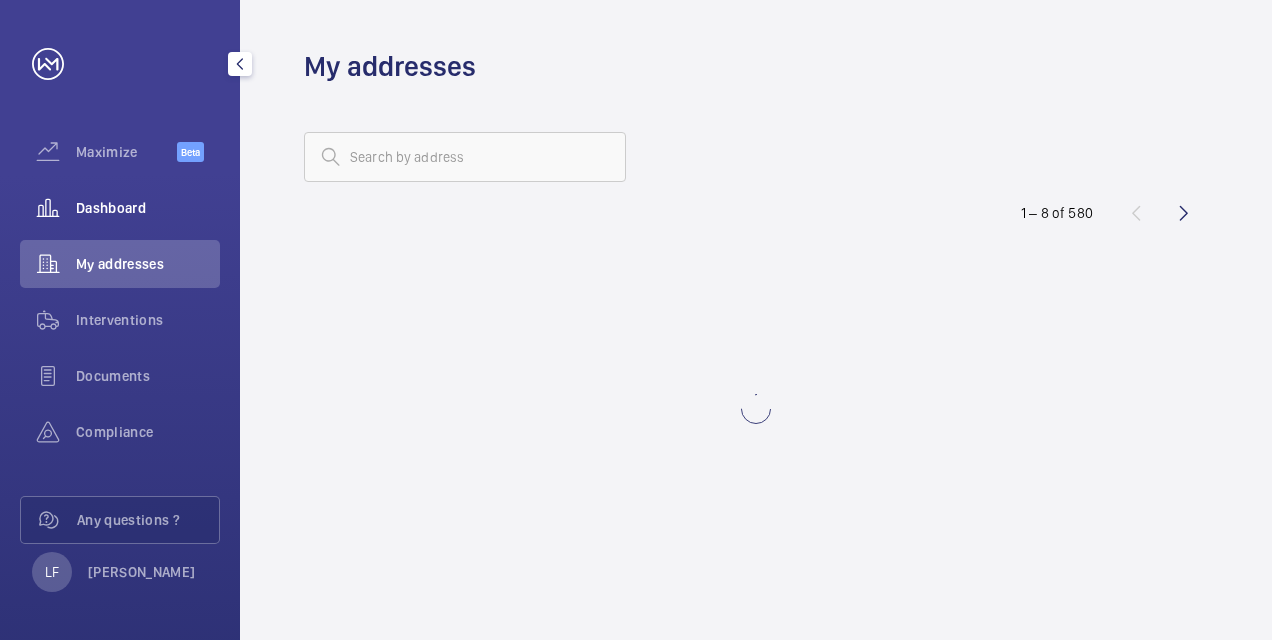 click on "Dashboard" 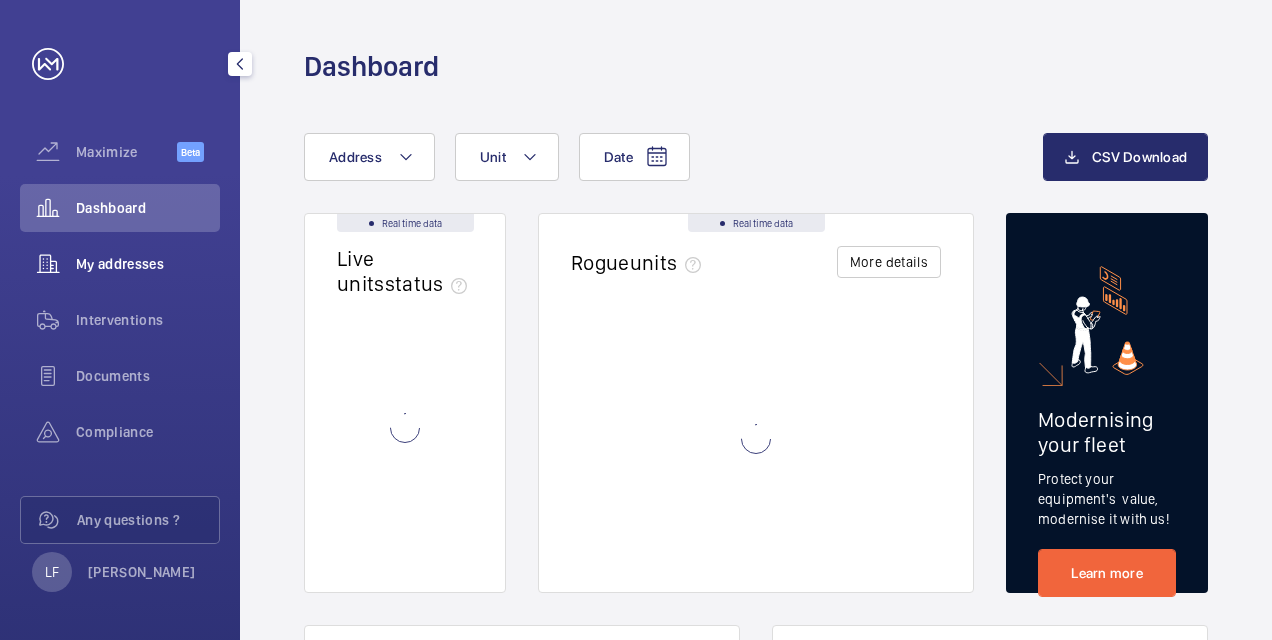 click on "My addresses" 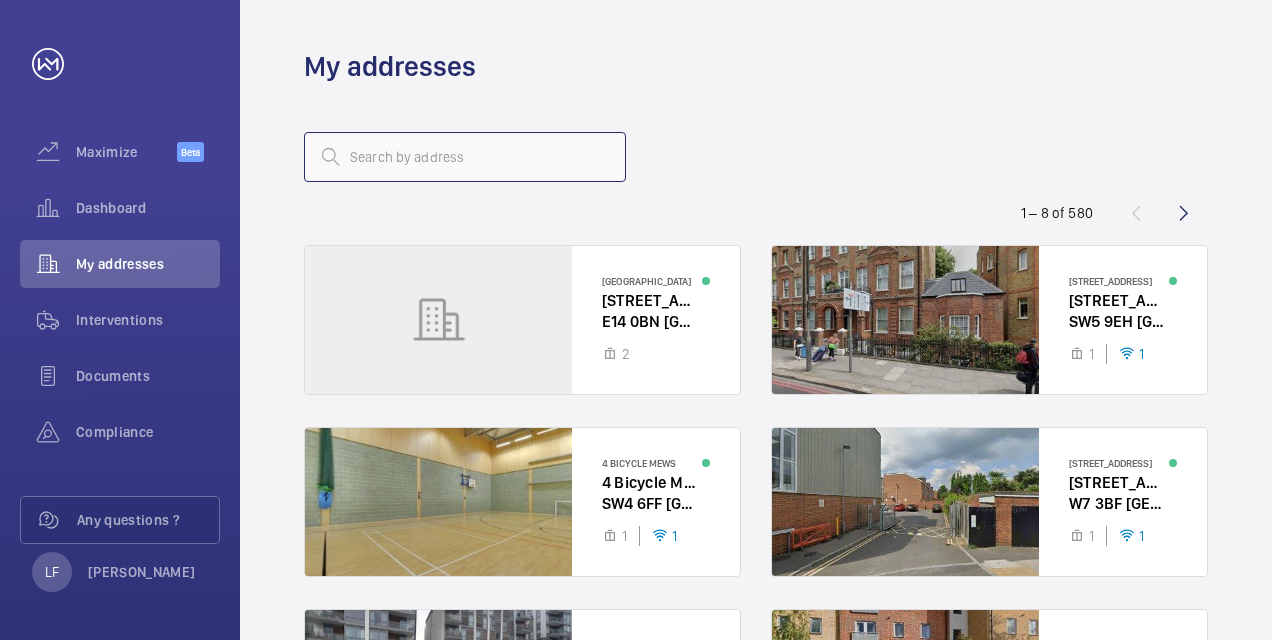click 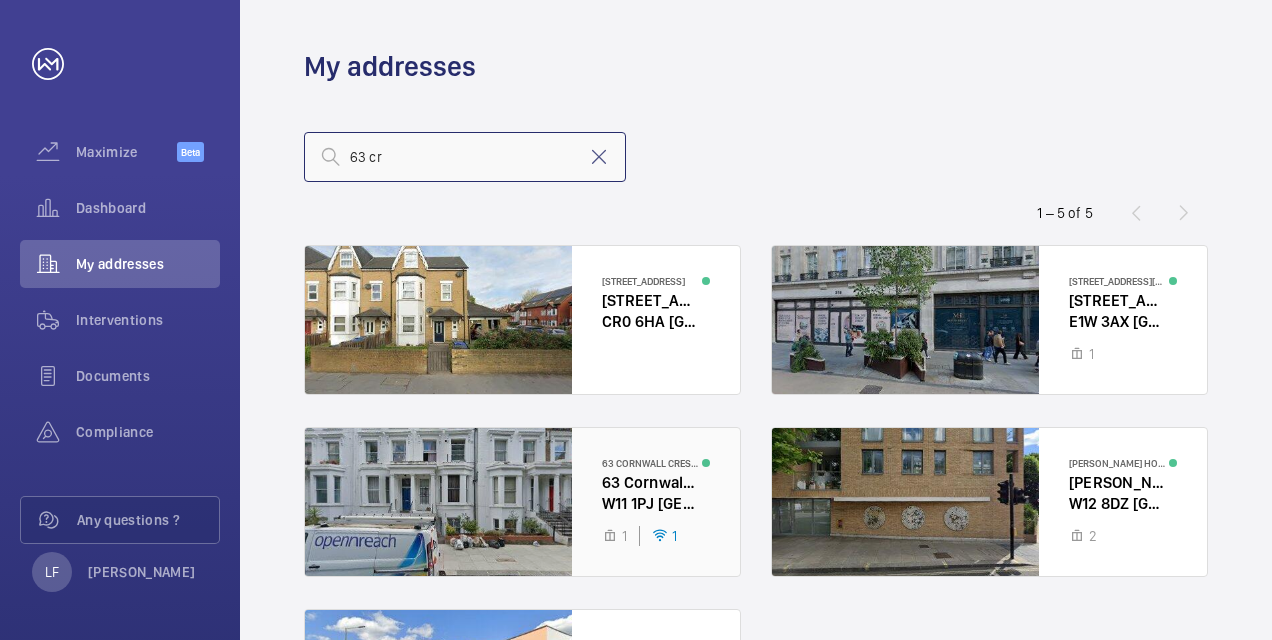 type on "63 cr" 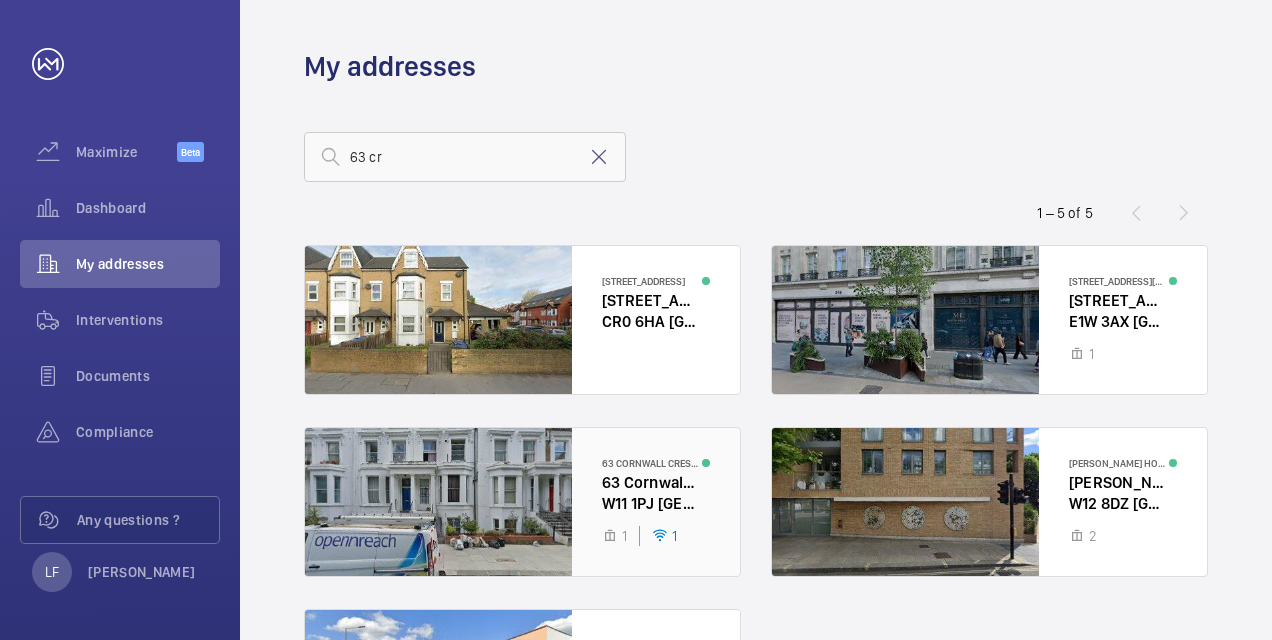 click 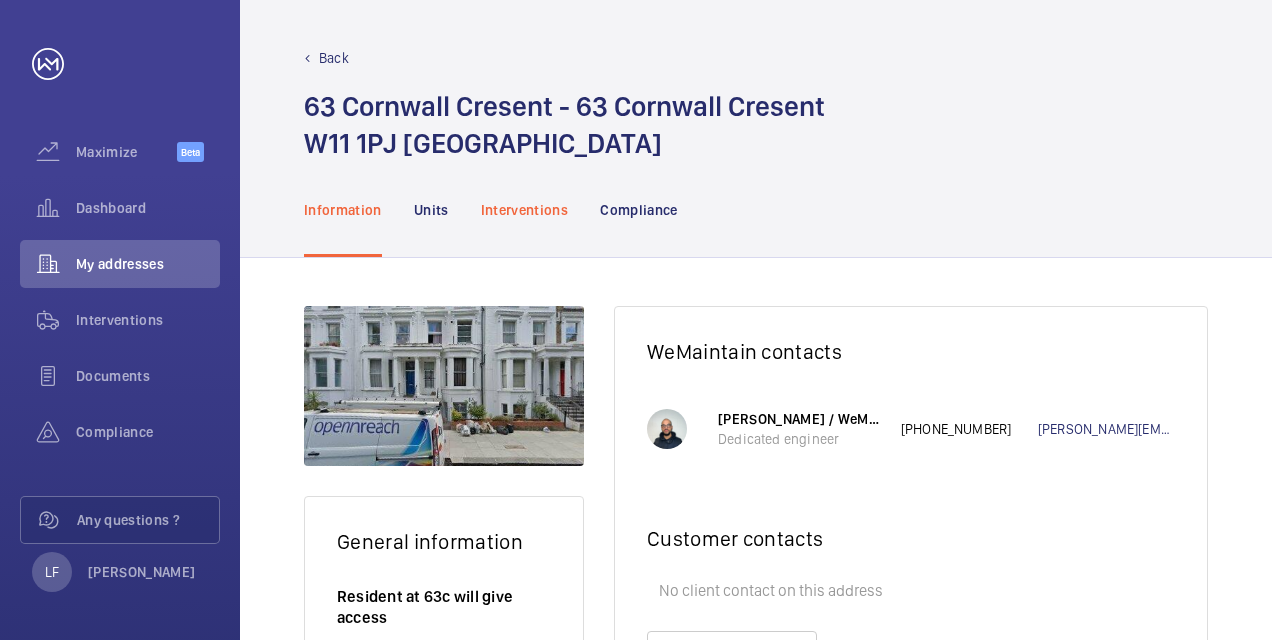 click on "Interventions" 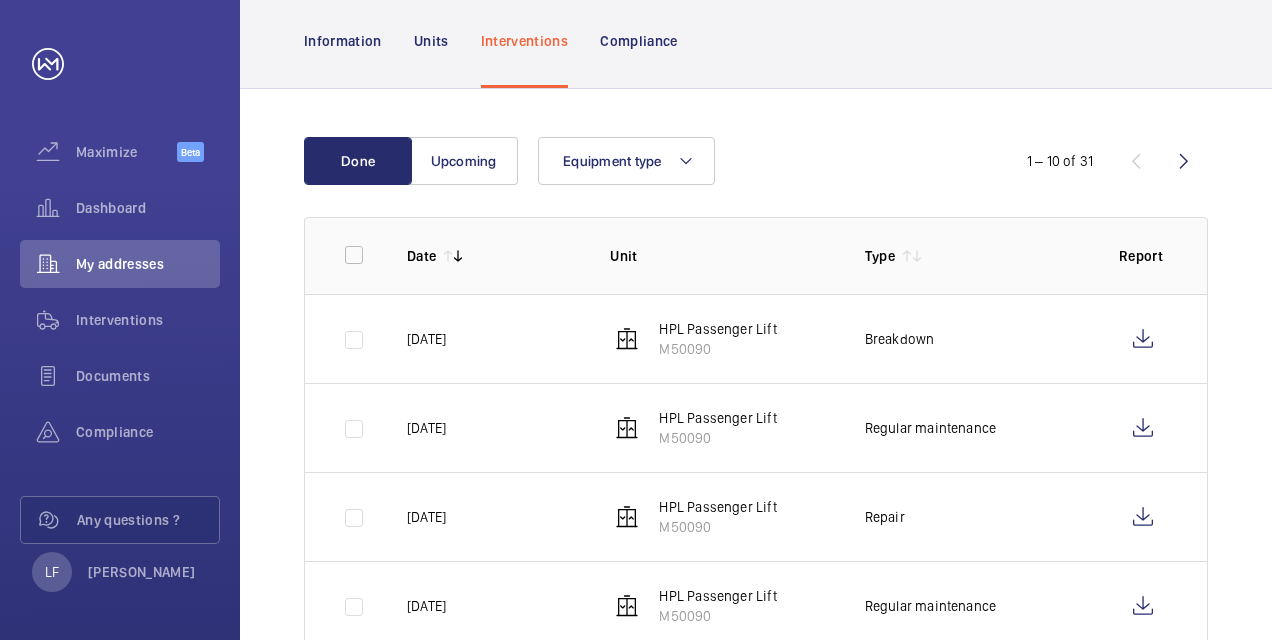 scroll, scrollTop: 200, scrollLeft: 0, axis: vertical 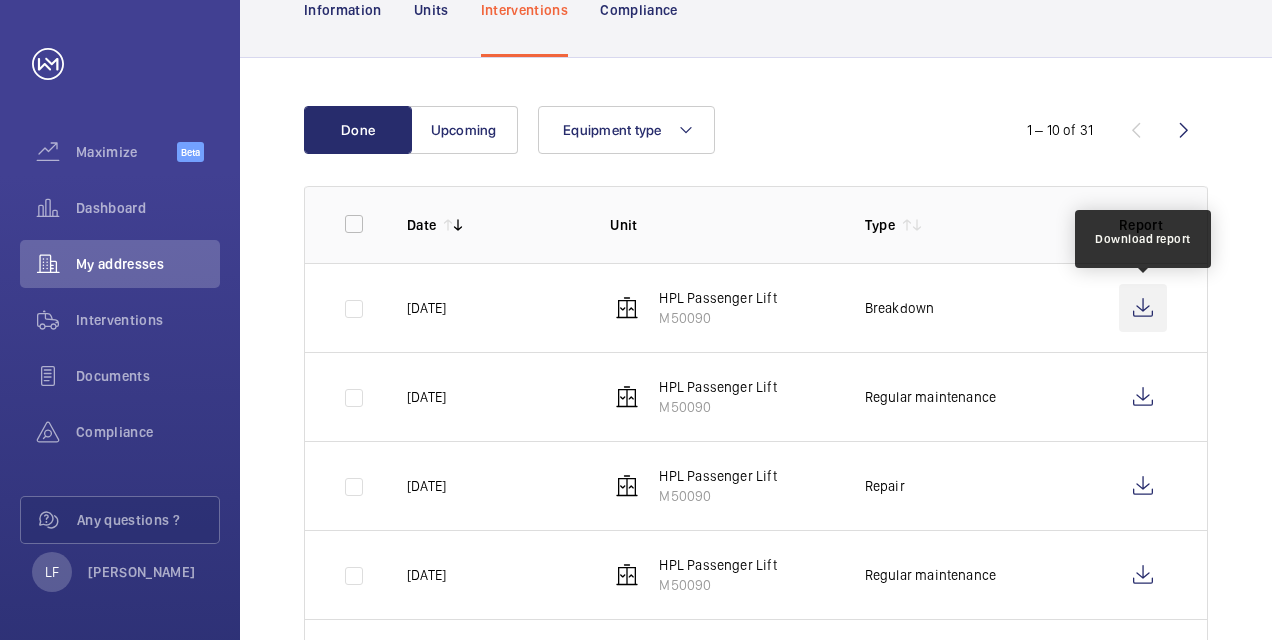 click 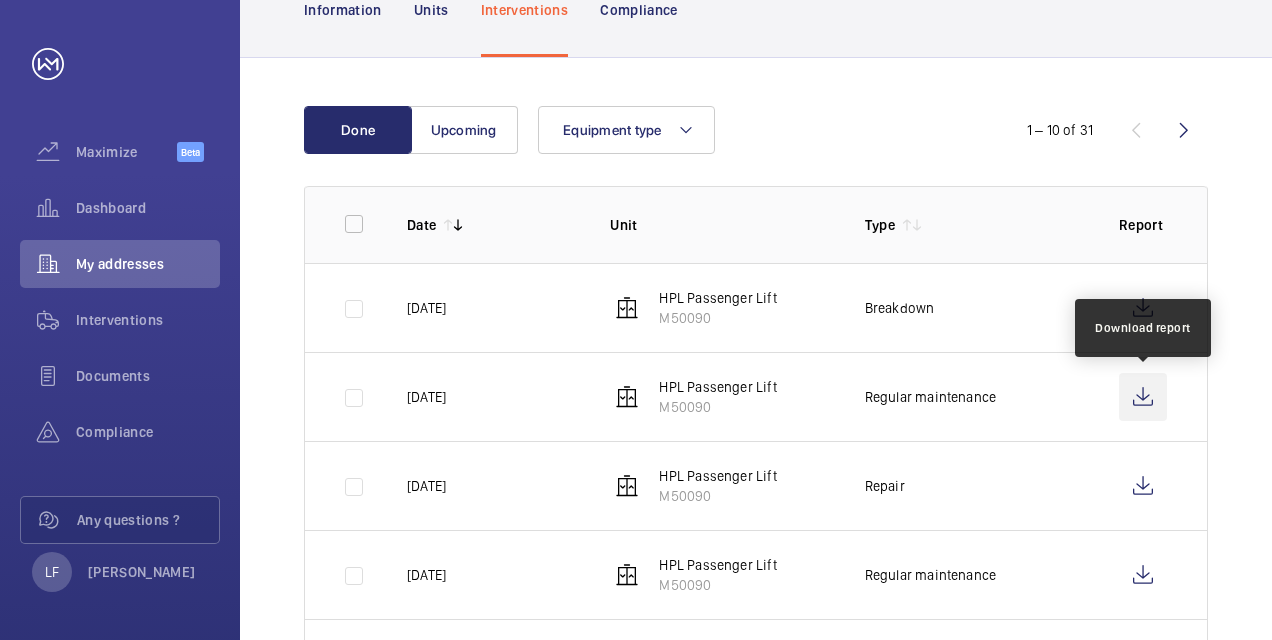 click 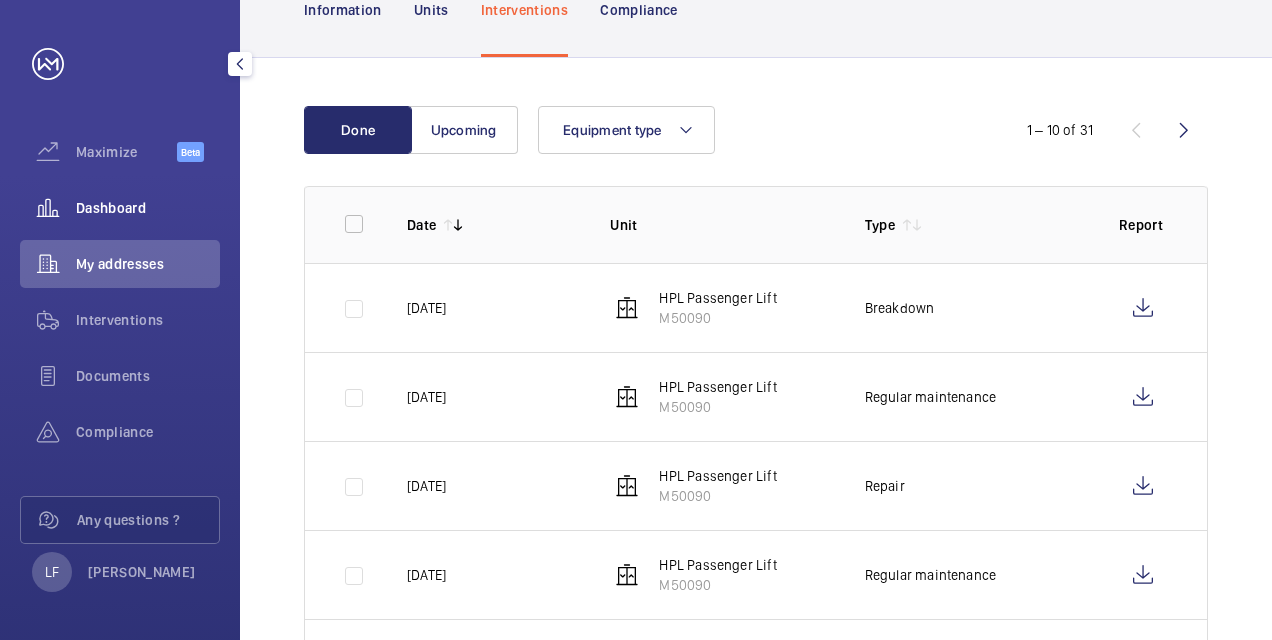 click on "Dashboard" 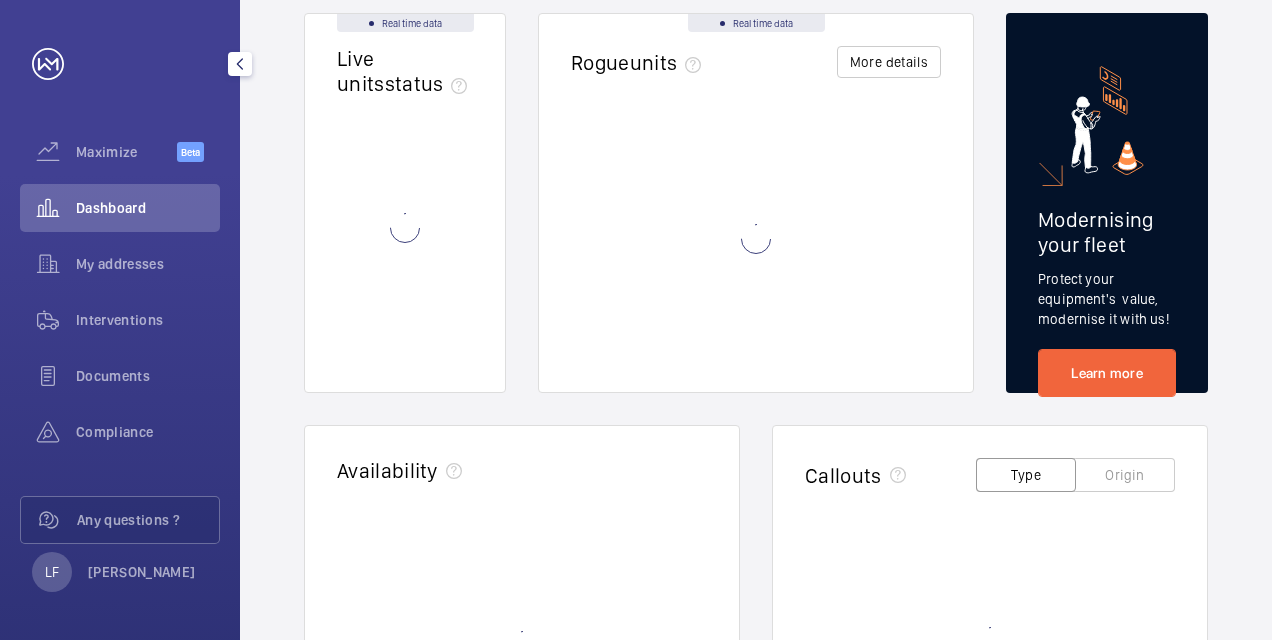 scroll, scrollTop: 1, scrollLeft: 0, axis: vertical 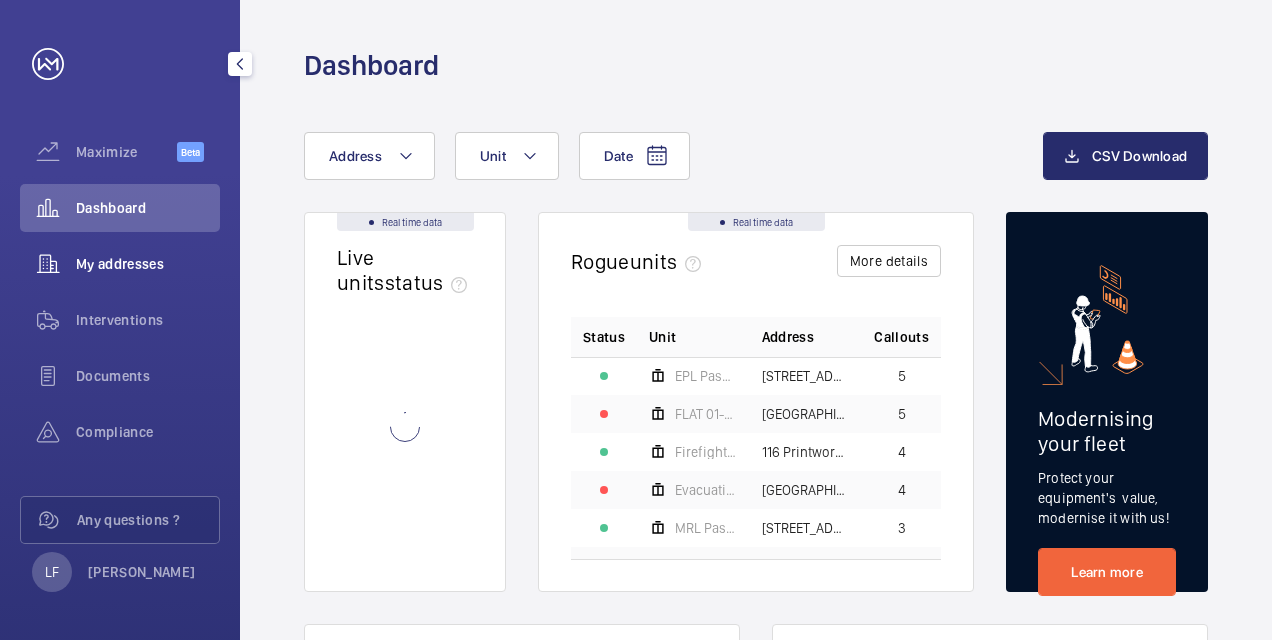 click on "My addresses" 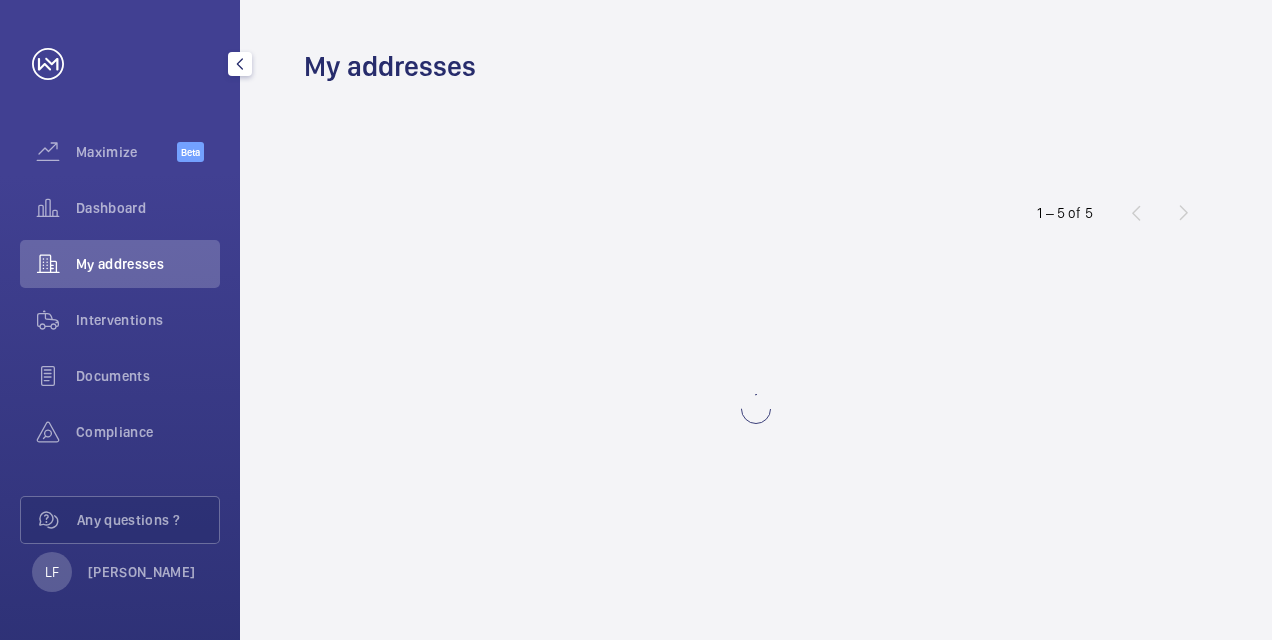 scroll, scrollTop: 0, scrollLeft: 0, axis: both 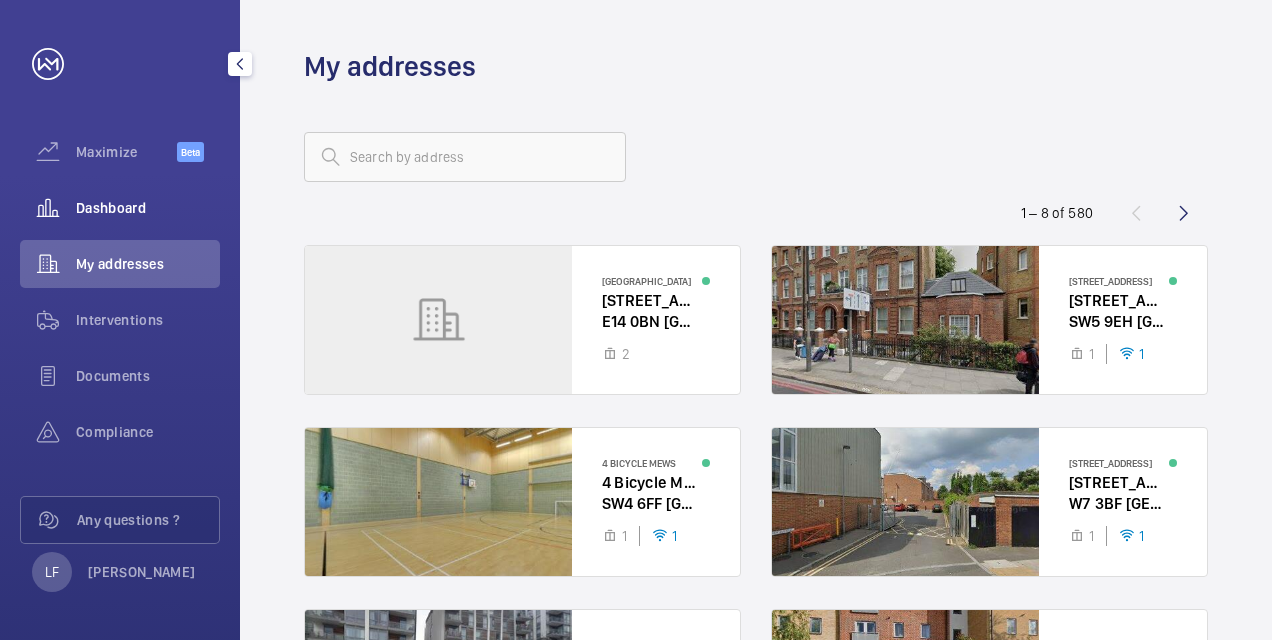 click on "Dashboard" 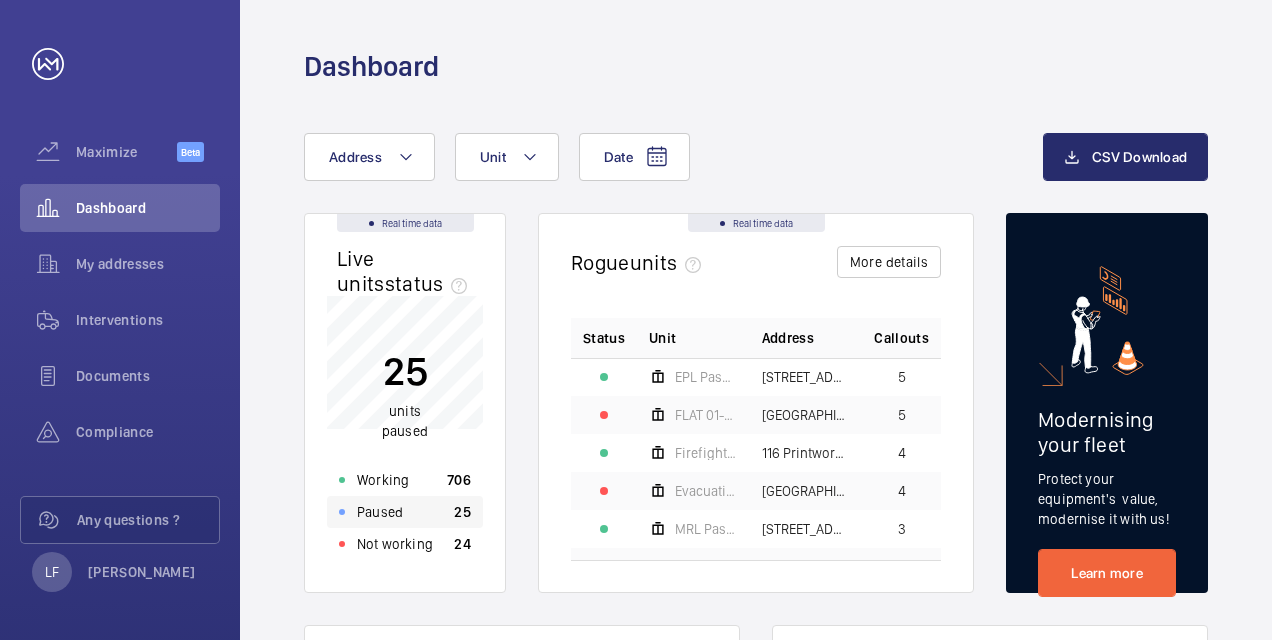 click on "Paused 25" 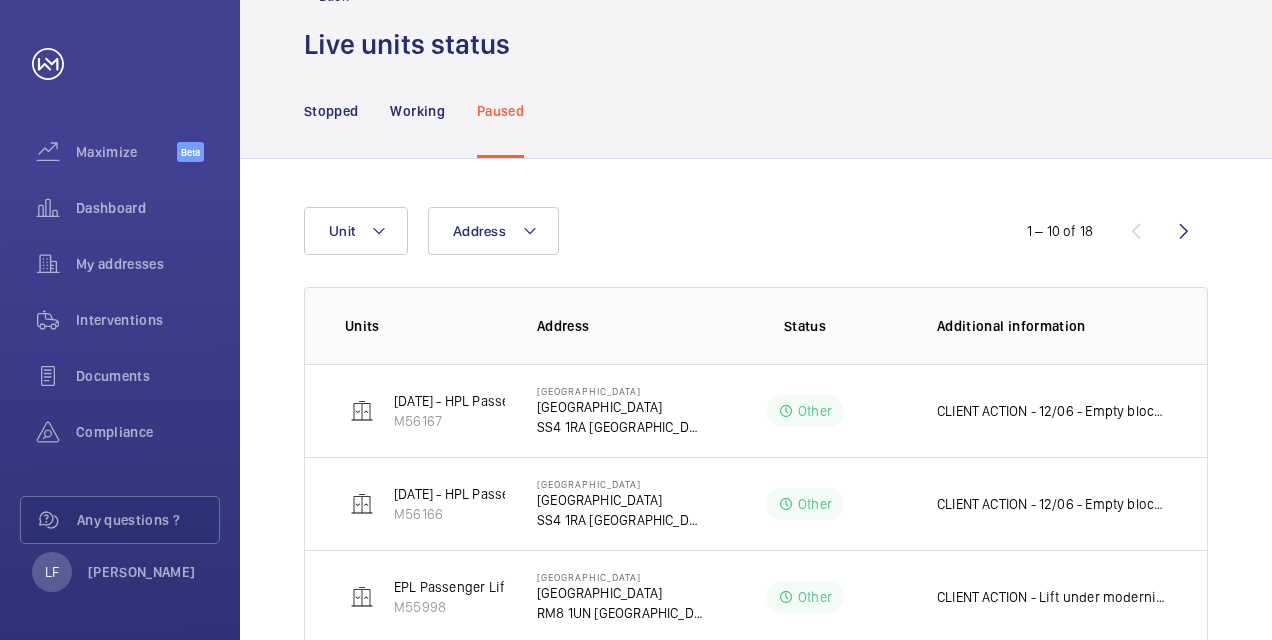 scroll, scrollTop: 61, scrollLeft: 0, axis: vertical 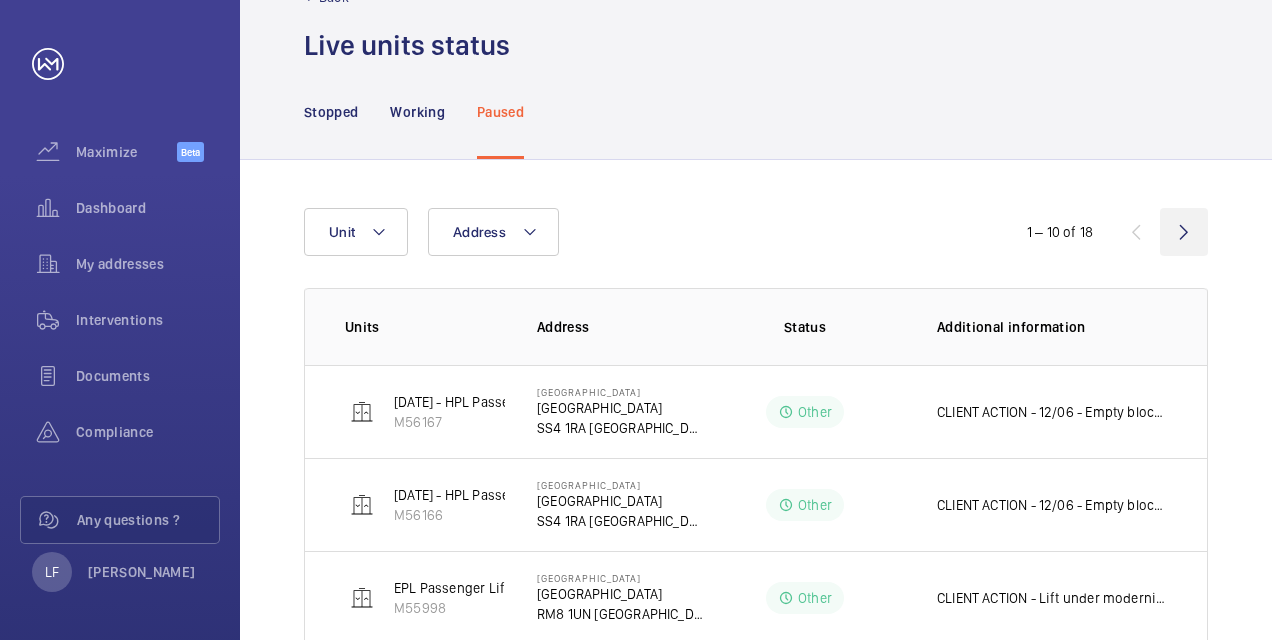 click 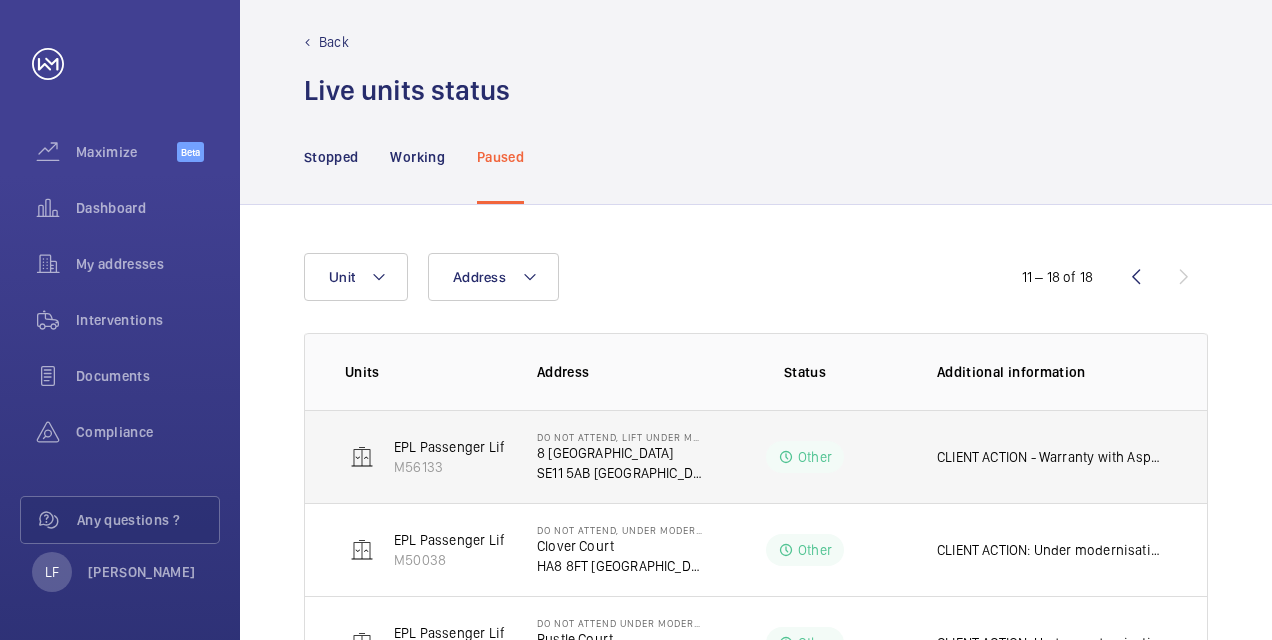 scroll, scrollTop: 0, scrollLeft: 0, axis: both 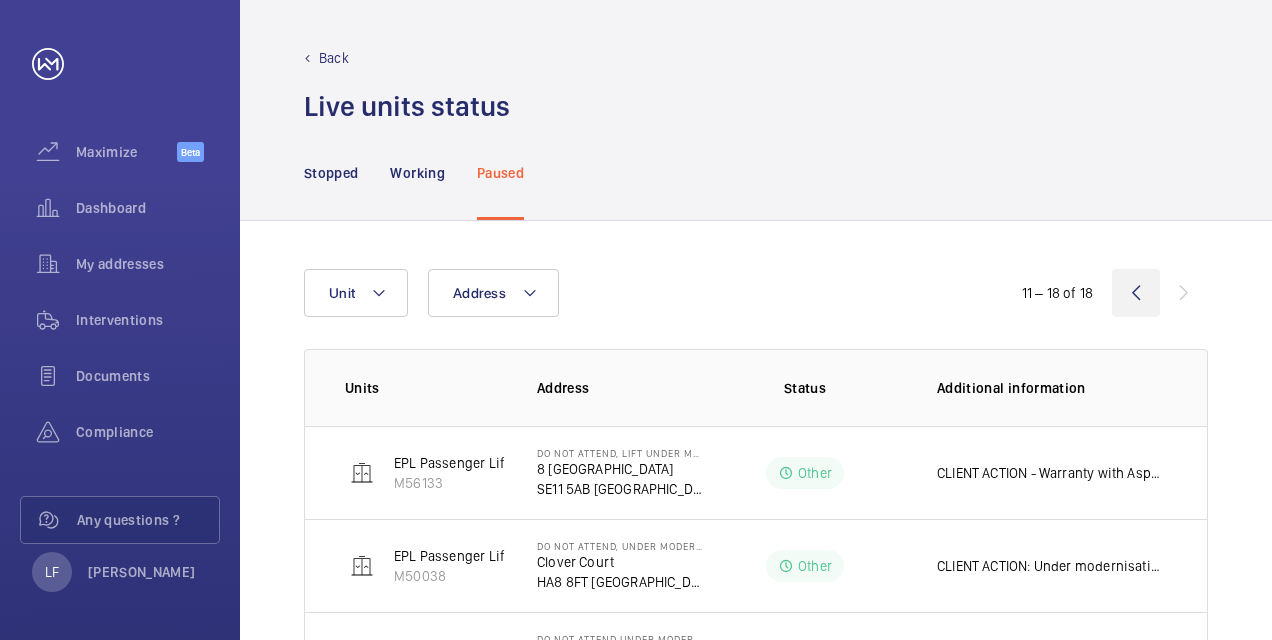 click 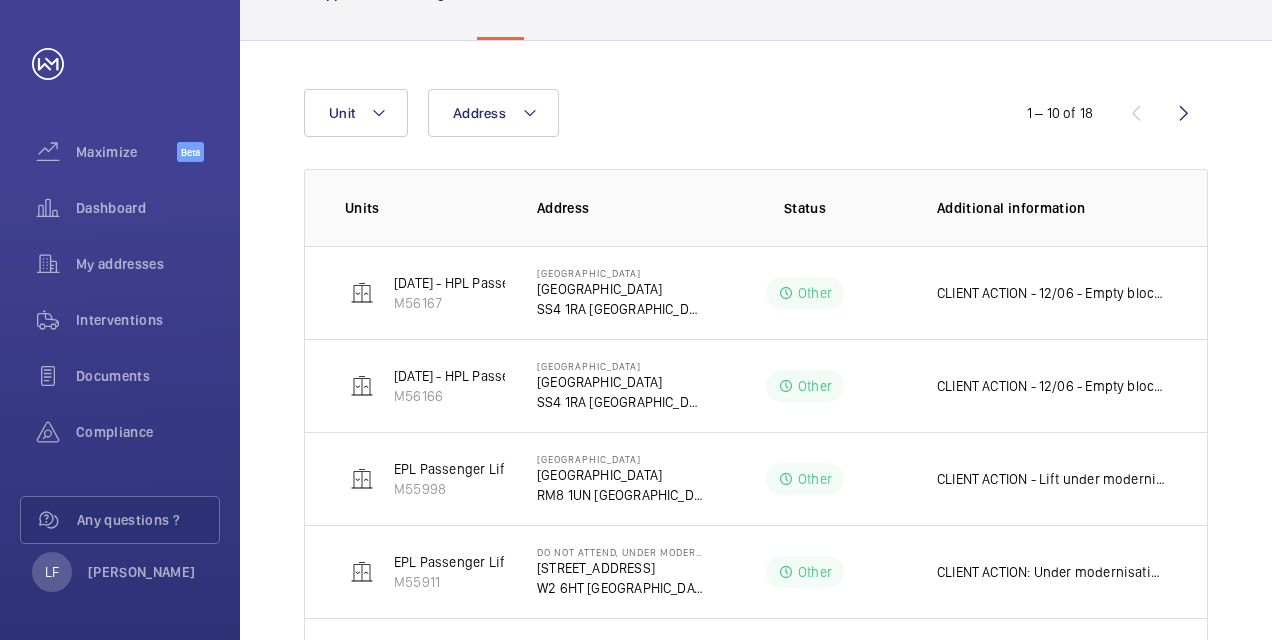 scroll, scrollTop: 61, scrollLeft: 0, axis: vertical 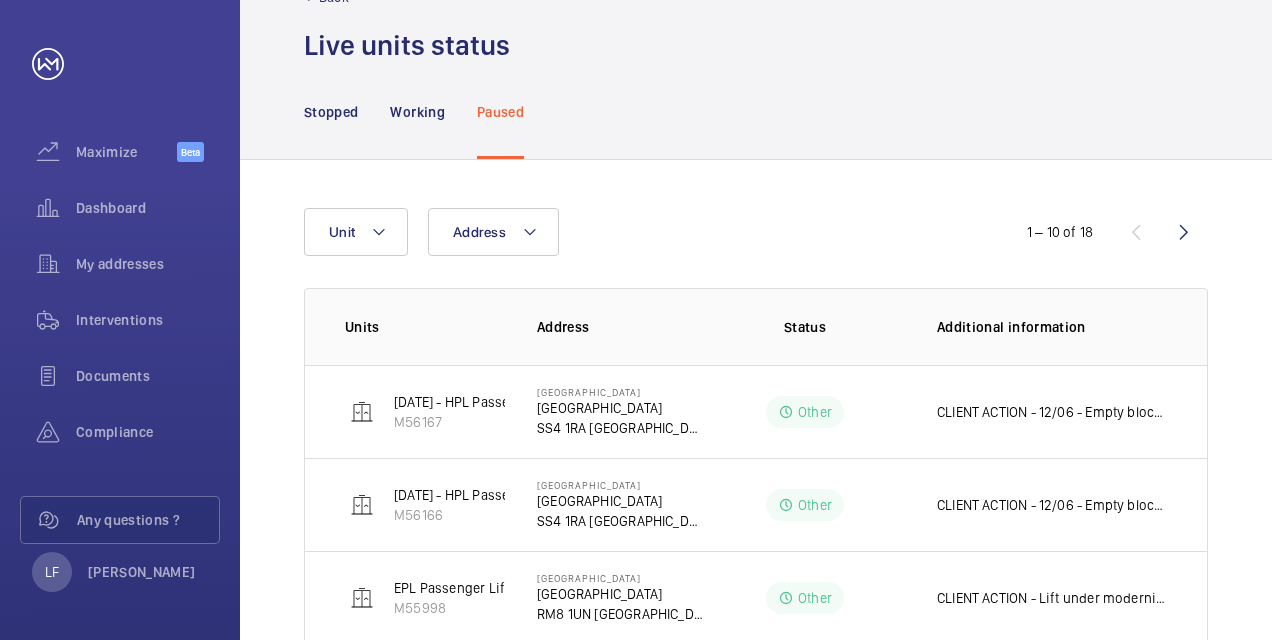 click 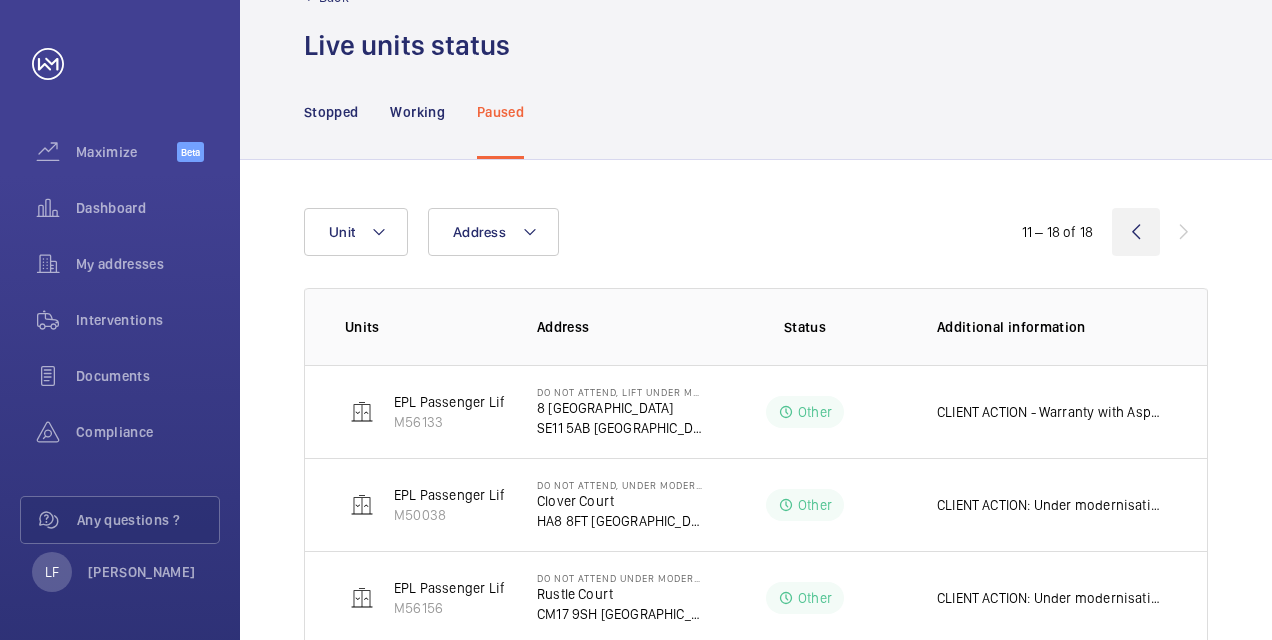 click 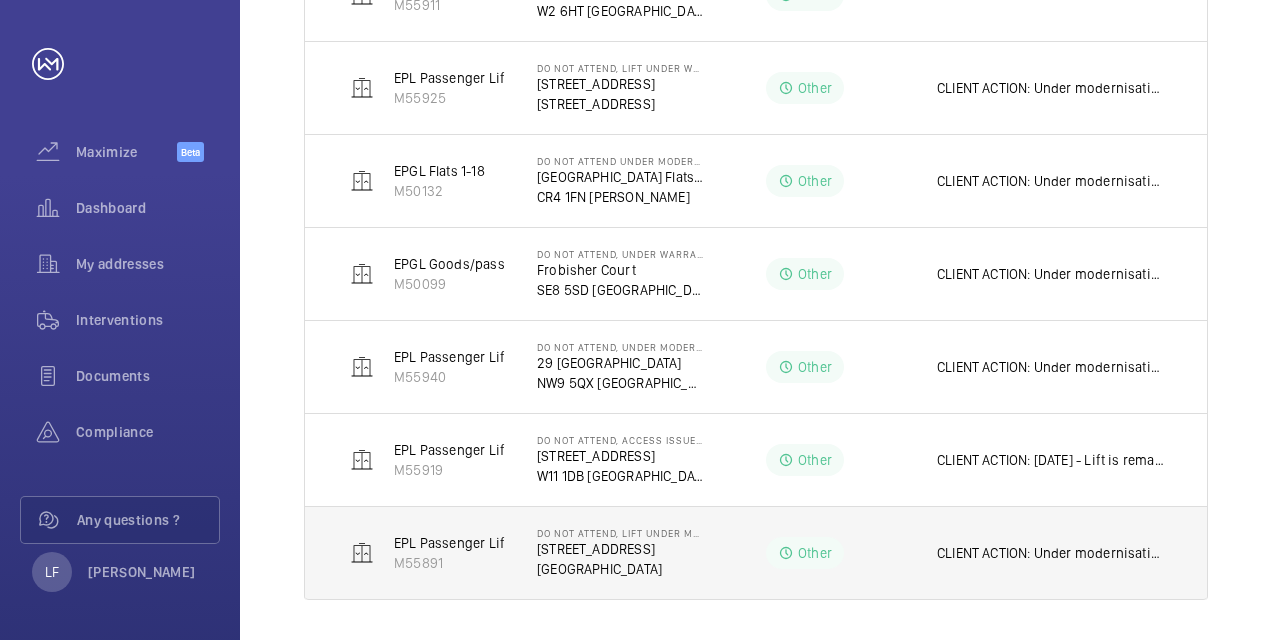 scroll, scrollTop: 761, scrollLeft: 0, axis: vertical 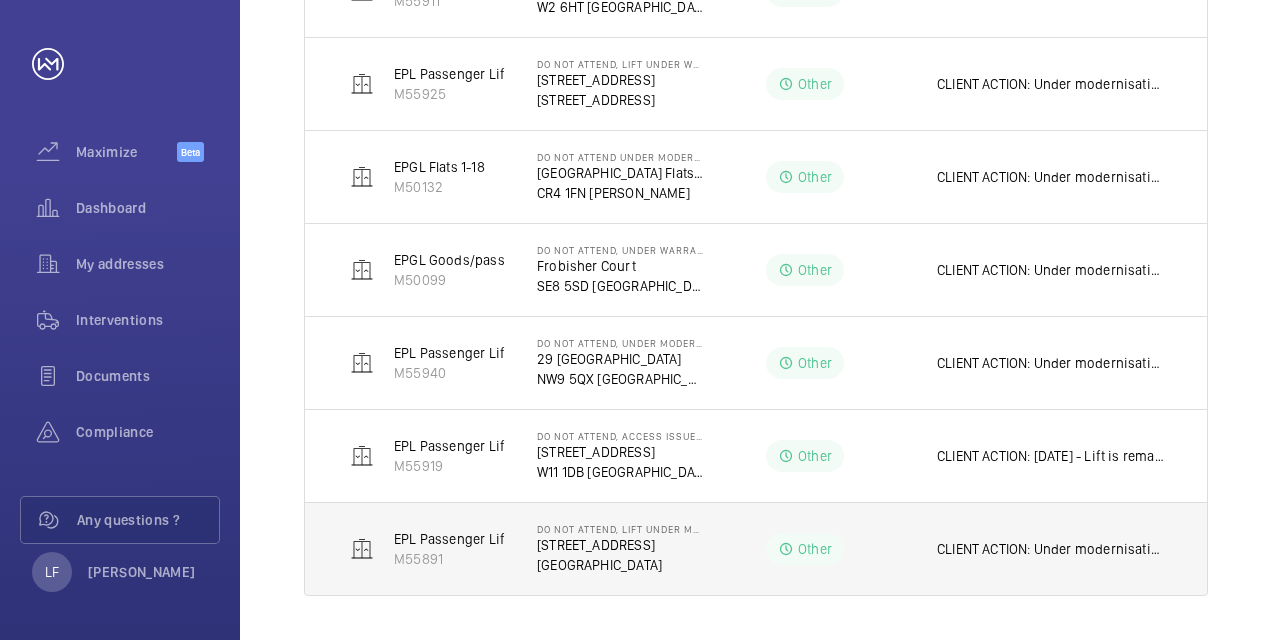 click on "CLIENT ACTION:
Under modernisation - Warranty with Aspect to end on [DATE]" 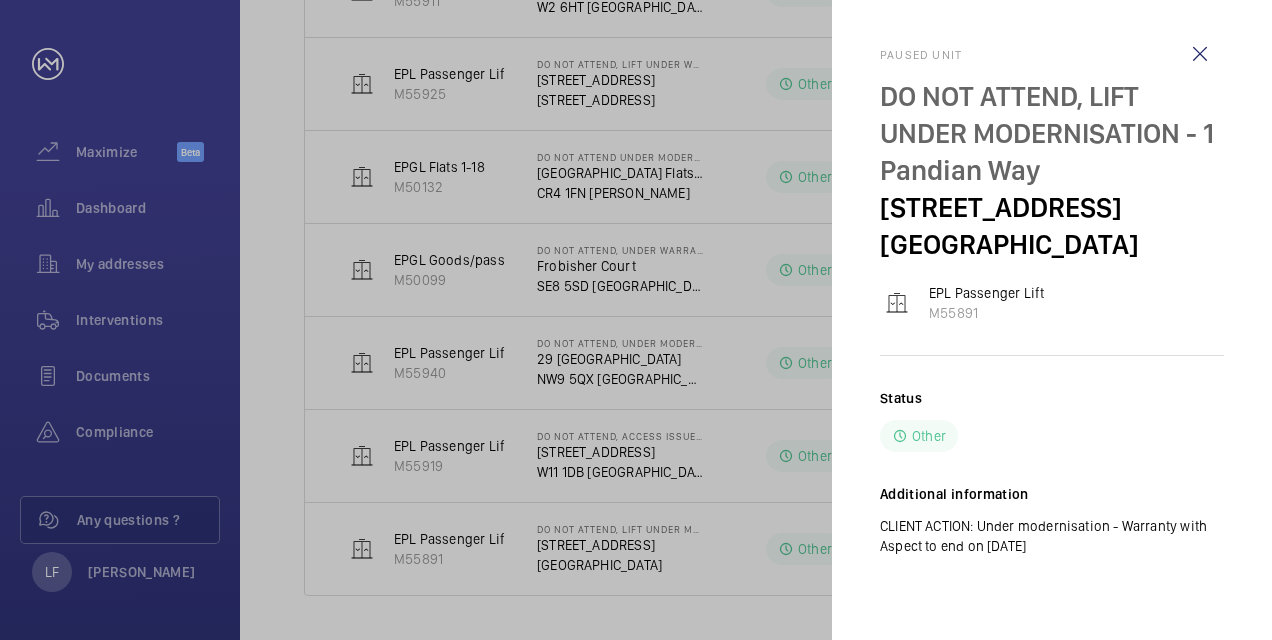 click 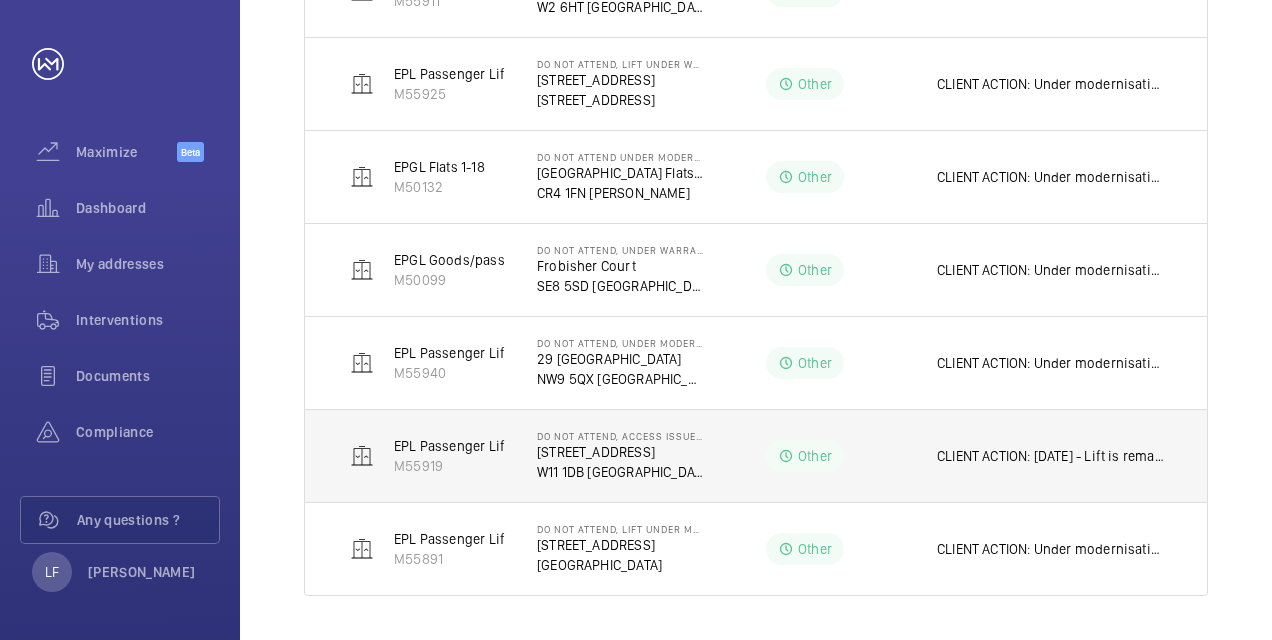 click on "CLIENT ACTION:
[DATE] - Lift is remaining off until access to motor room is 24/7. Client is thinking about moving the motor room.
Checked phoneline with opportunity in motor room, no 50vDC.
[DATE] - Attending 3/11 Tech with [PERSON_NAME]
[DATE] - [PERSON_NAME] to contact client, I will arrange for technician to attend same day.
[DATE] - Attended, fitted parts. Couldn't get access to controller as resident was not in. Calling resident to make sure is in 27/10
[DATE] - Chased supplier -LH
[DATE] - Quote accepted - Parts ordered, ETA to be confirmed.
Quote sent To Client - [DATE] - LH
[DATE] - journey timer relay TR1 triggered and safety circuit broken" 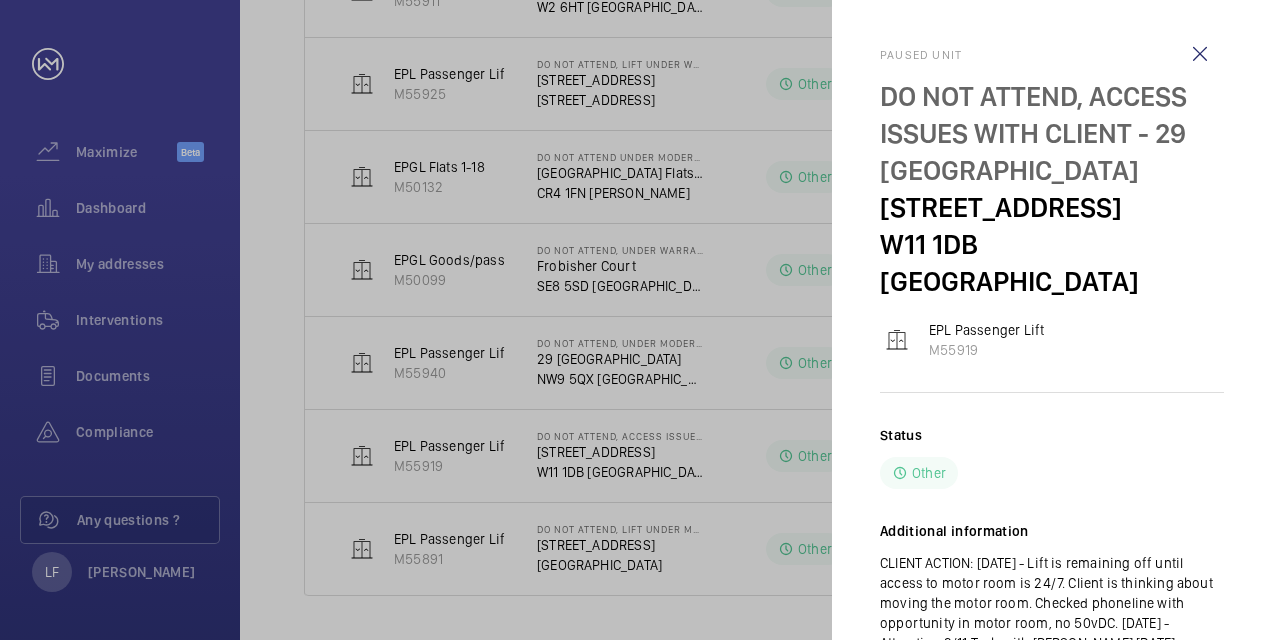 click 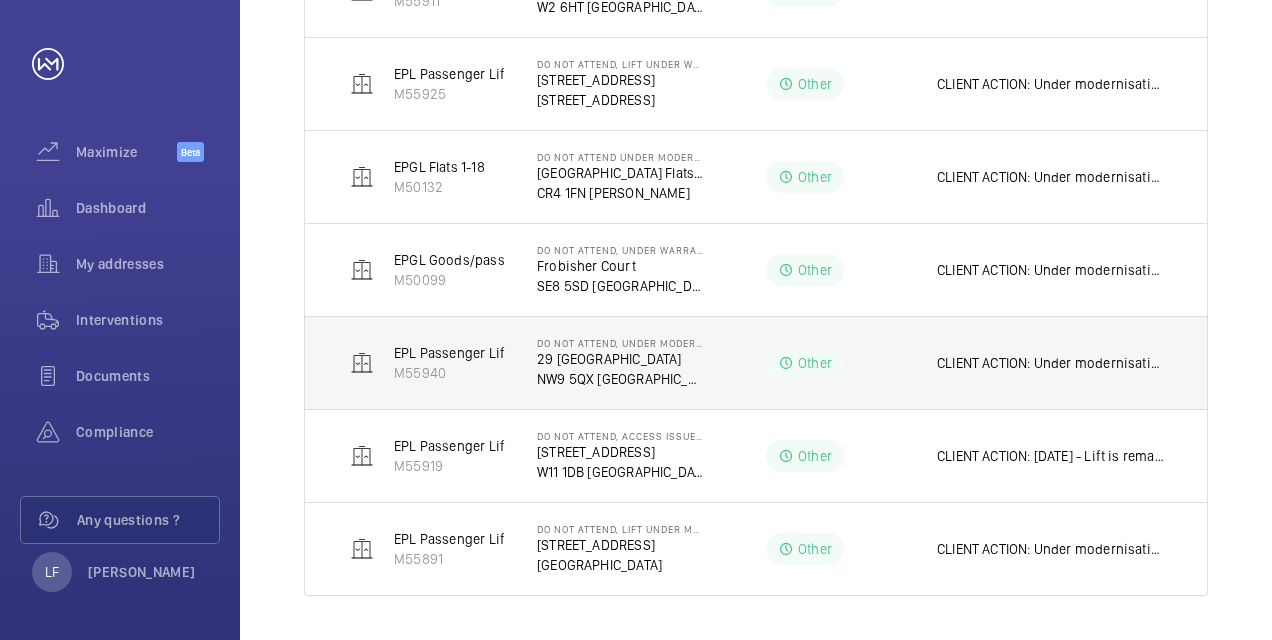click on "CLIENT ACTION:
Under modernisation - Due to be completed [DATE]" 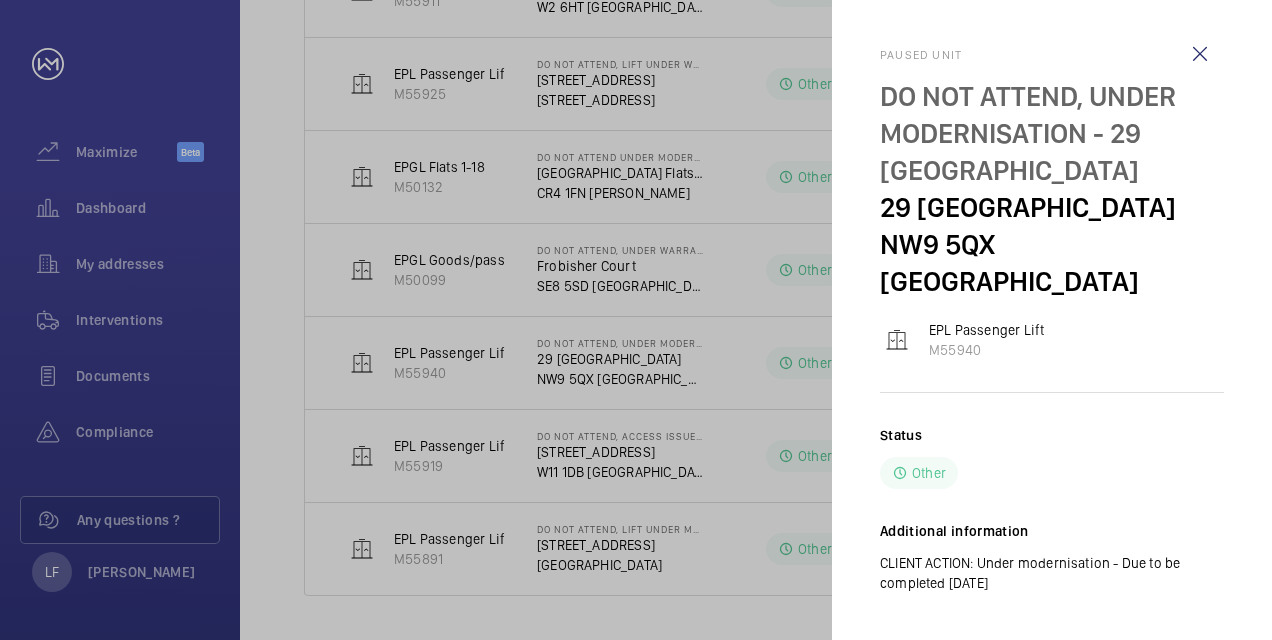 click 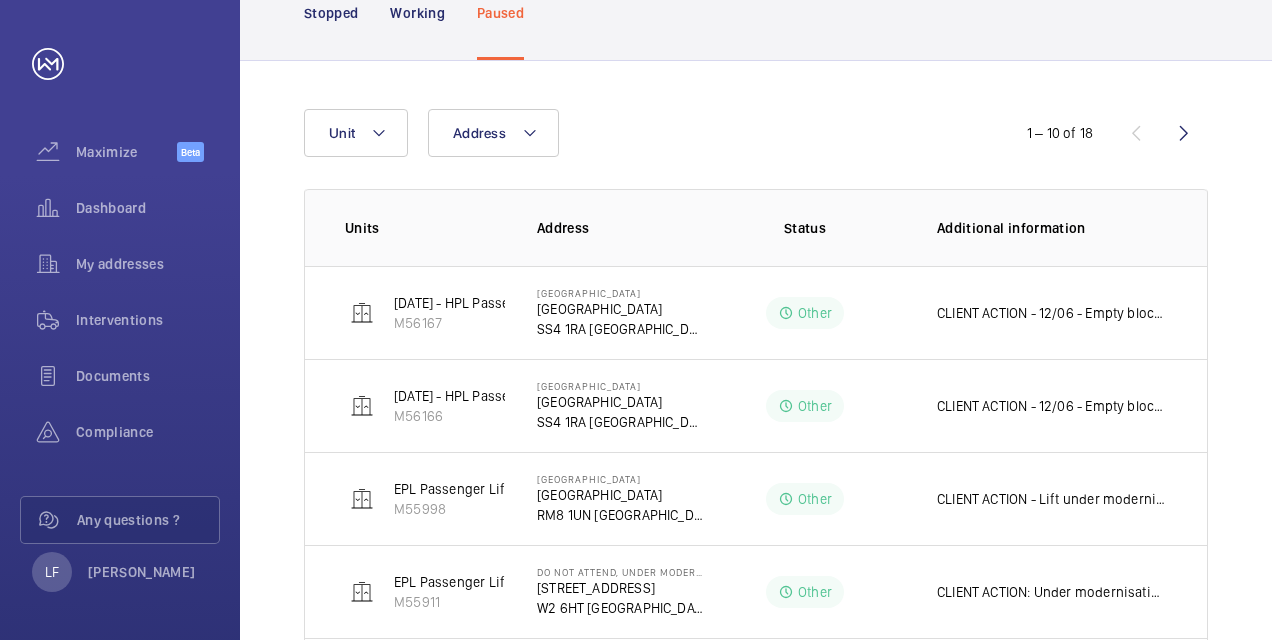scroll, scrollTop: 0, scrollLeft: 0, axis: both 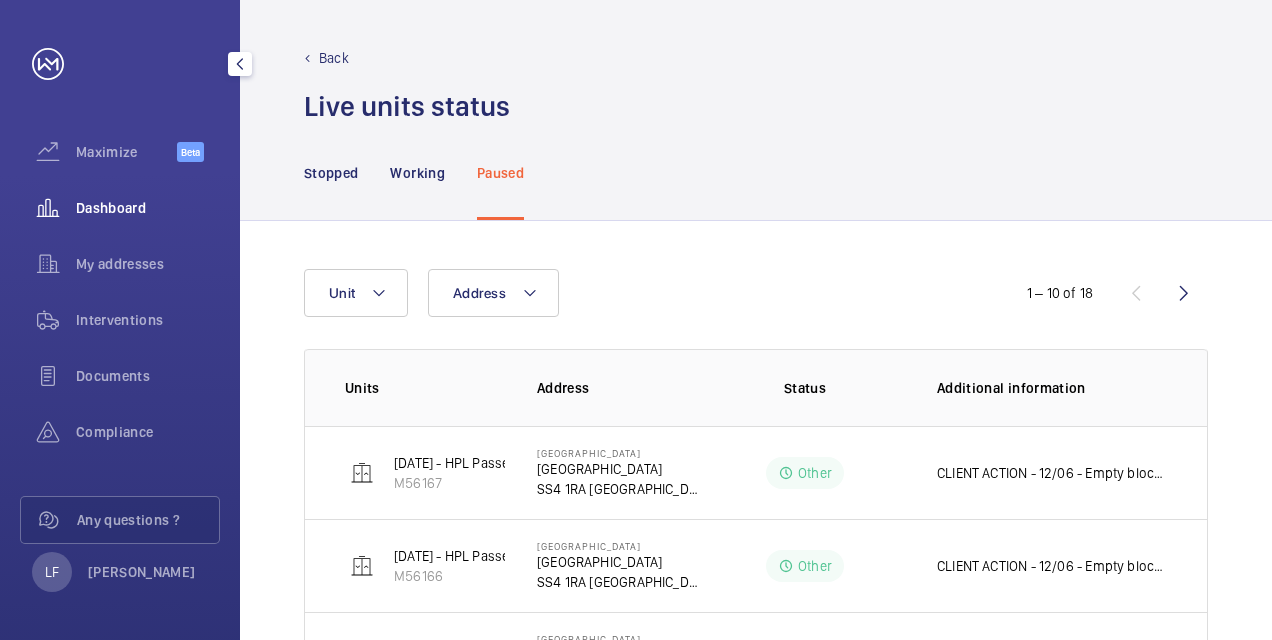 click on "Dashboard" 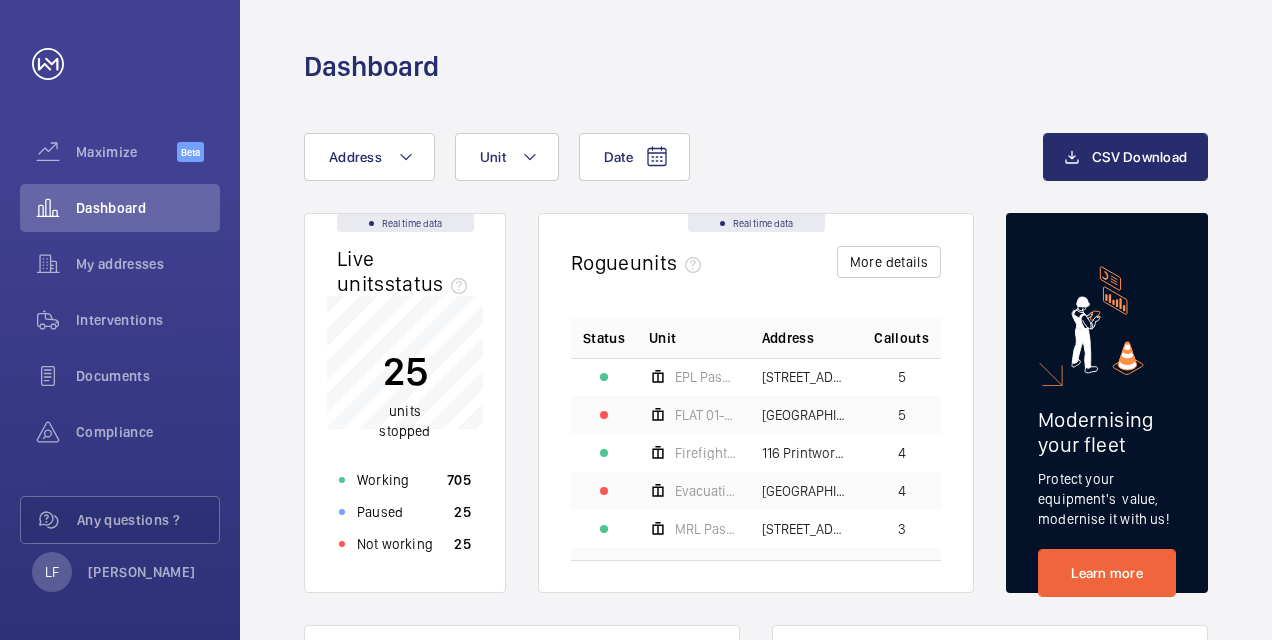click on "Not working 25" 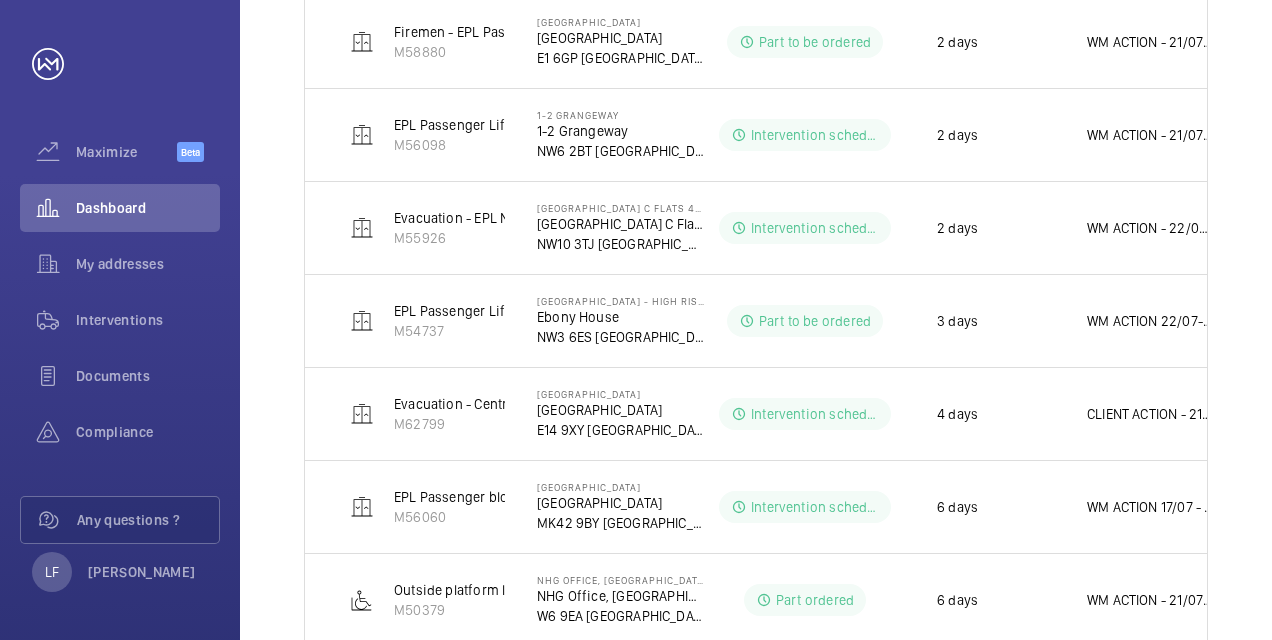 scroll, scrollTop: 710, scrollLeft: 0, axis: vertical 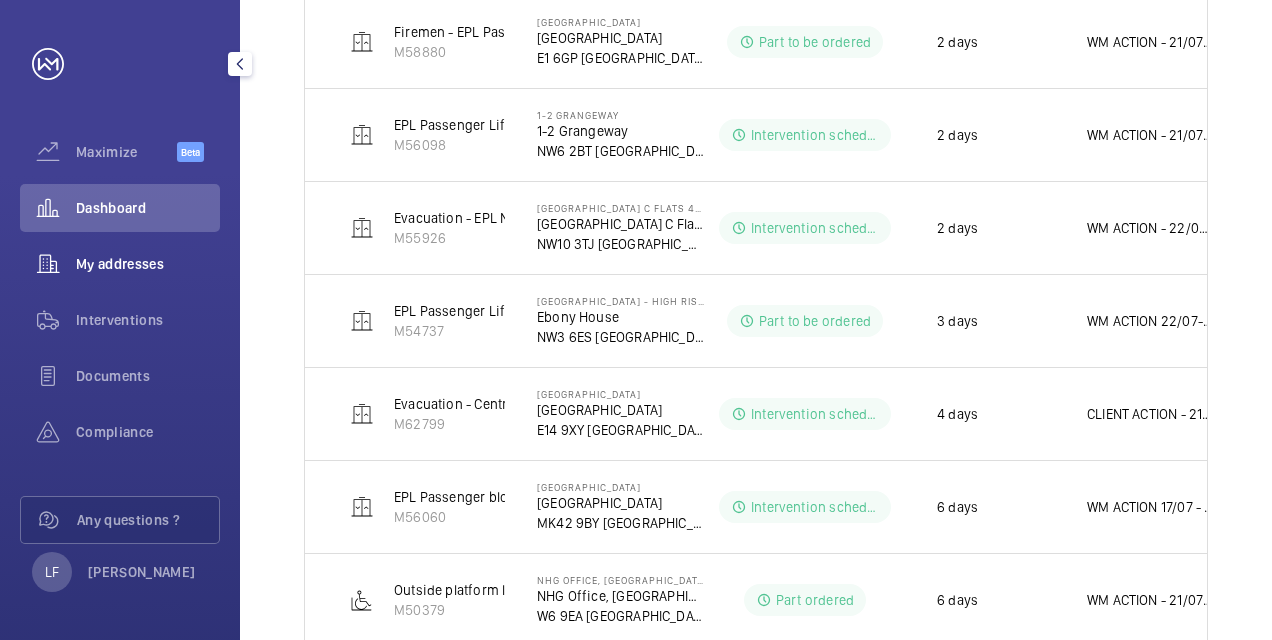 click on "My addresses" 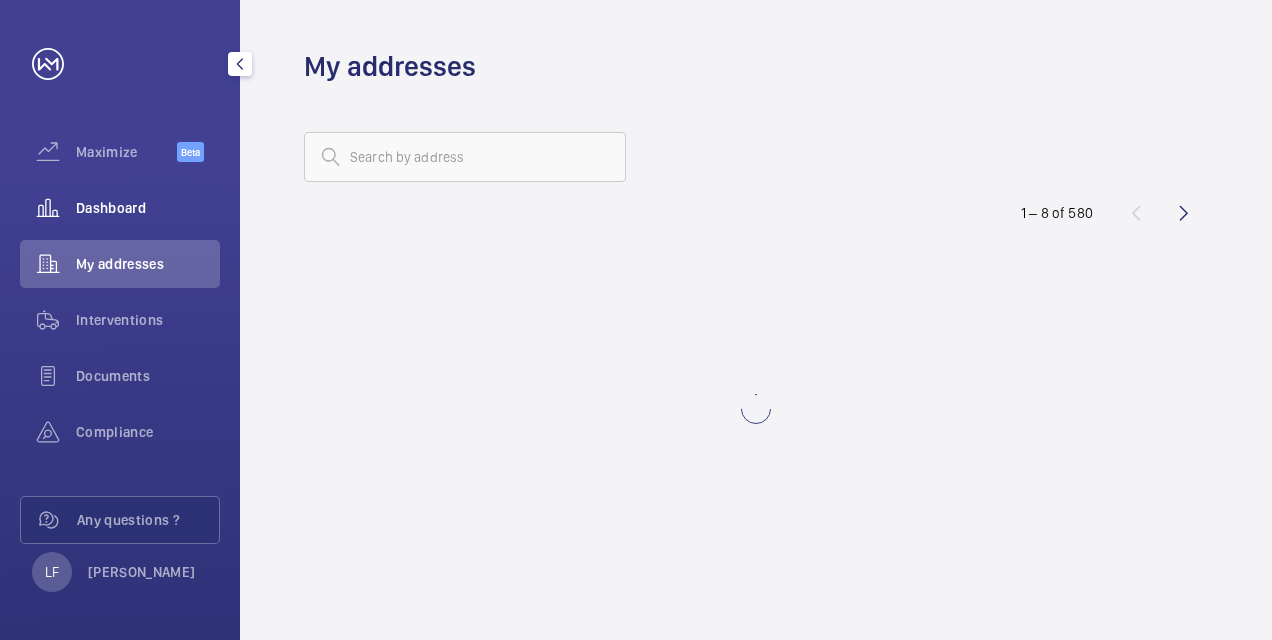 click on "Dashboard" 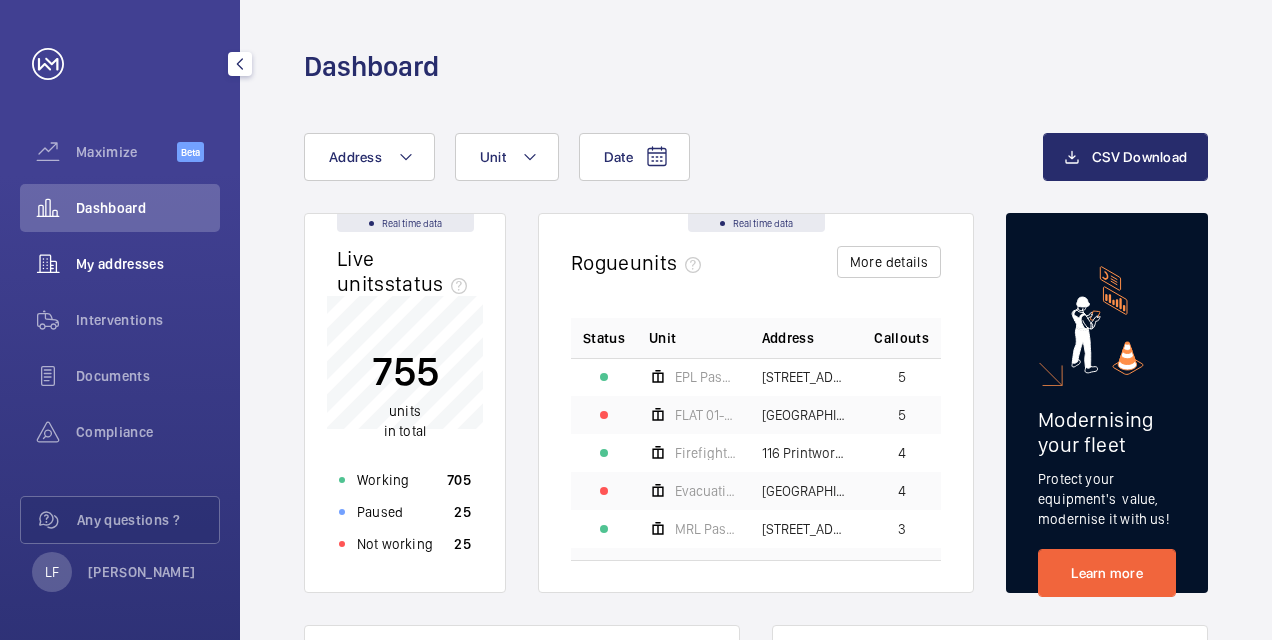 click on "My addresses" 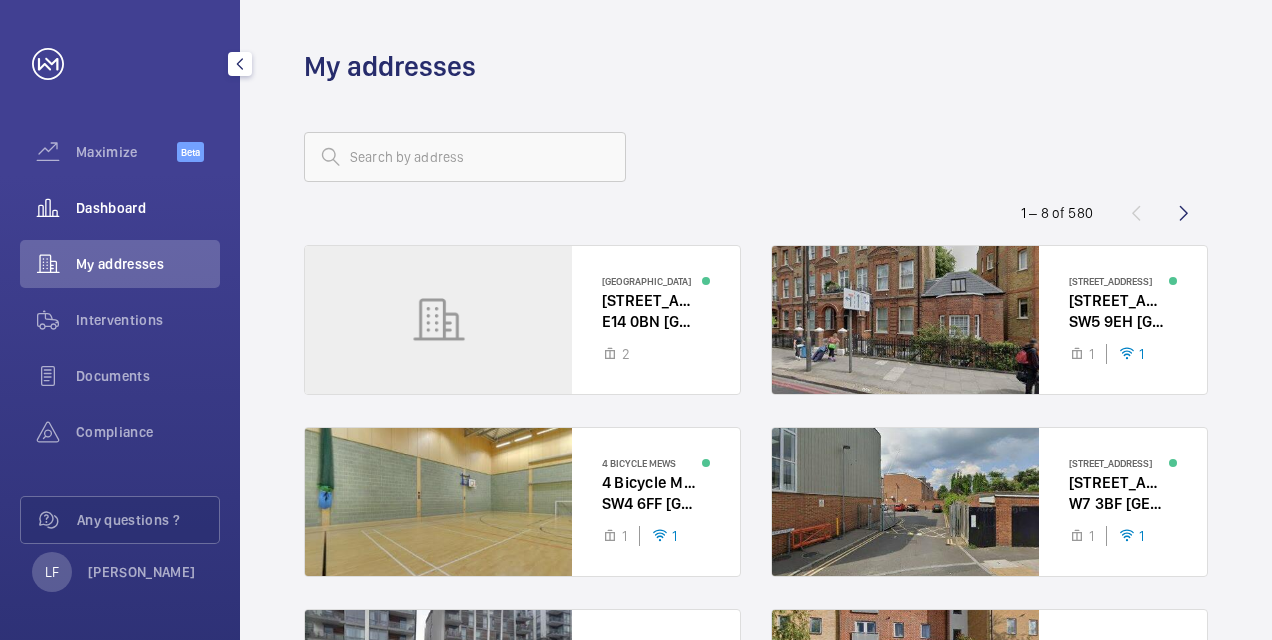 click on "Dashboard" 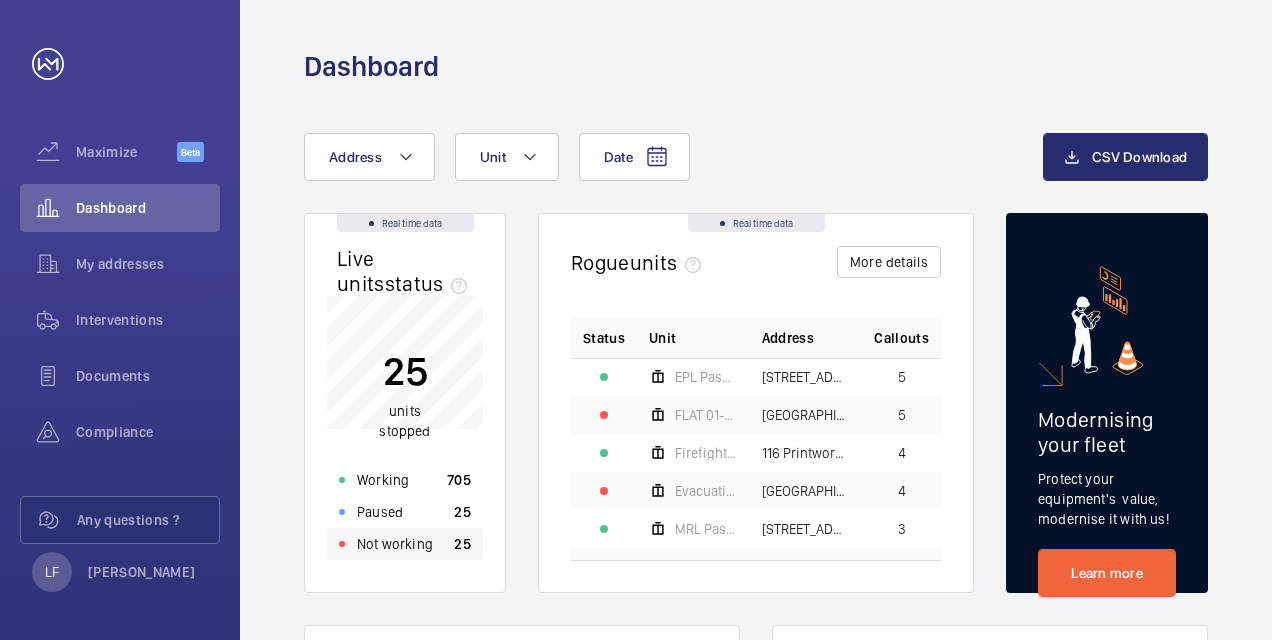 click on "Not working 25" 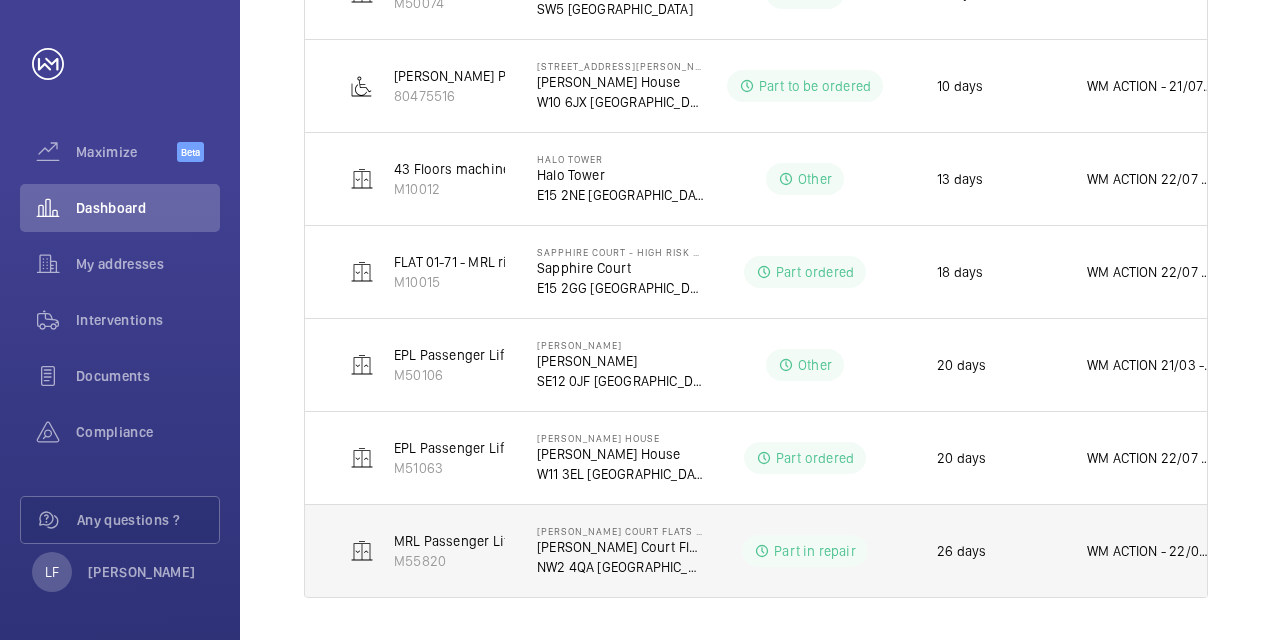 scroll, scrollTop: 1410, scrollLeft: 0, axis: vertical 